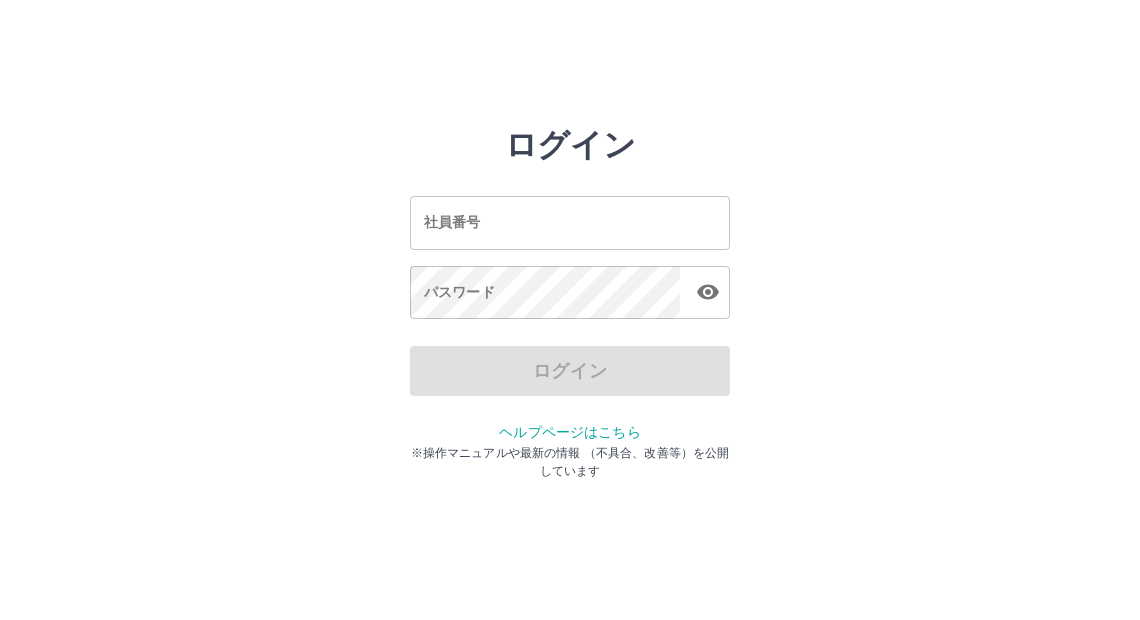 scroll, scrollTop: 0, scrollLeft: 0, axis: both 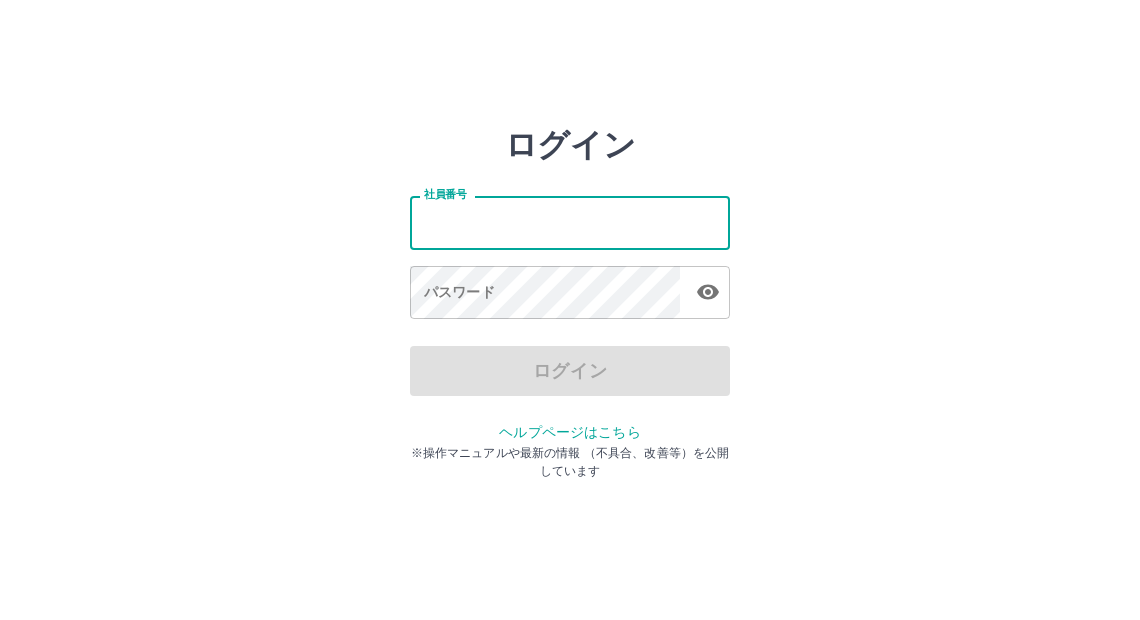 drag, startPoint x: 541, startPoint y: 220, endPoint x: 538, endPoint y: 234, distance: 14.3178215 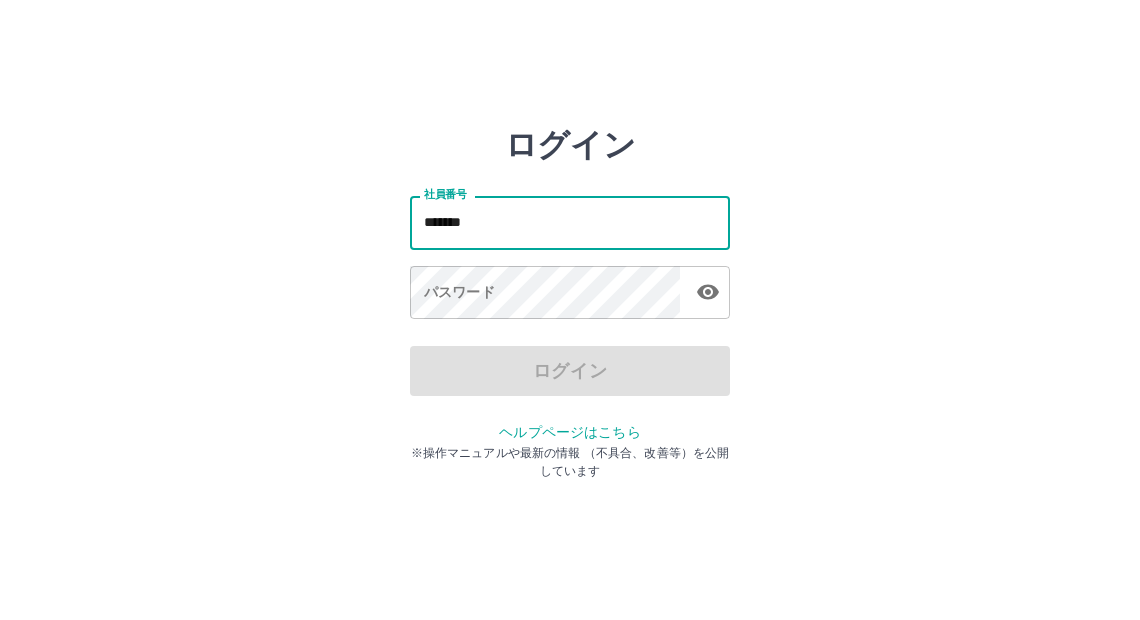 type on "*******" 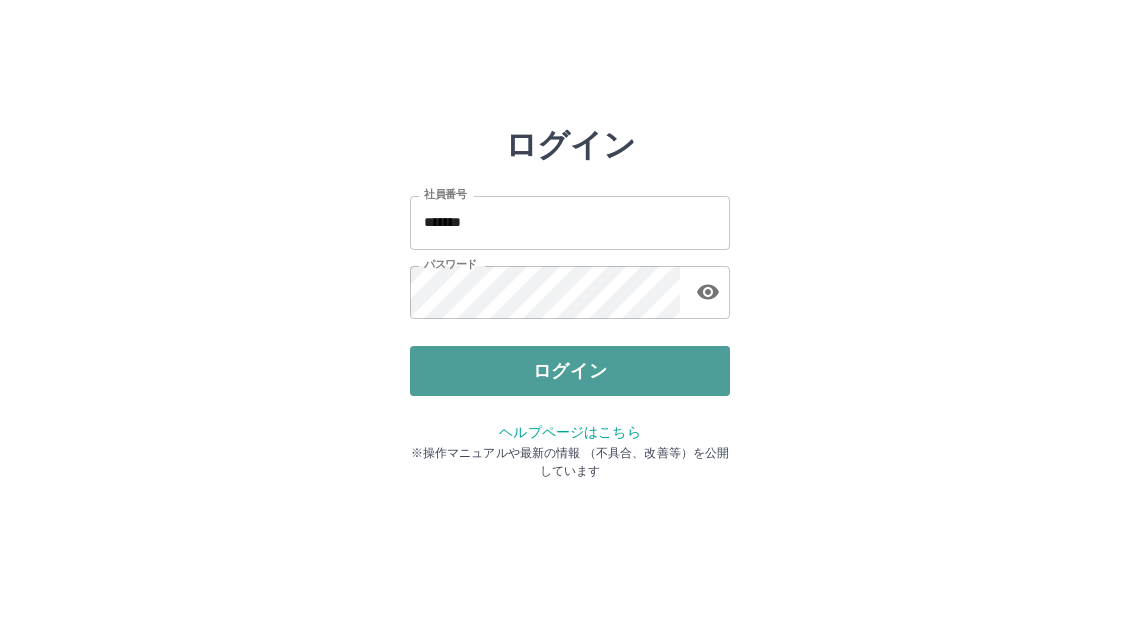 click on "ログイン" at bounding box center (570, 371) 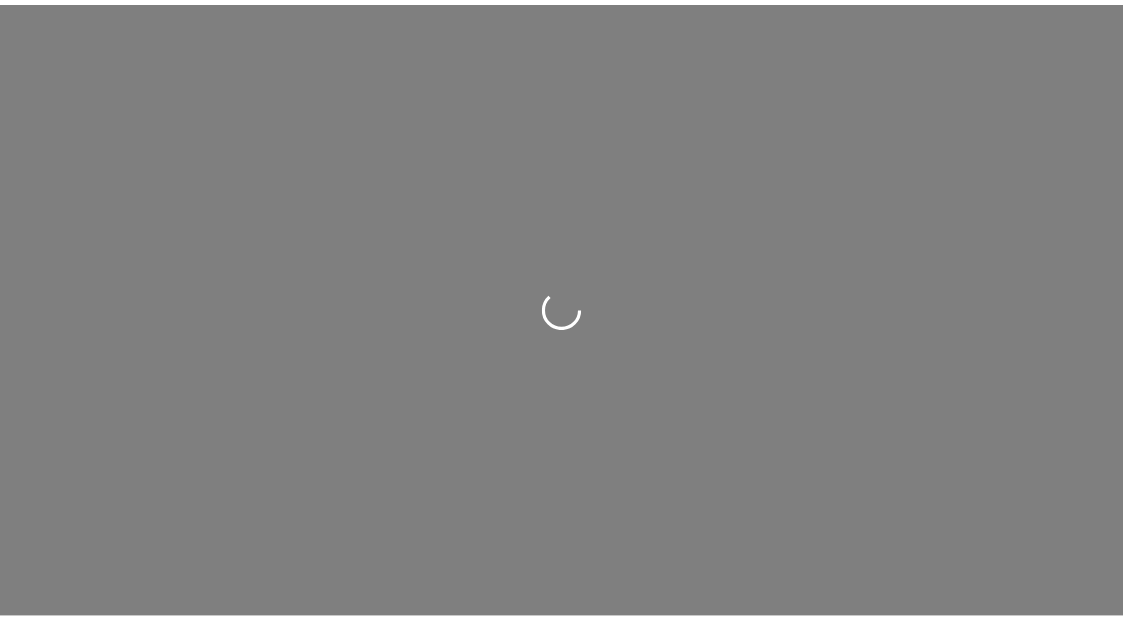 scroll, scrollTop: 0, scrollLeft: 0, axis: both 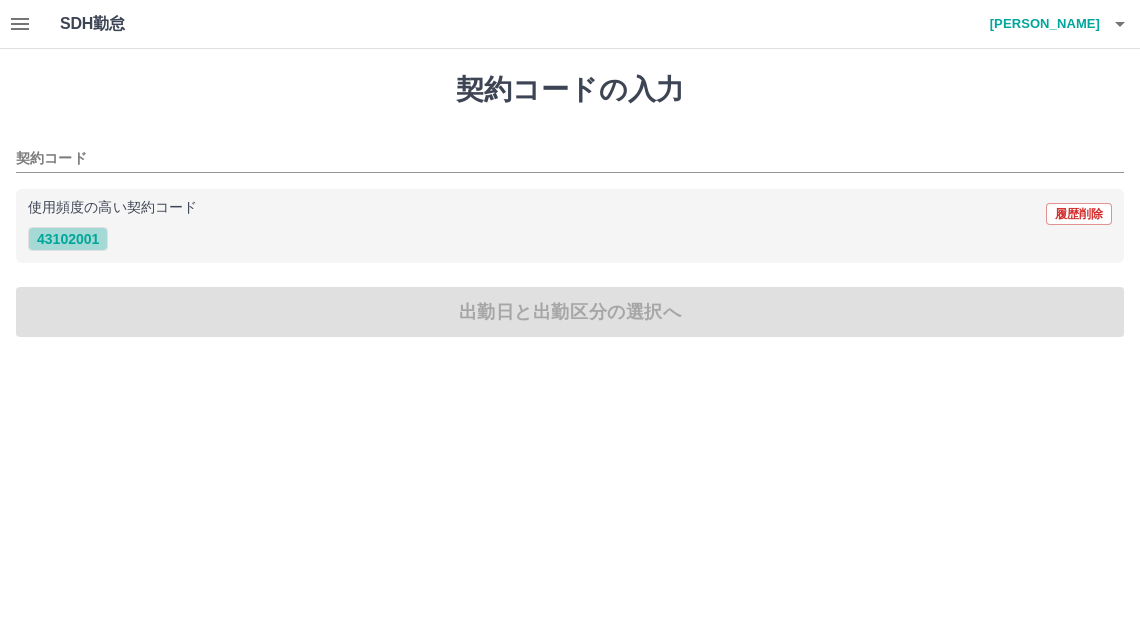 click on "43102001" at bounding box center [68, 239] 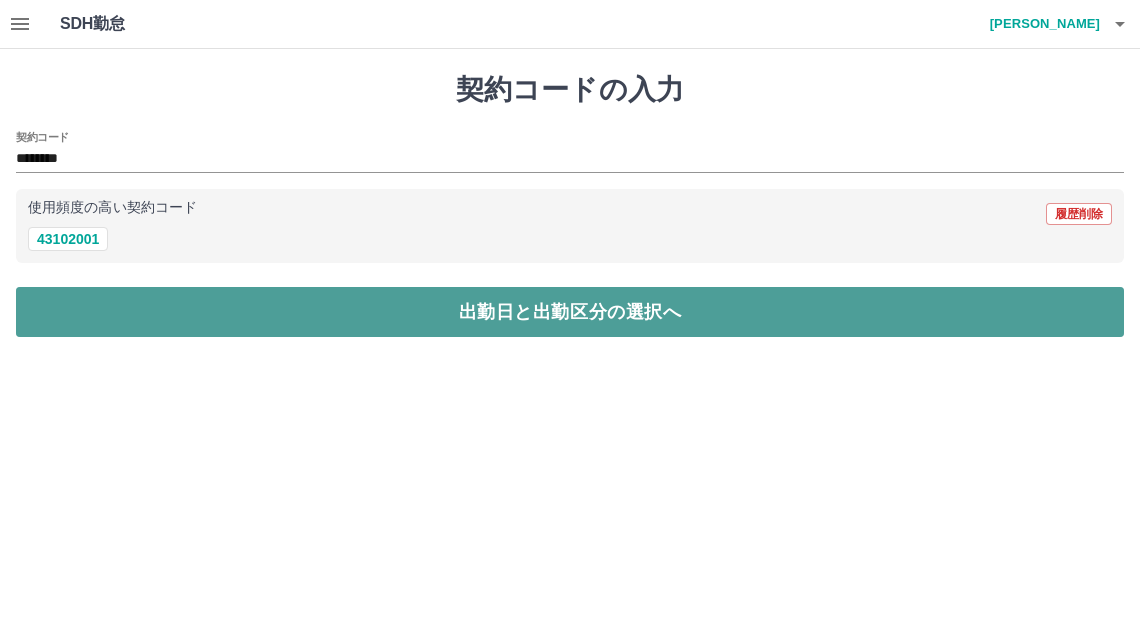 click on "出勤日と出勤区分の選択へ" at bounding box center [570, 312] 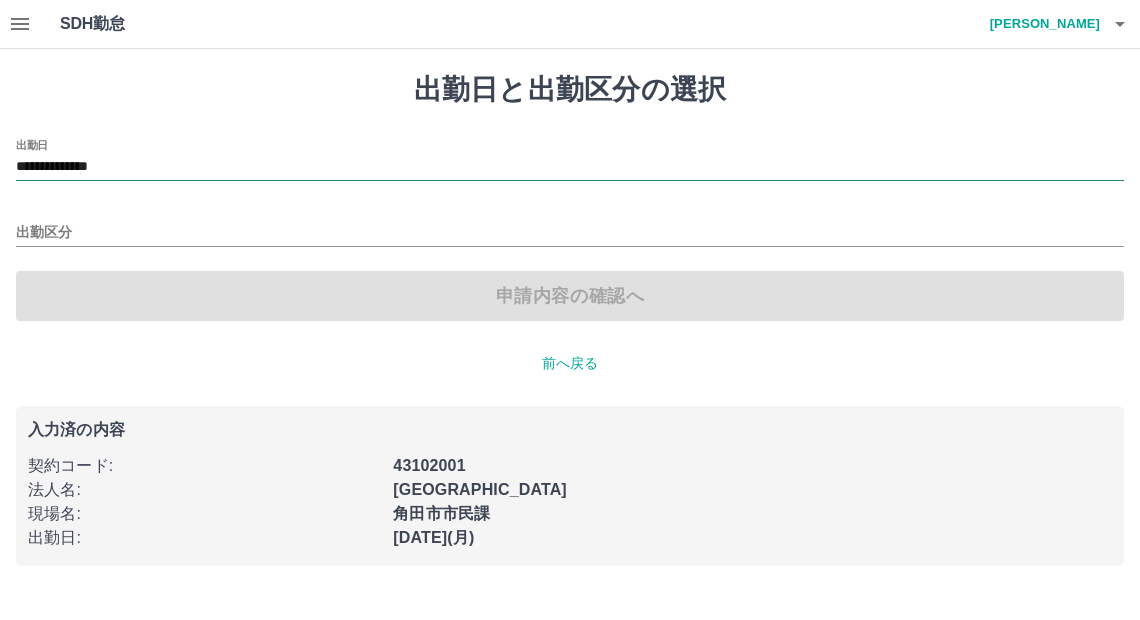 click on "**********" at bounding box center [570, 167] 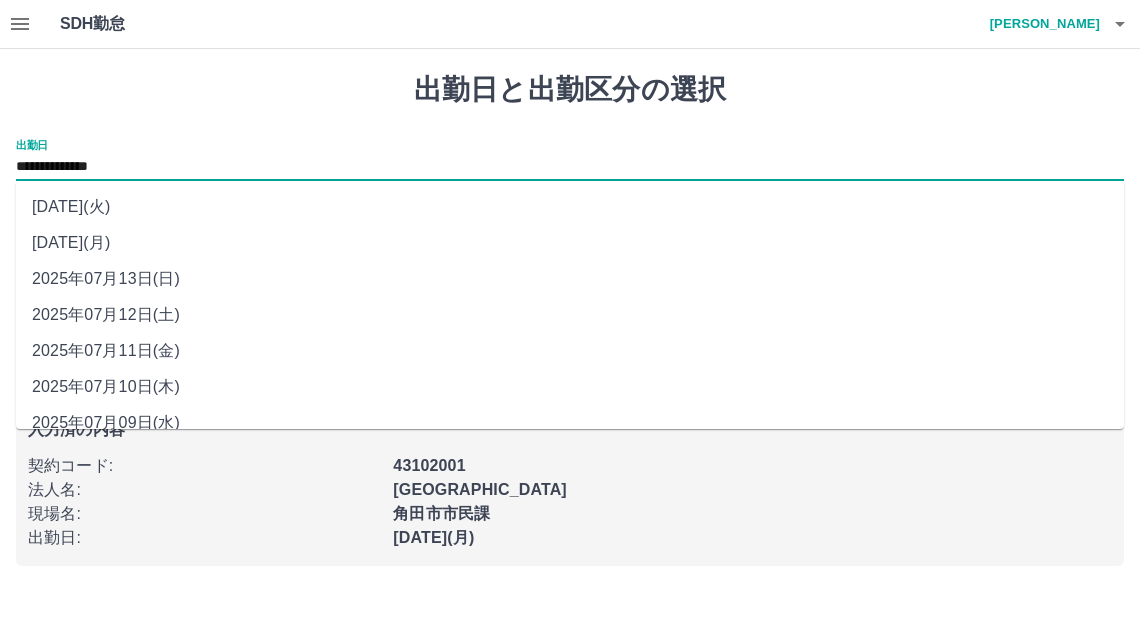 click on "2025年07月11日(金)" at bounding box center [570, 351] 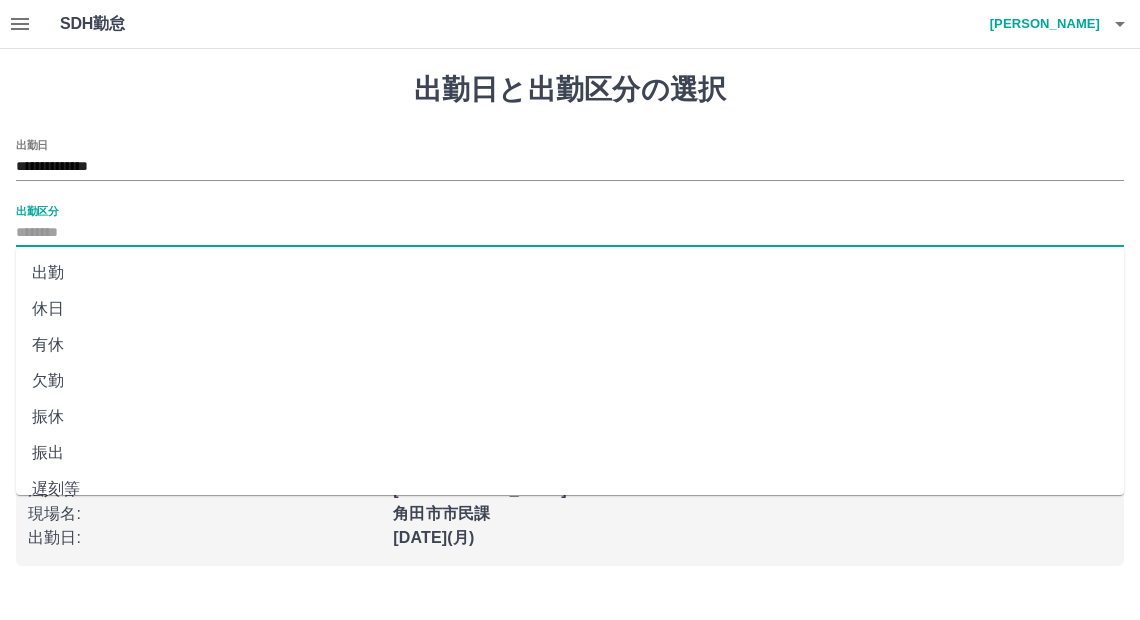 click on "出勤区分" at bounding box center [570, 233] 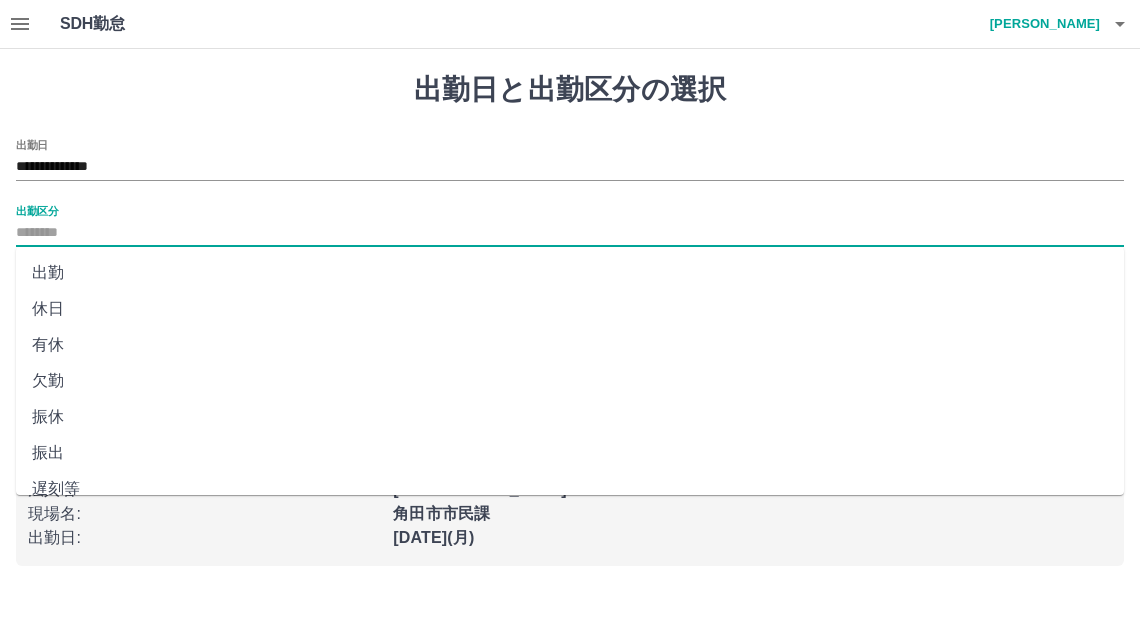 click on "出勤" at bounding box center [570, 273] 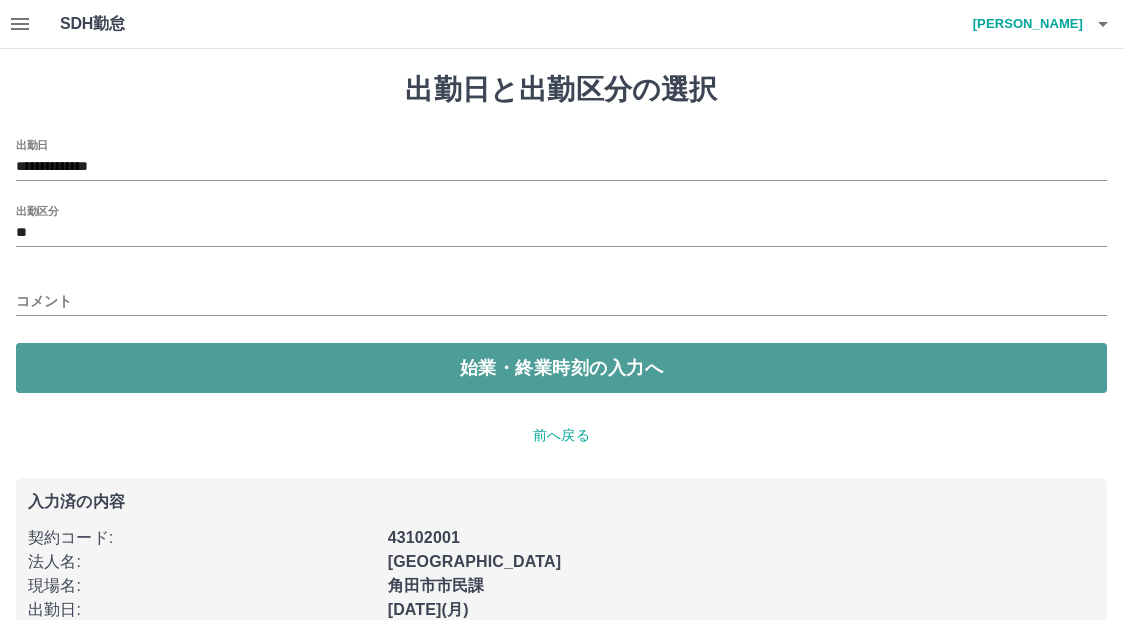 click on "始業・終業時刻の入力へ" at bounding box center (561, 368) 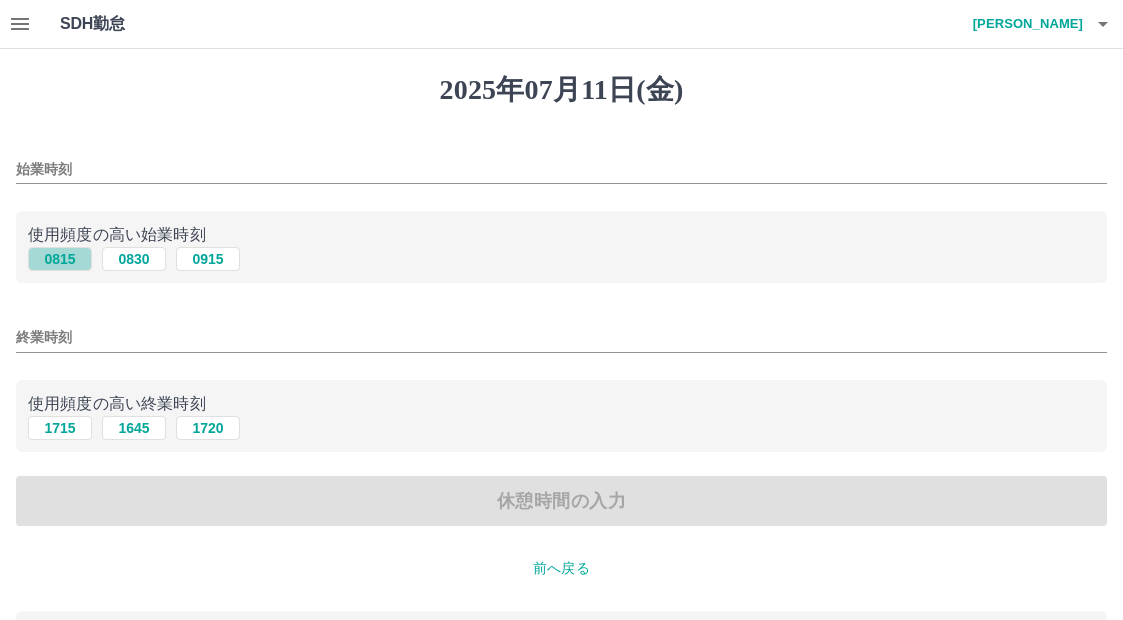 click on "0815" at bounding box center (60, 259) 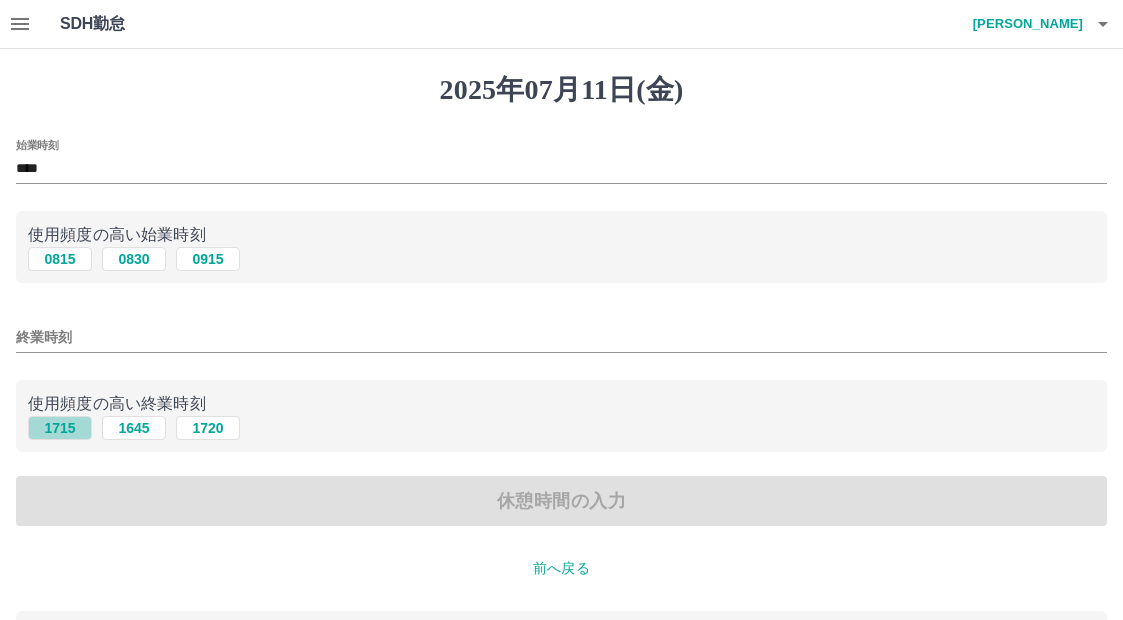 click on "1715" at bounding box center [60, 428] 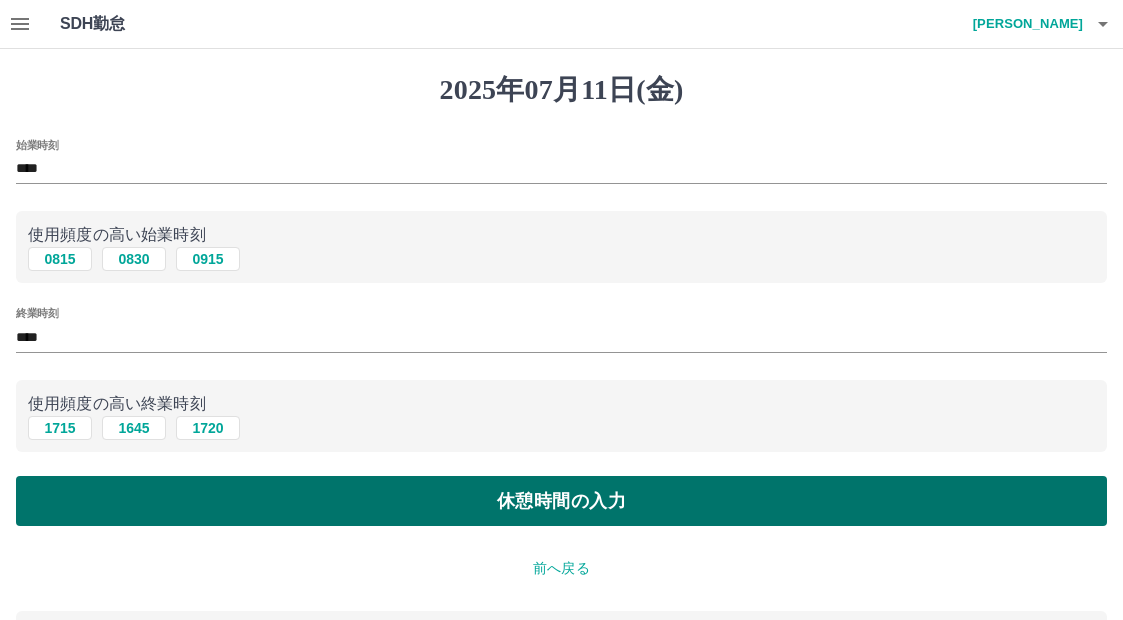 click on "休憩時間の入力" at bounding box center (561, 501) 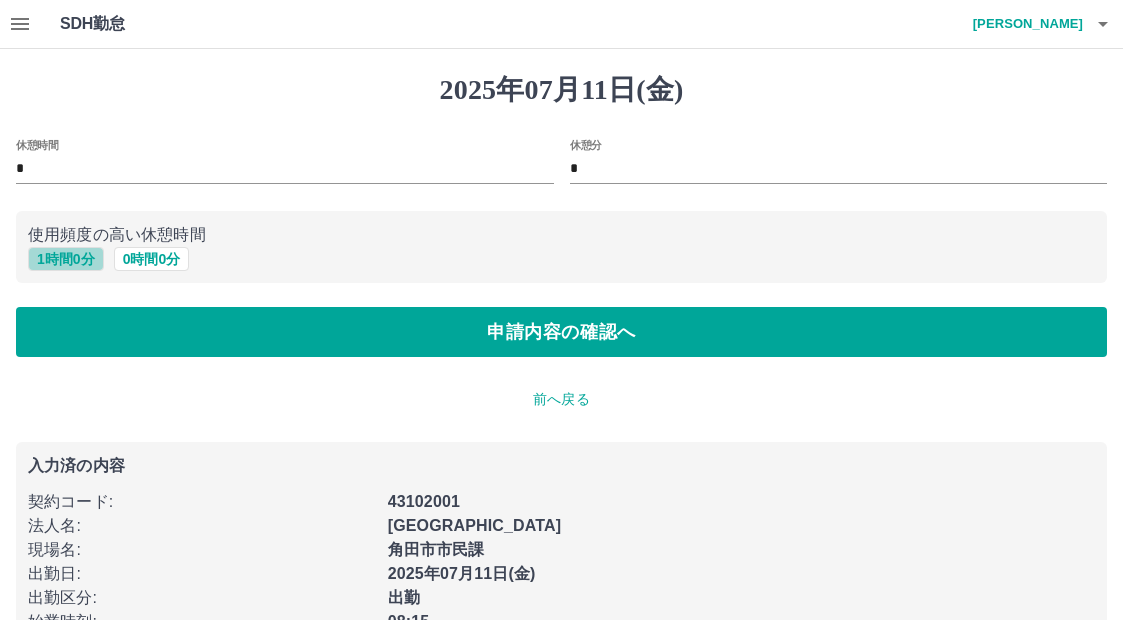 click on "1 時間 0 分" at bounding box center (66, 259) 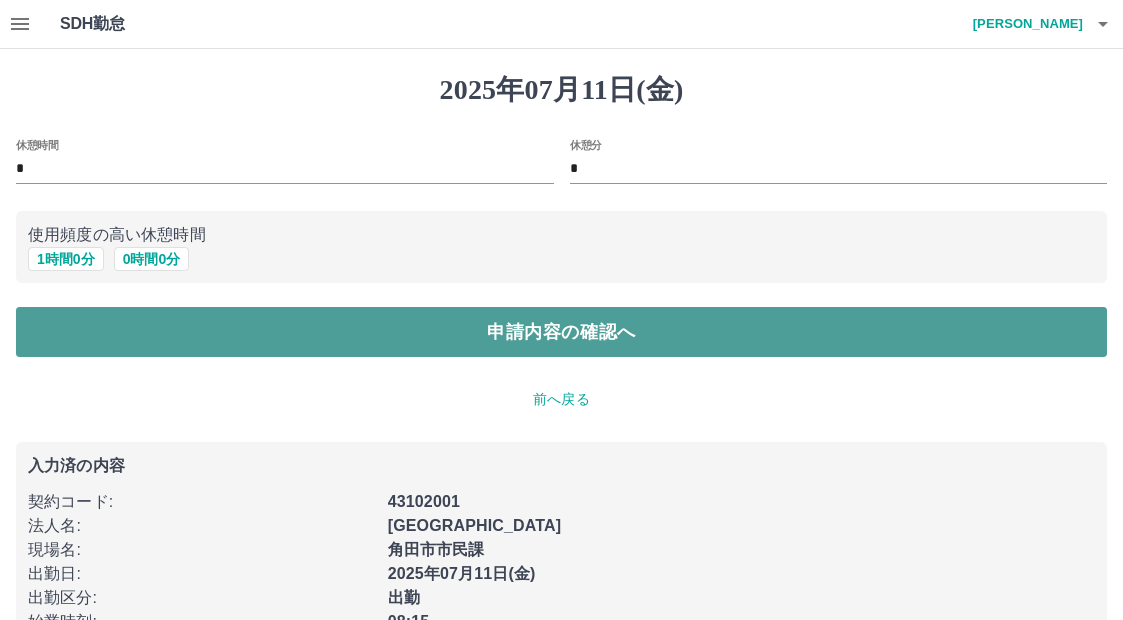 click on "申請内容の確認へ" at bounding box center [561, 332] 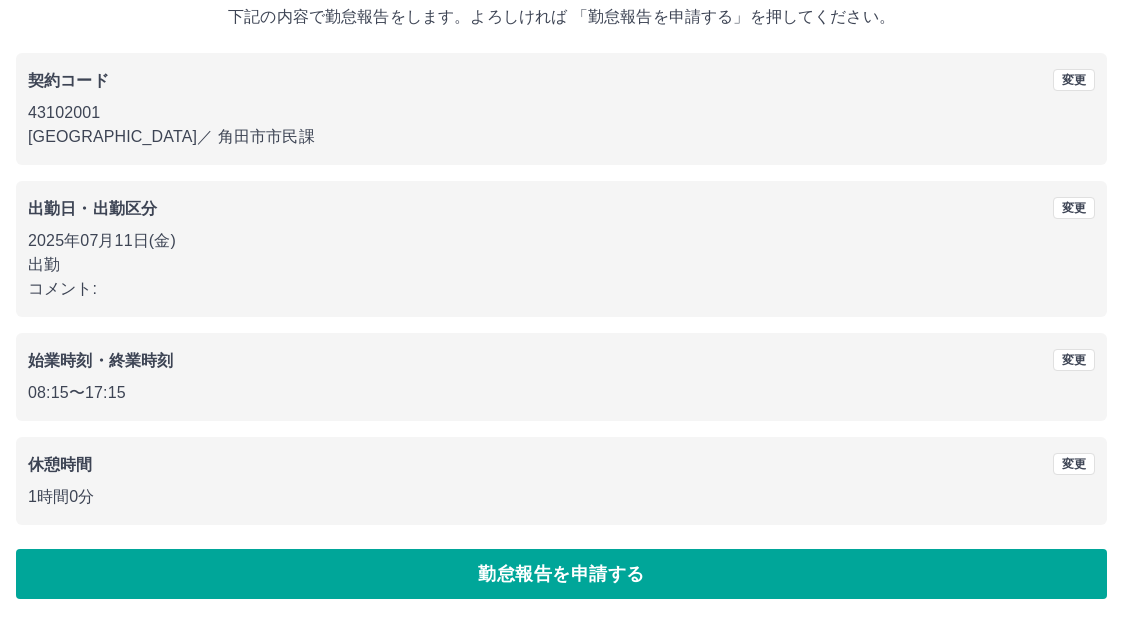 scroll, scrollTop: 129, scrollLeft: 0, axis: vertical 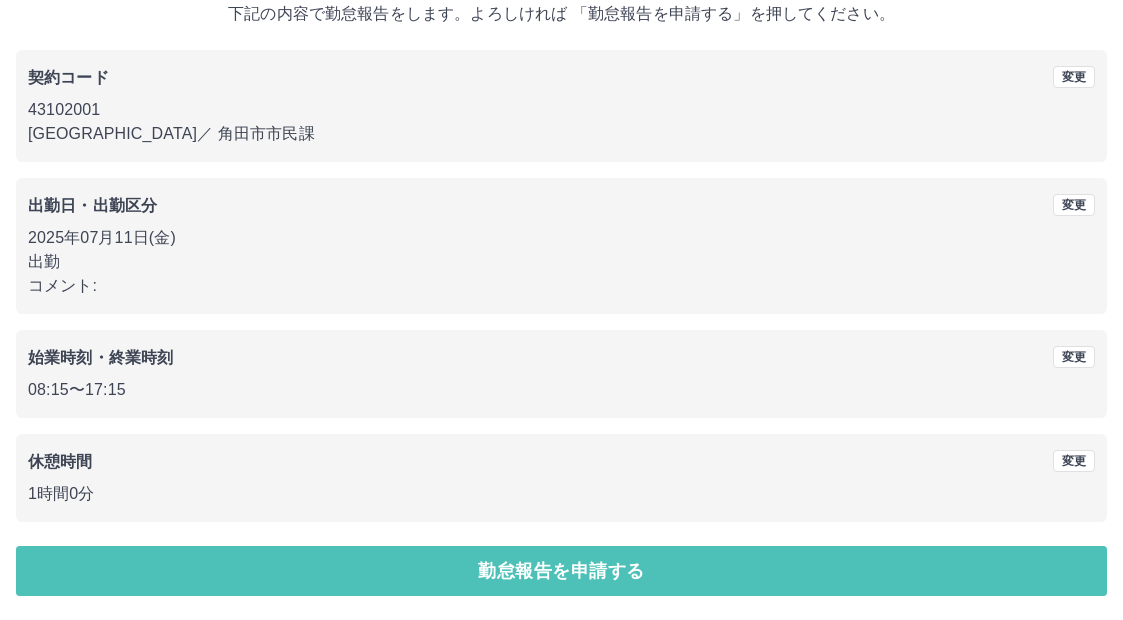 drag, startPoint x: 555, startPoint y: 562, endPoint x: 543, endPoint y: 560, distance: 12.165525 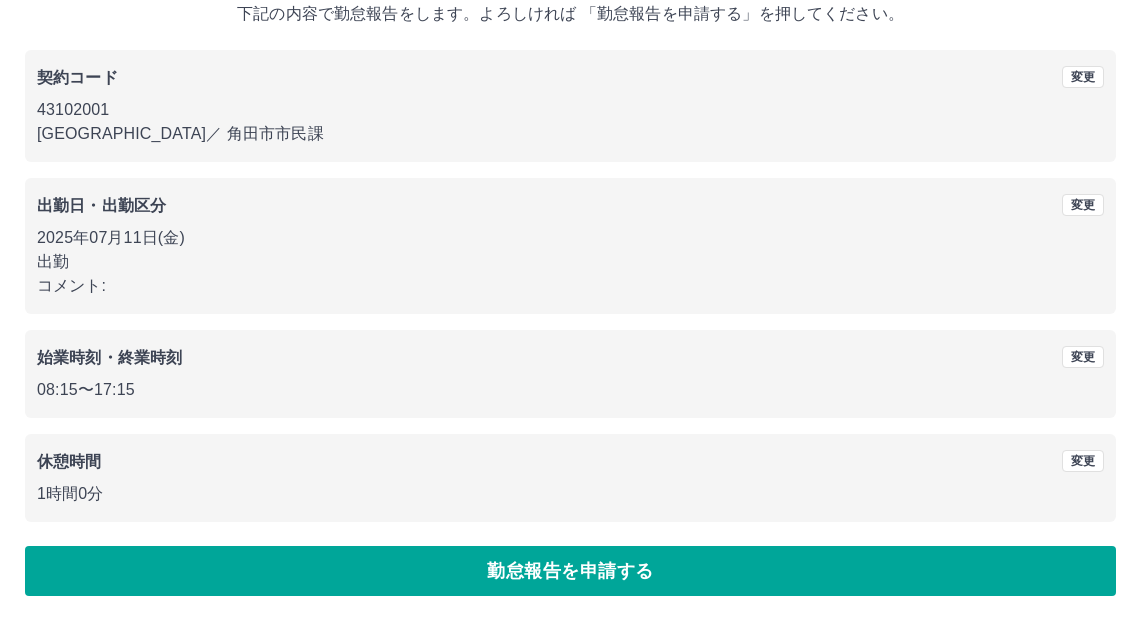 scroll, scrollTop: 0, scrollLeft: 0, axis: both 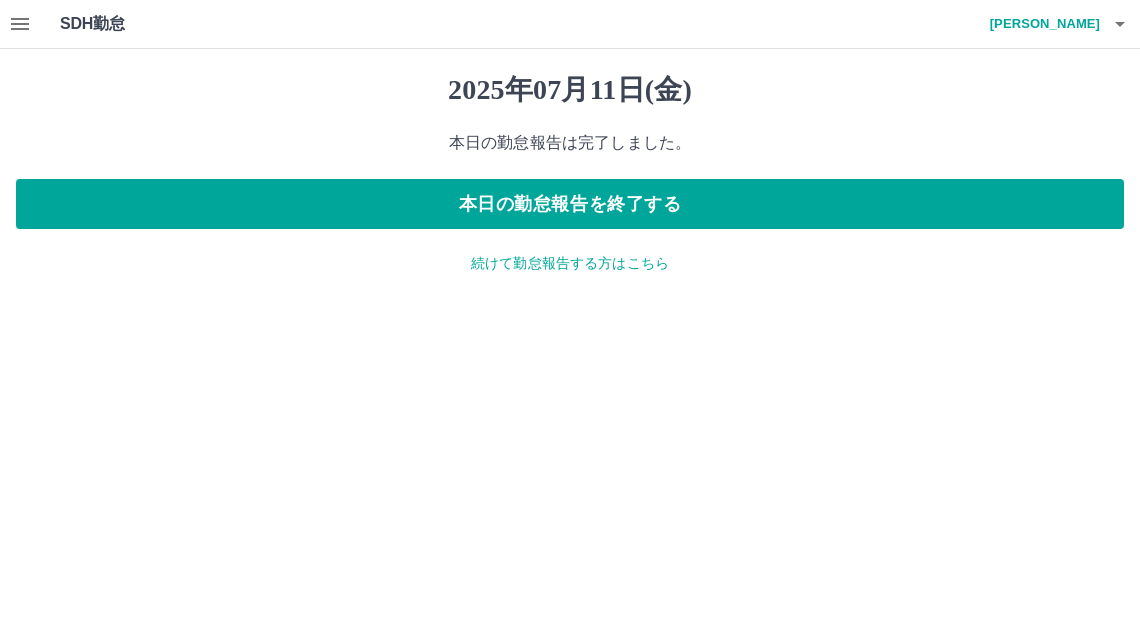 click on "続けて勤怠報告する方はこちら" at bounding box center [570, 263] 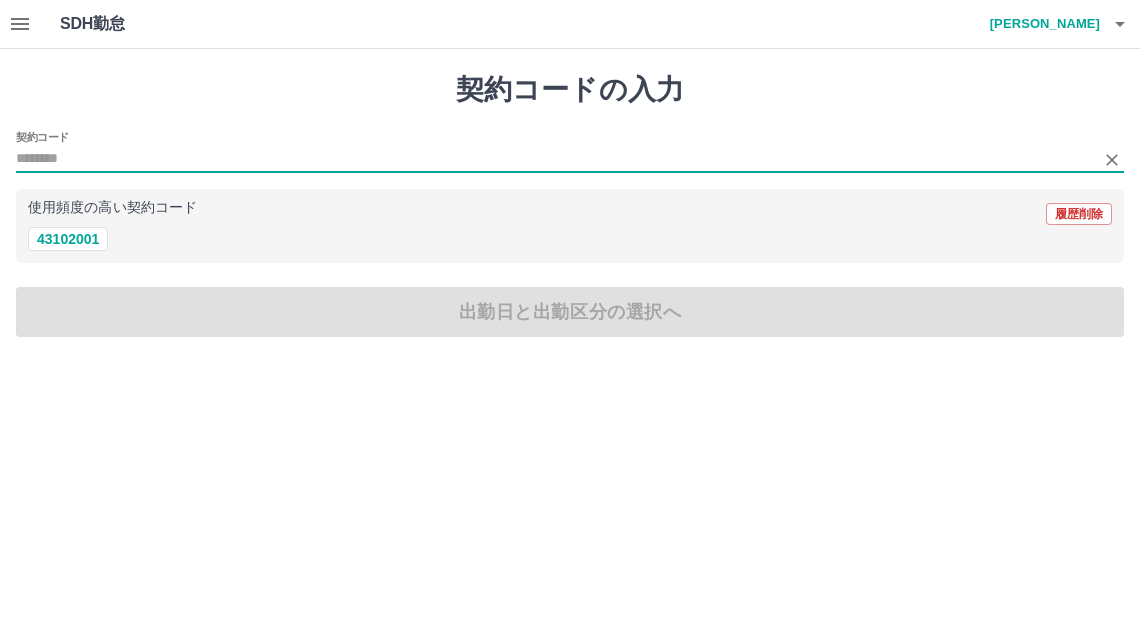 click on "契約コード" at bounding box center [555, 159] 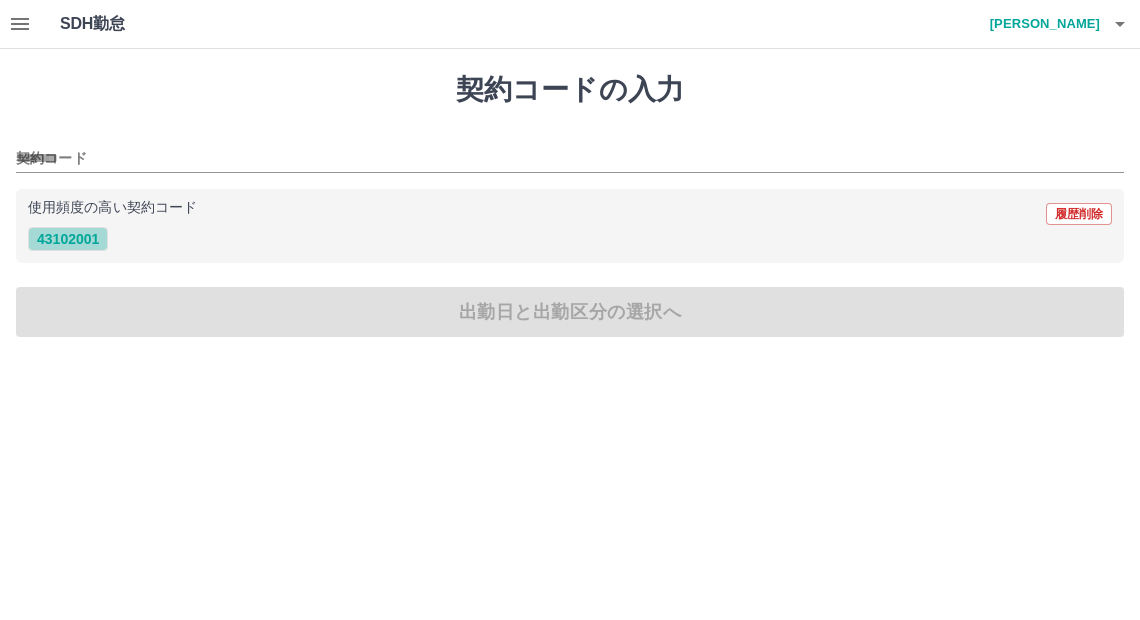 click on "43102001" at bounding box center (68, 239) 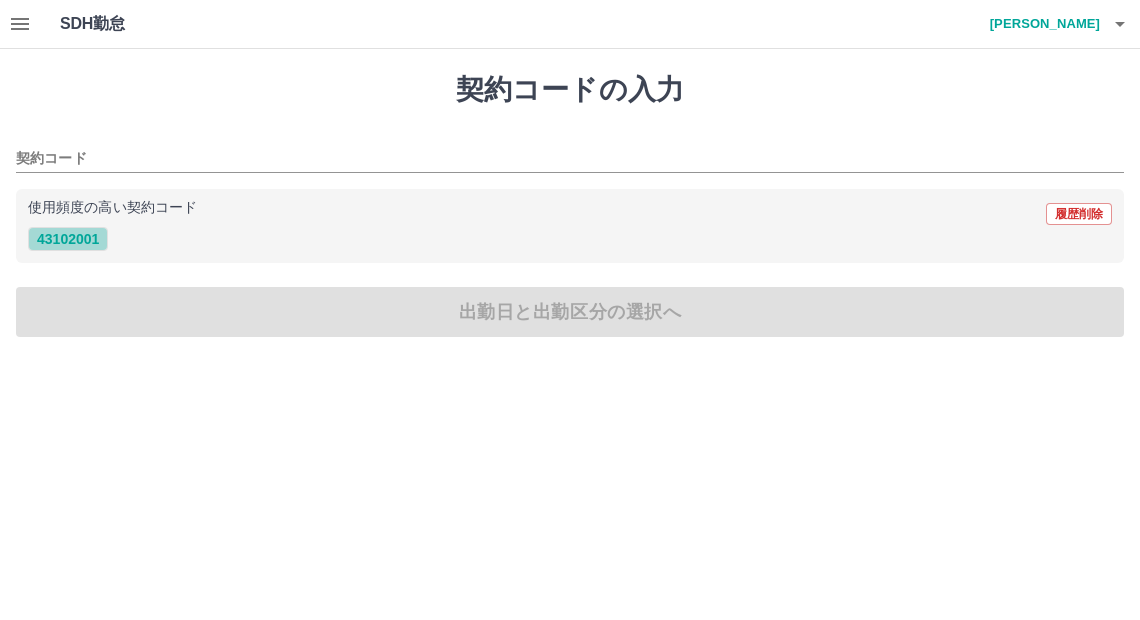 type on "********" 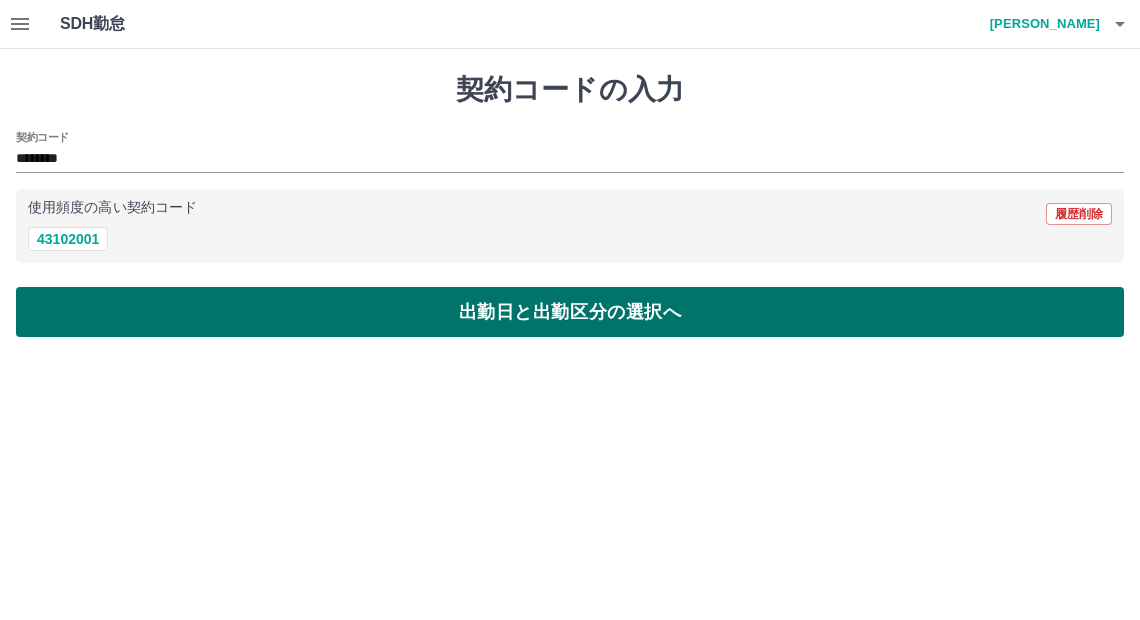 click on "出勤日と出勤区分の選択へ" at bounding box center (570, 312) 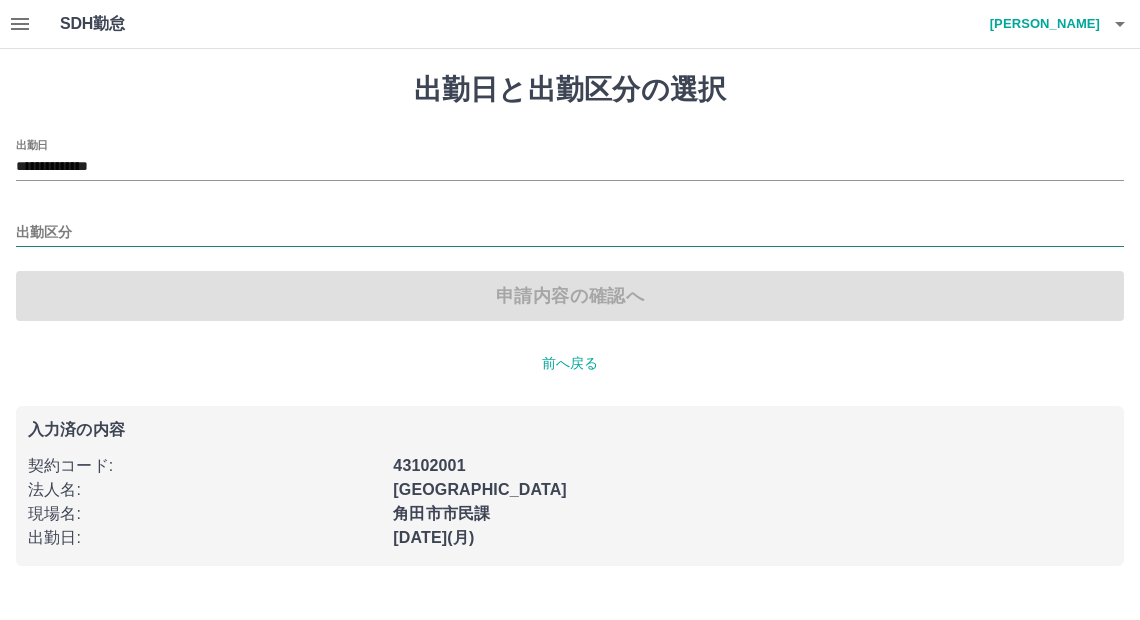 click on "出勤区分" at bounding box center [570, 233] 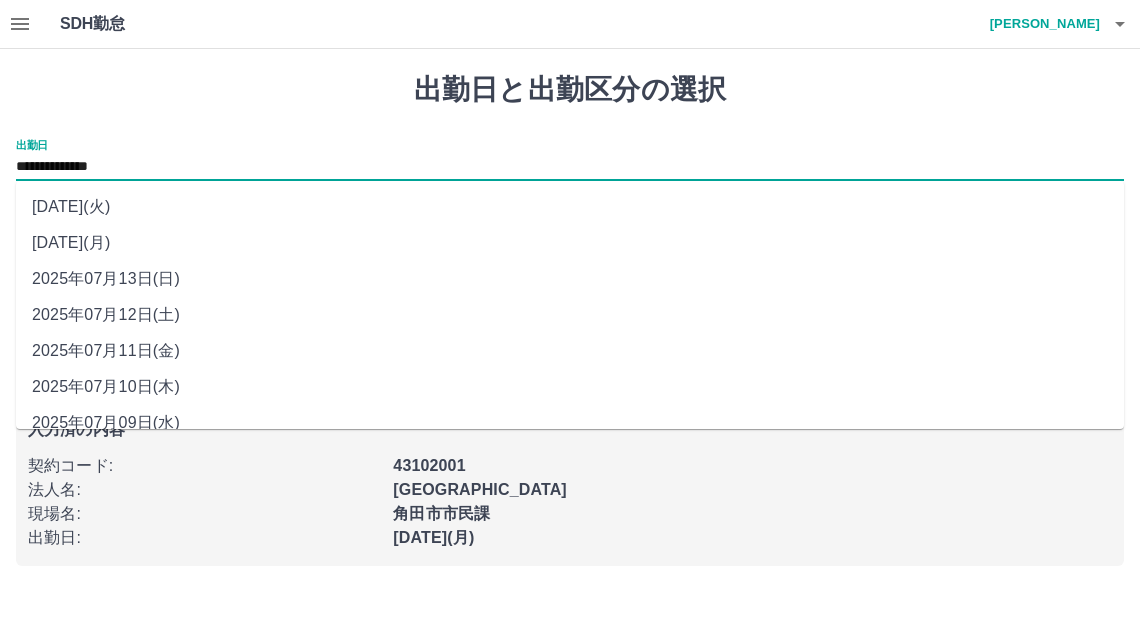 click on "**********" at bounding box center (570, 167) 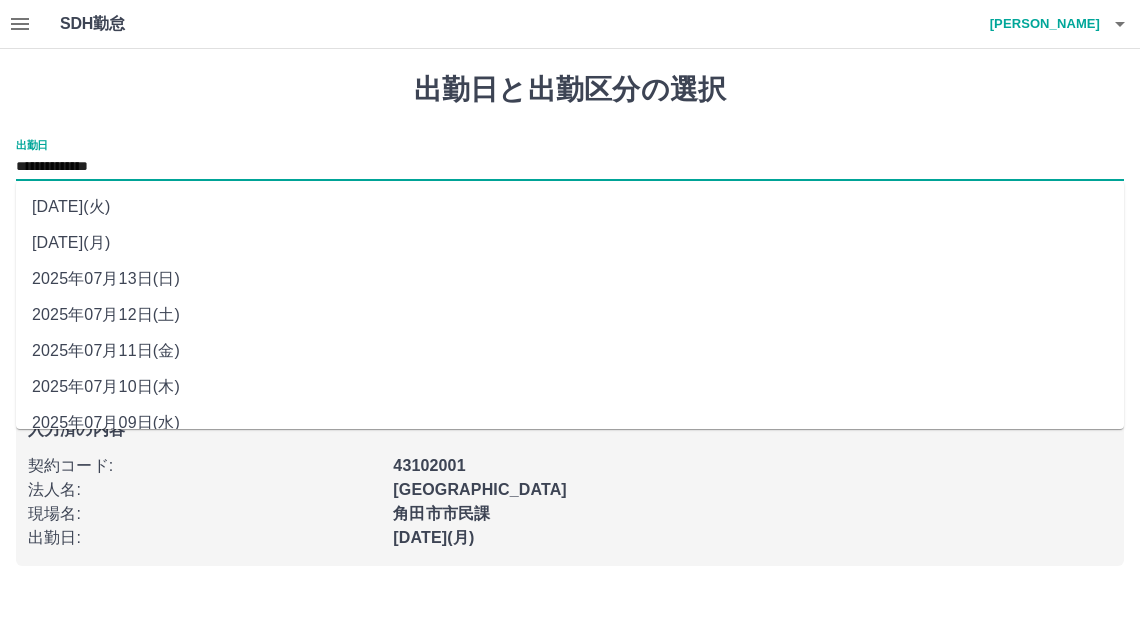 click on "2025年07月12日(土)" at bounding box center [570, 315] 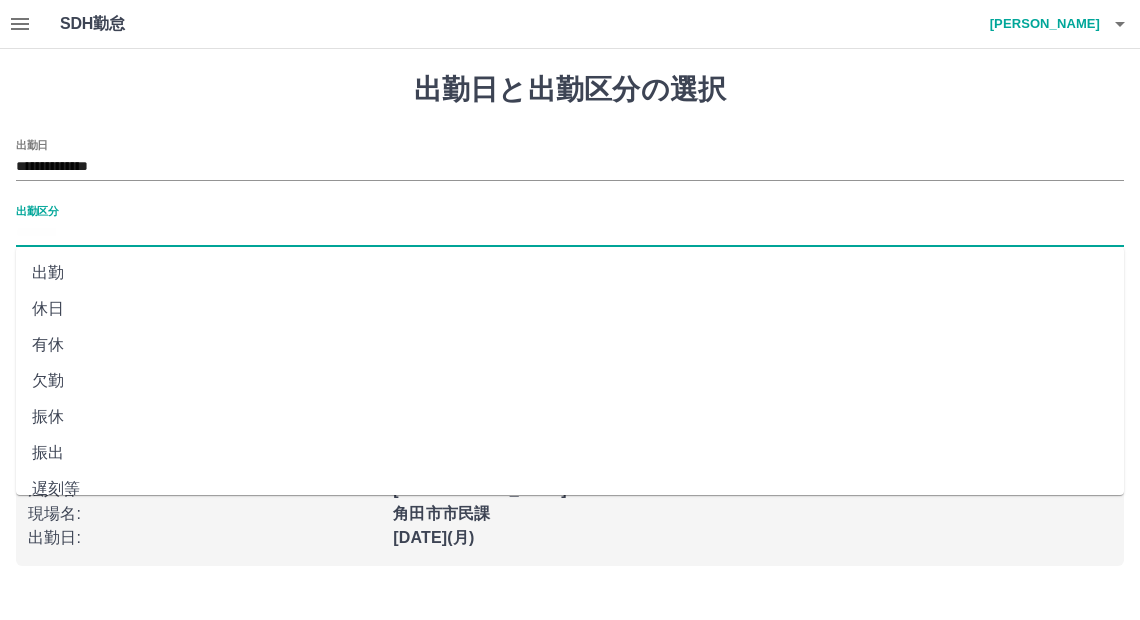 click on "出勤区分" at bounding box center (570, 233) 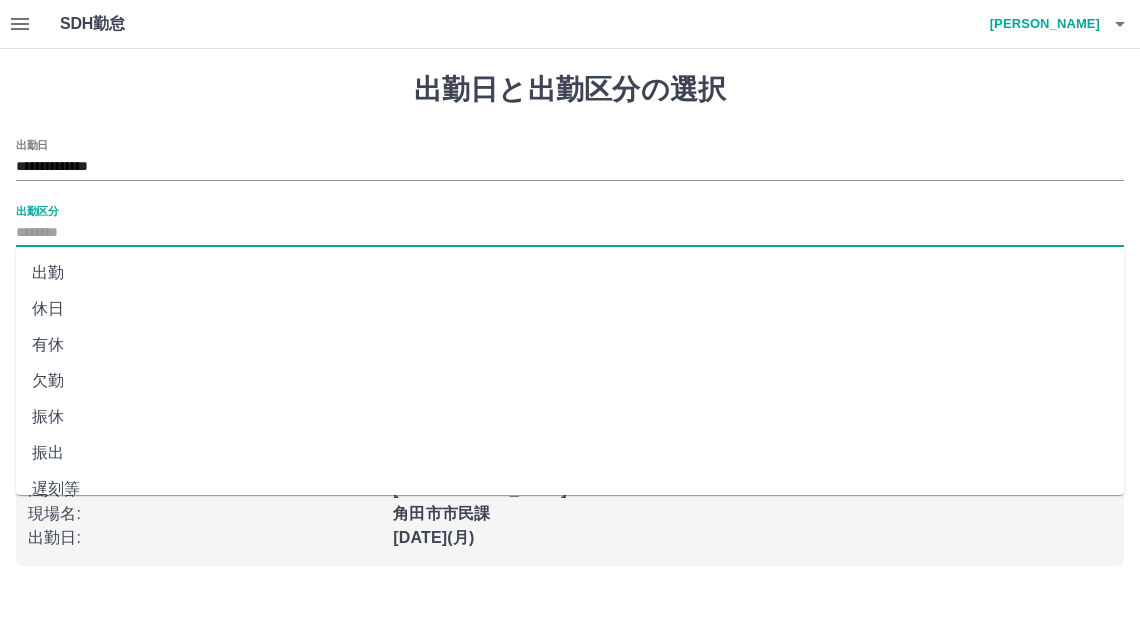 click on "休日" at bounding box center [570, 309] 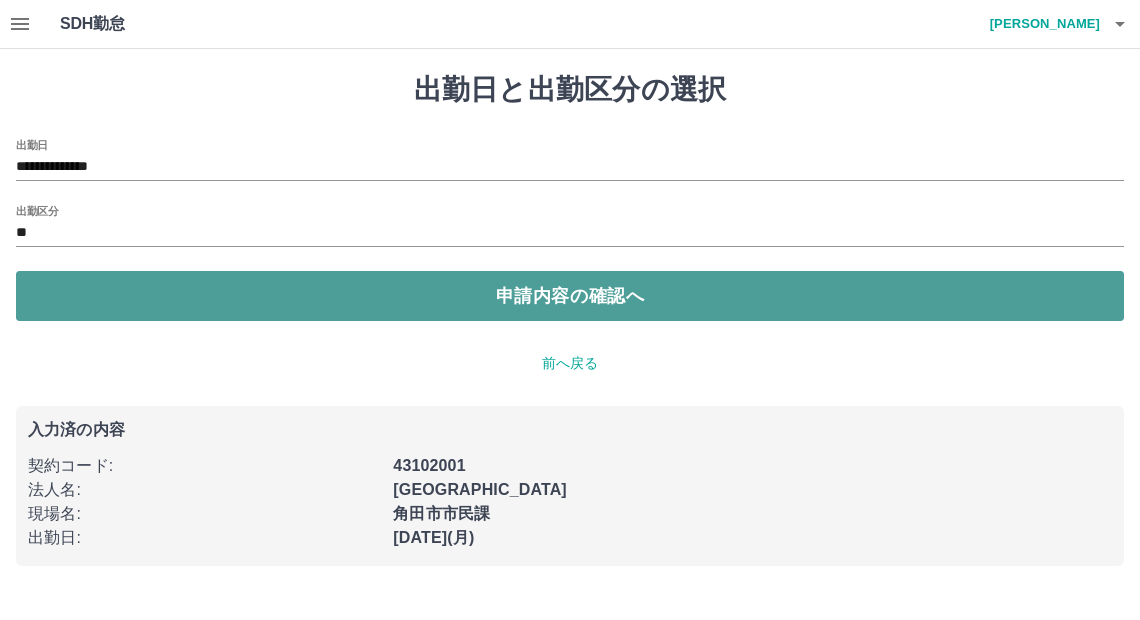 click on "申請内容の確認へ" at bounding box center [570, 296] 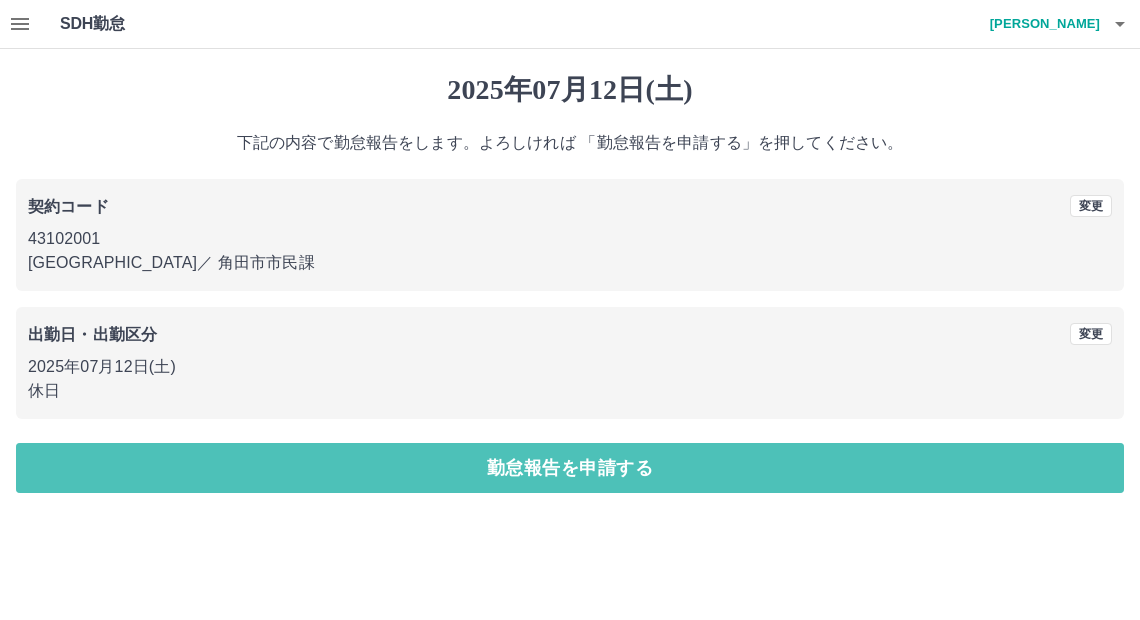 drag, startPoint x: 452, startPoint y: 466, endPoint x: 436, endPoint y: 463, distance: 16.27882 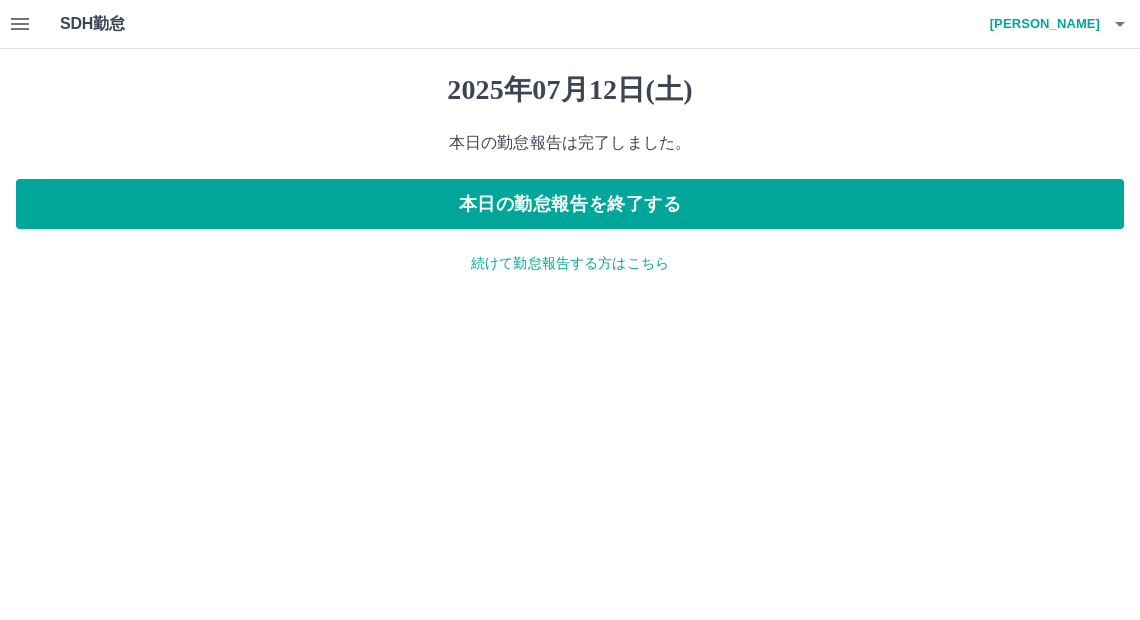 click on "続けて勤怠報告する方はこちら" at bounding box center [570, 263] 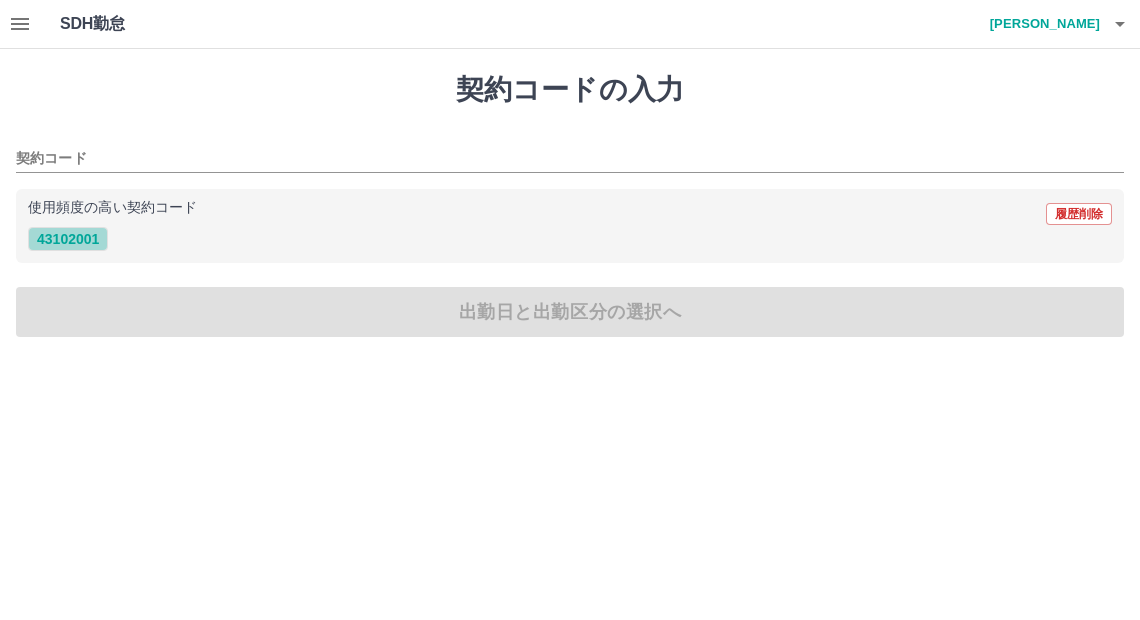 click on "43102001" at bounding box center (68, 239) 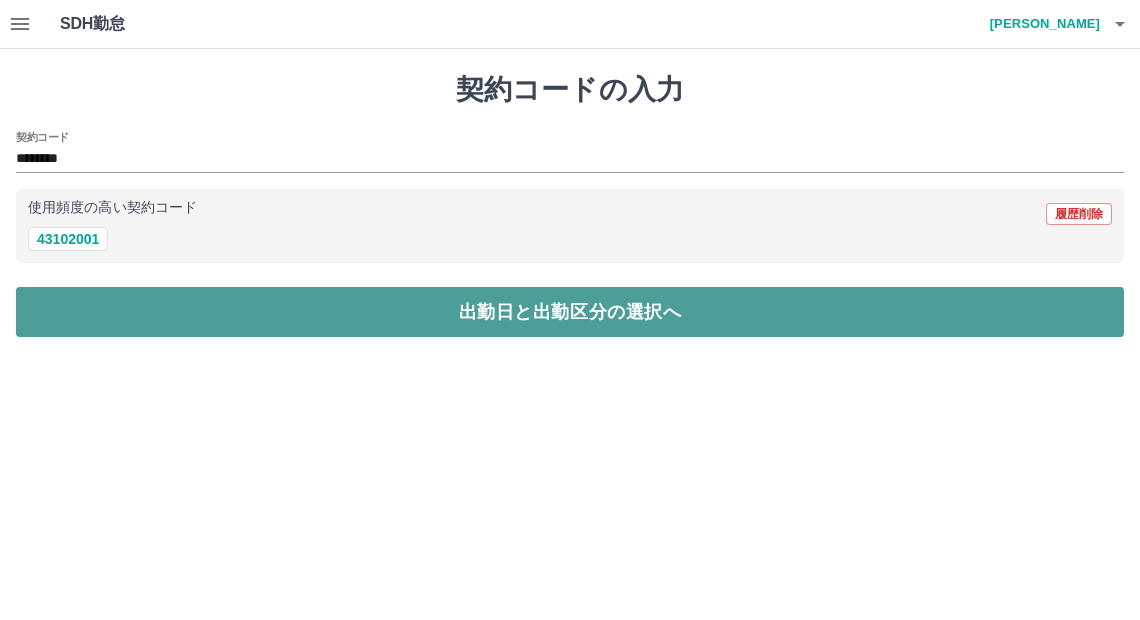 click on "出勤日と出勤区分の選択へ" at bounding box center [570, 312] 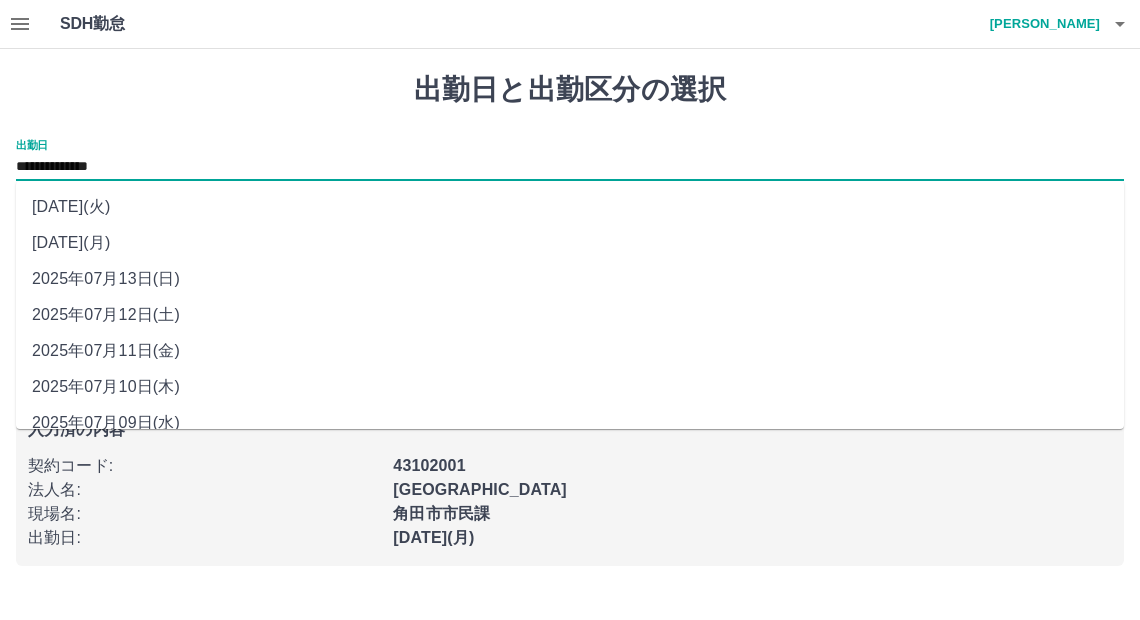 click on "**********" at bounding box center (570, 167) 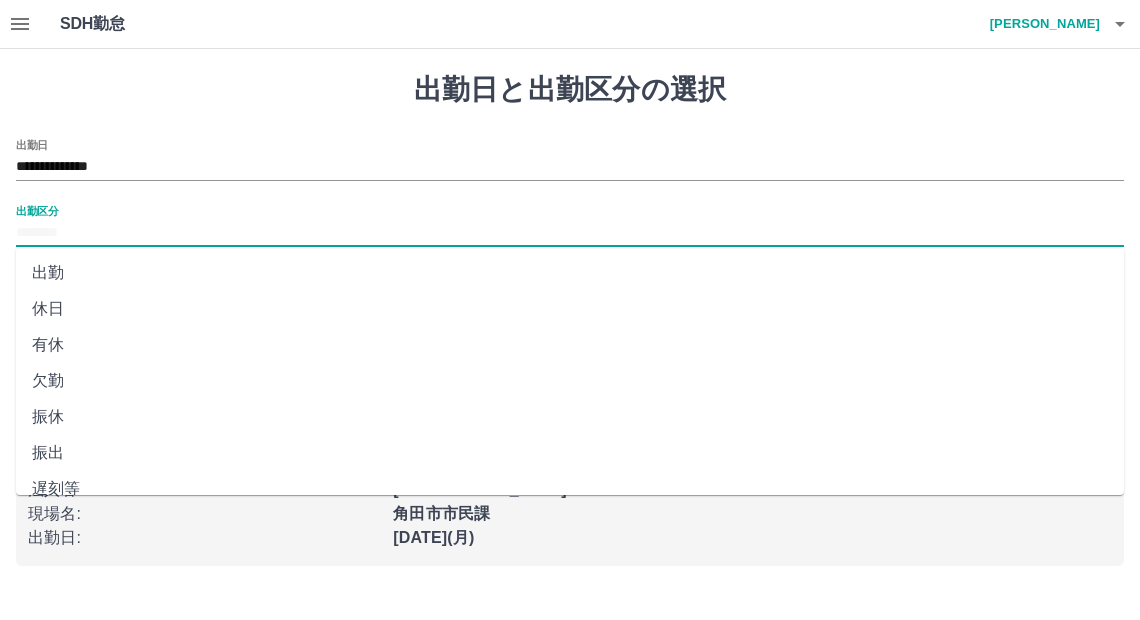 click on "出勤区分" at bounding box center [570, 233] 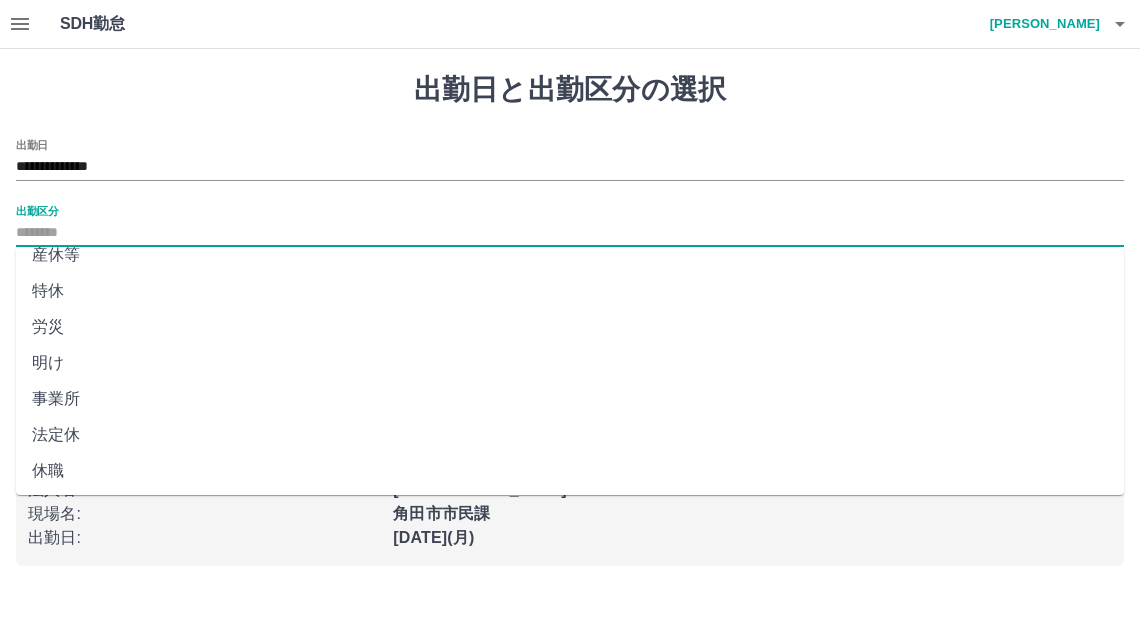 scroll, scrollTop: 416, scrollLeft: 0, axis: vertical 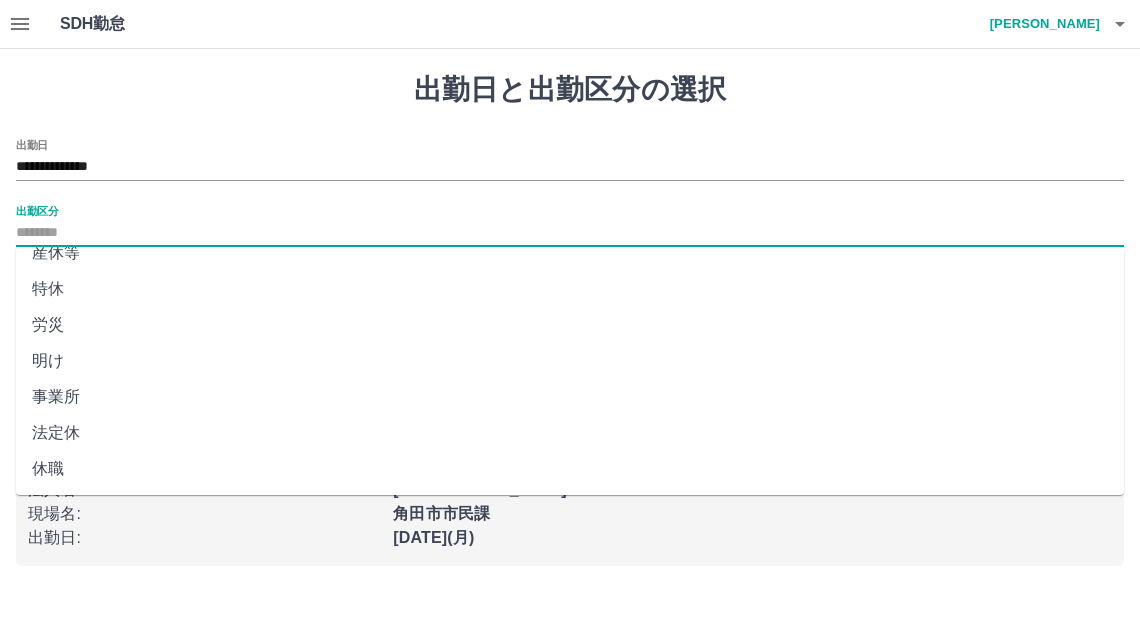 click on "法定休" at bounding box center (570, 433) 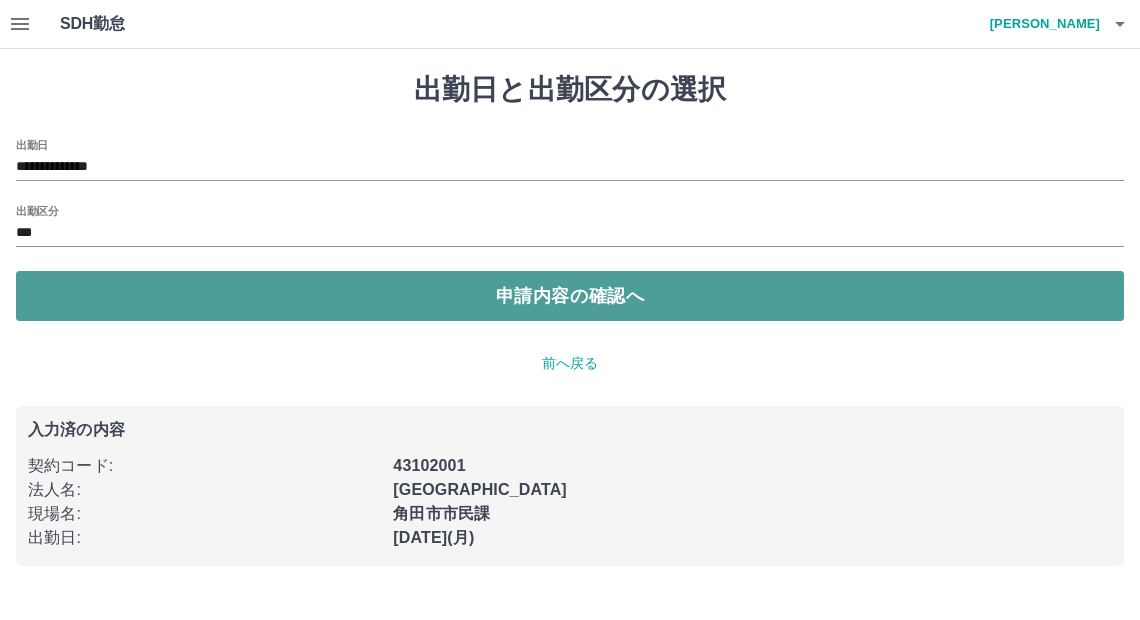 click on "申請内容の確認へ" at bounding box center [570, 296] 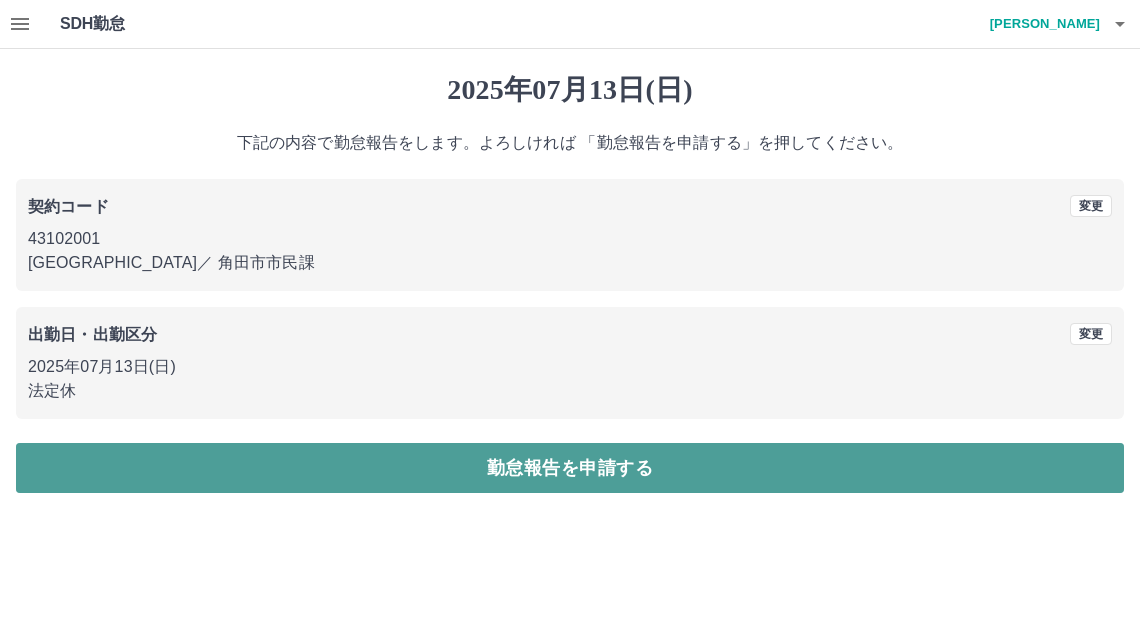 click on "勤怠報告を申請する" at bounding box center [570, 468] 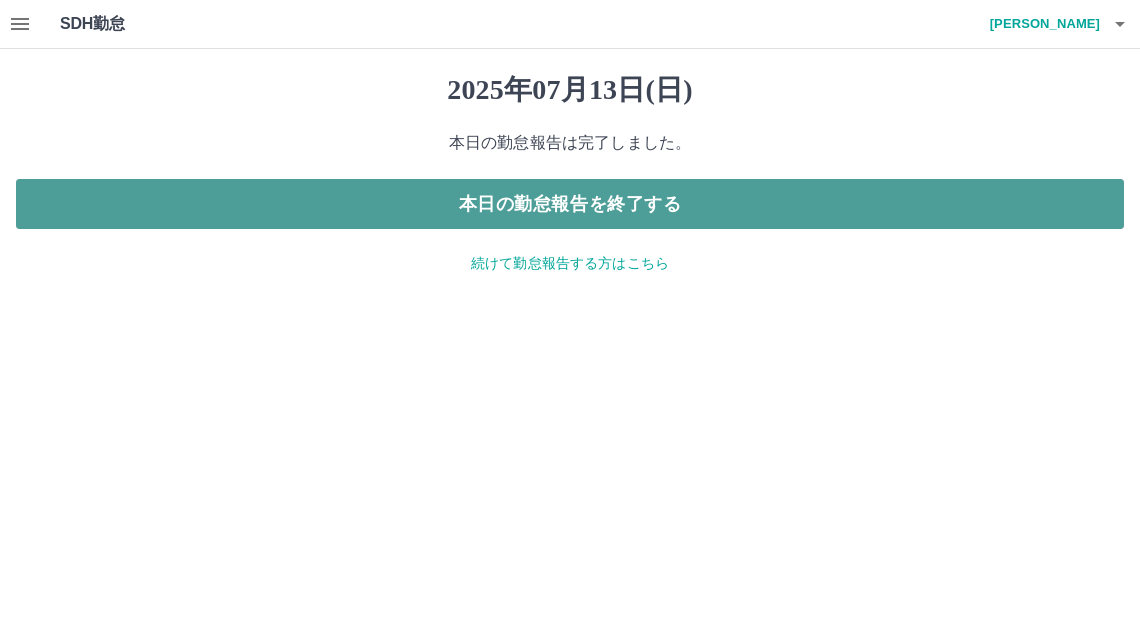 click on "本日の勤怠報告を終了する" at bounding box center [570, 204] 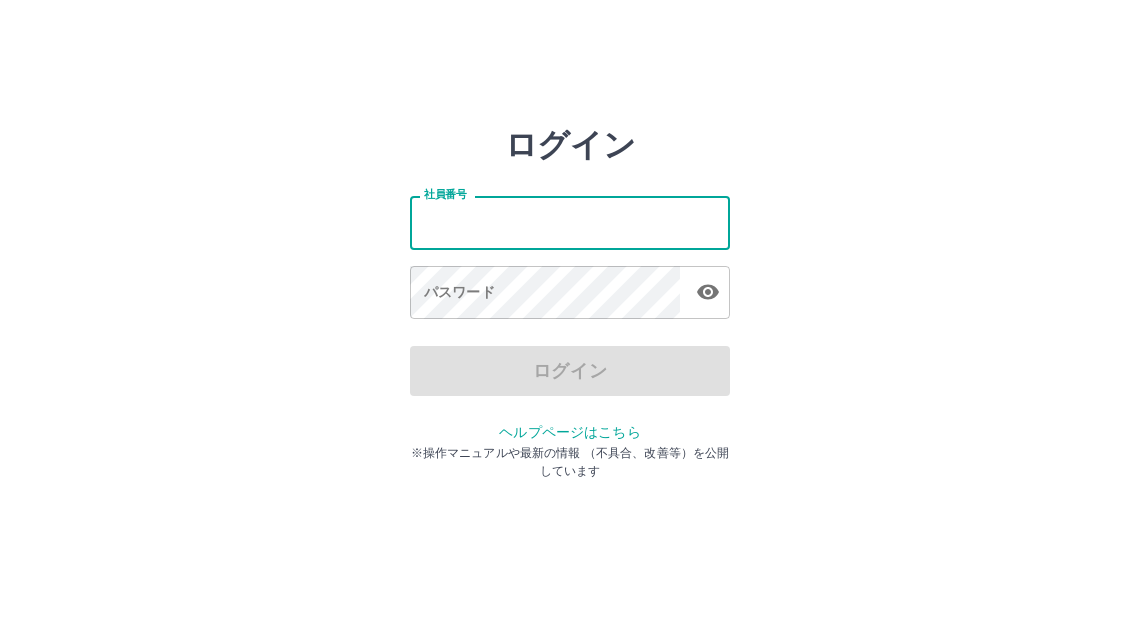 scroll, scrollTop: 0, scrollLeft: 0, axis: both 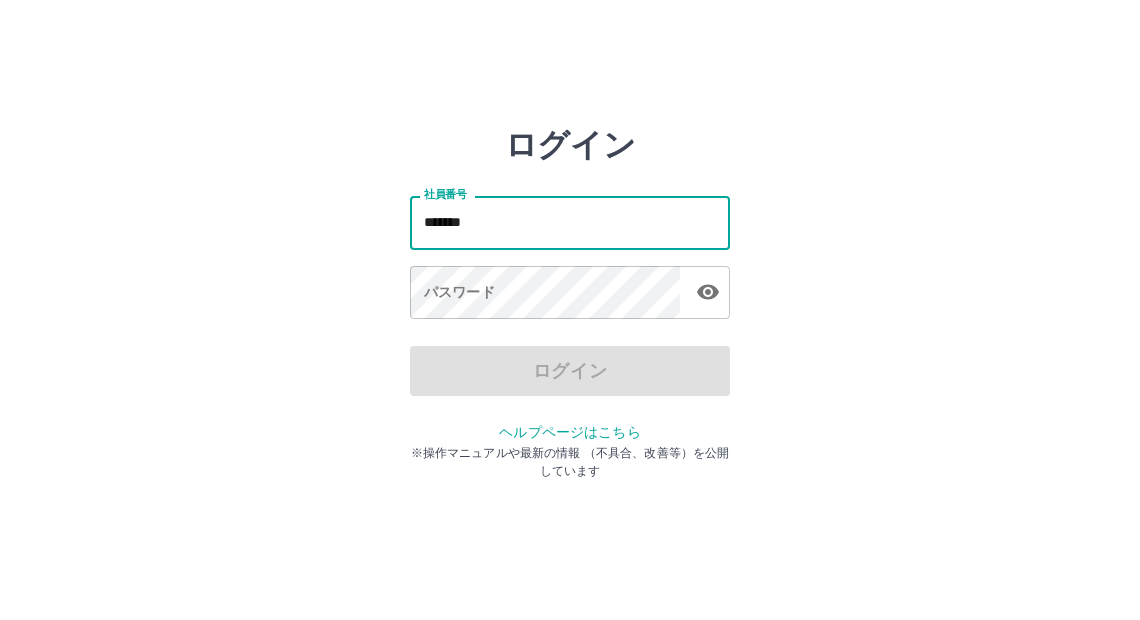 type on "*******" 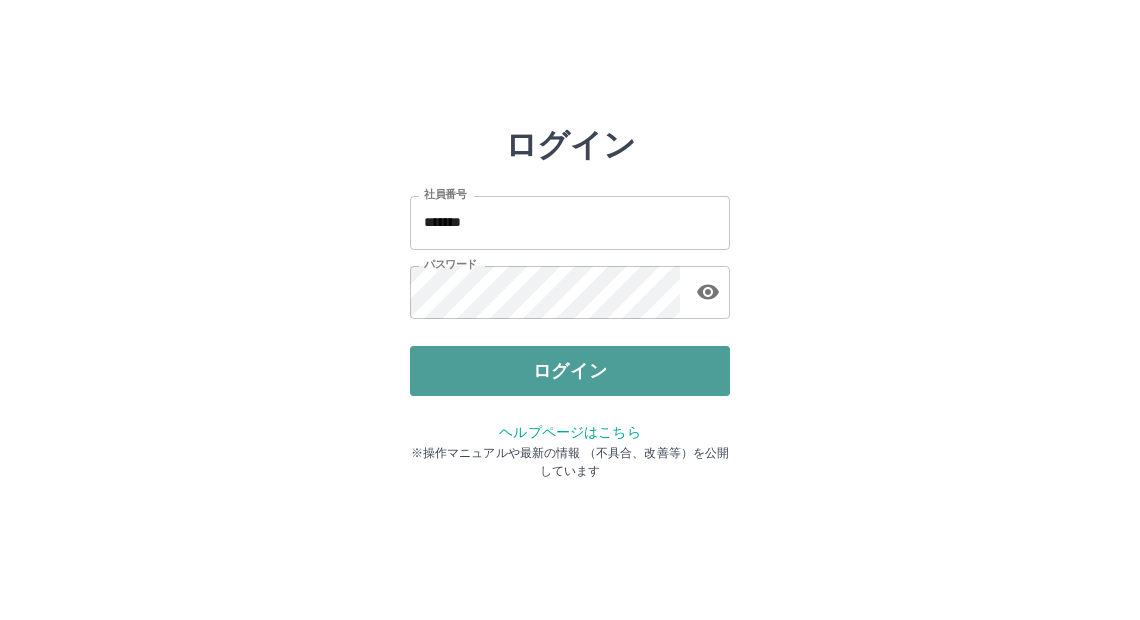 click on "ログイン" at bounding box center [570, 371] 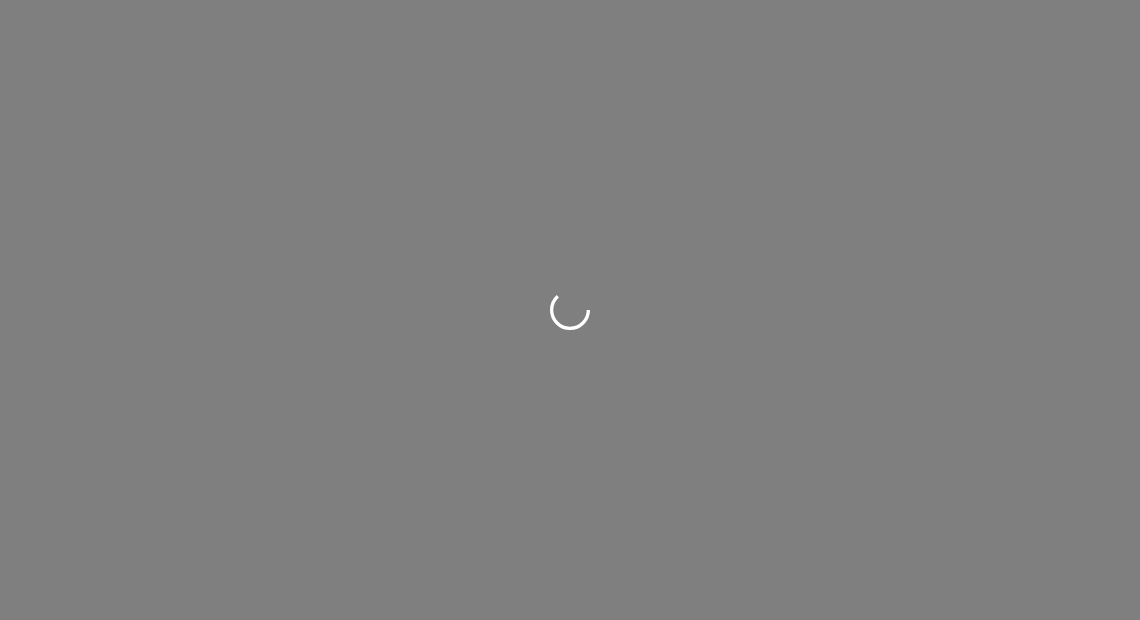 scroll, scrollTop: 0, scrollLeft: 0, axis: both 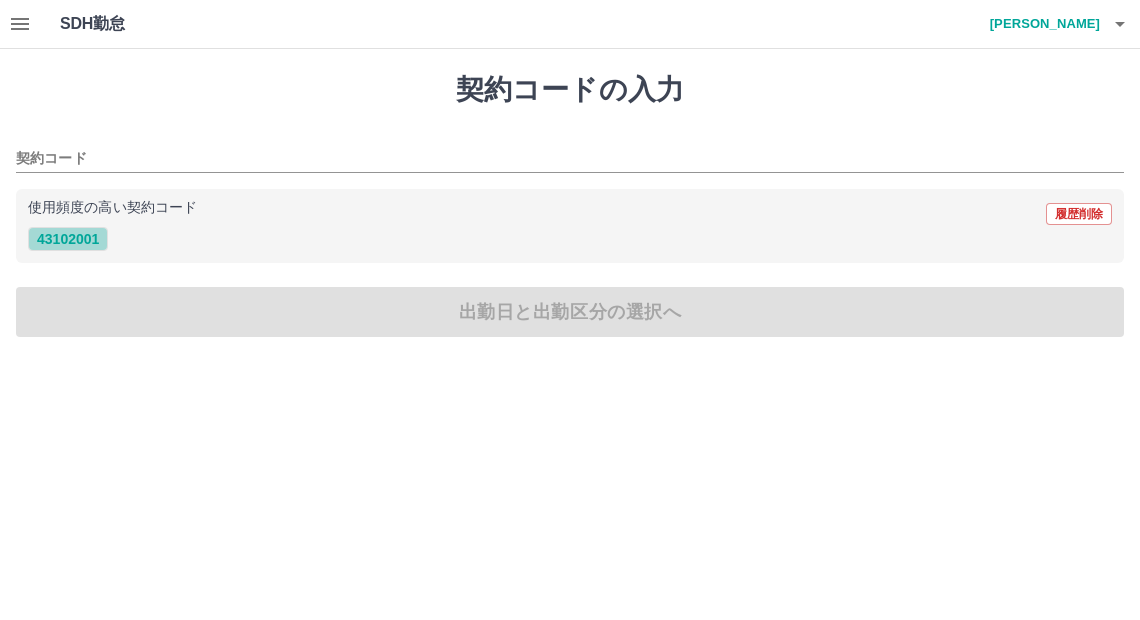 click on "43102001" at bounding box center (68, 239) 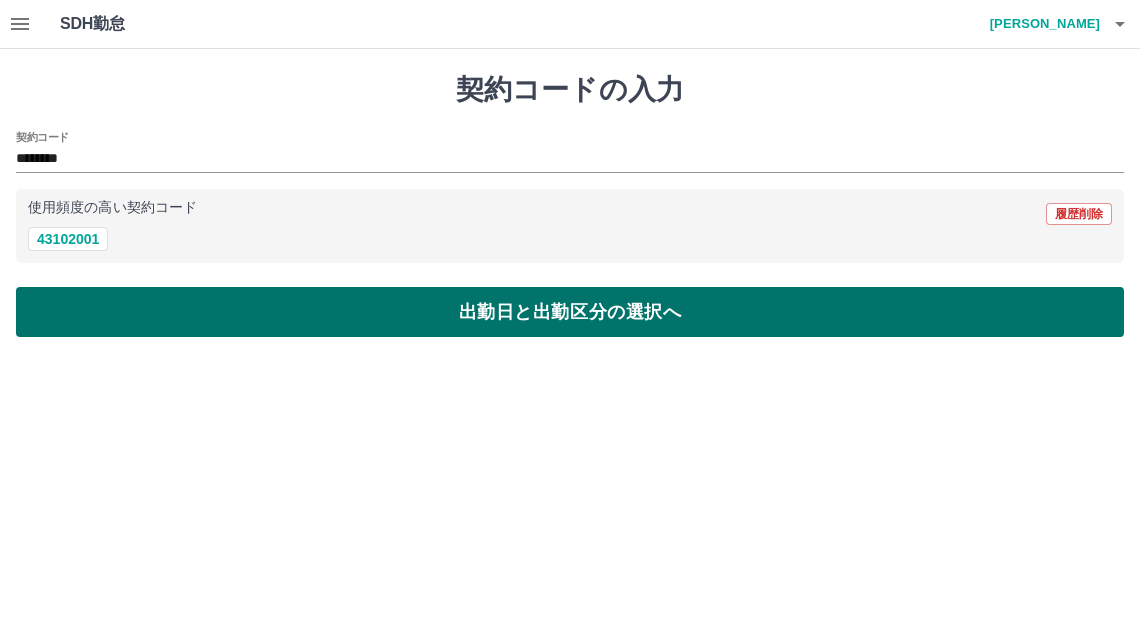 click on "出勤日と出勤区分の選択へ" at bounding box center (570, 312) 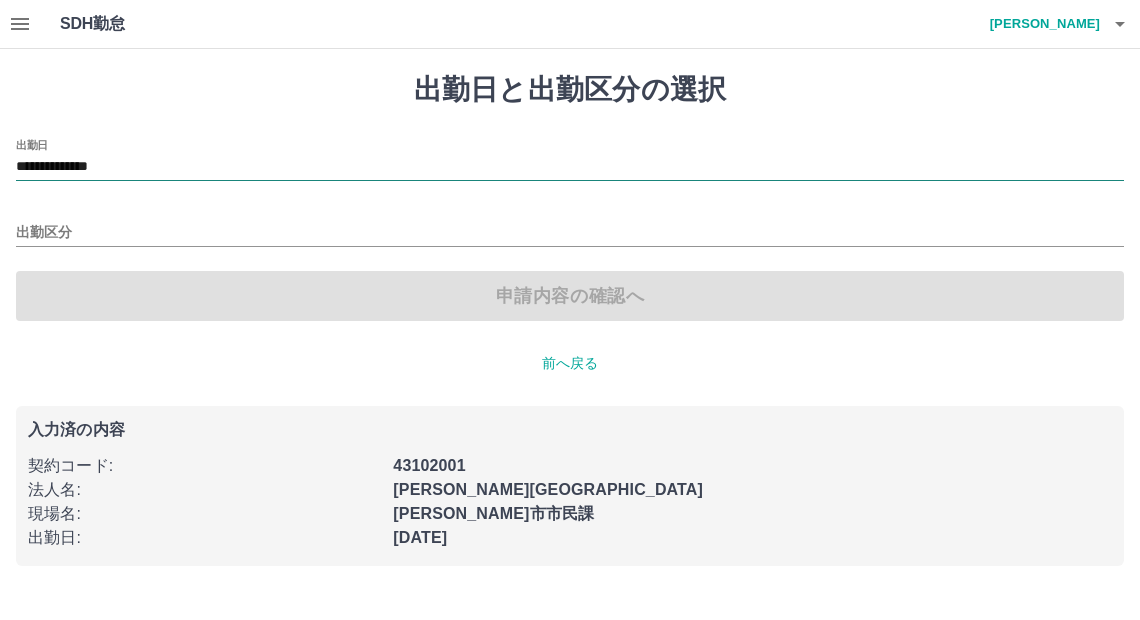 click on "**********" at bounding box center [570, 167] 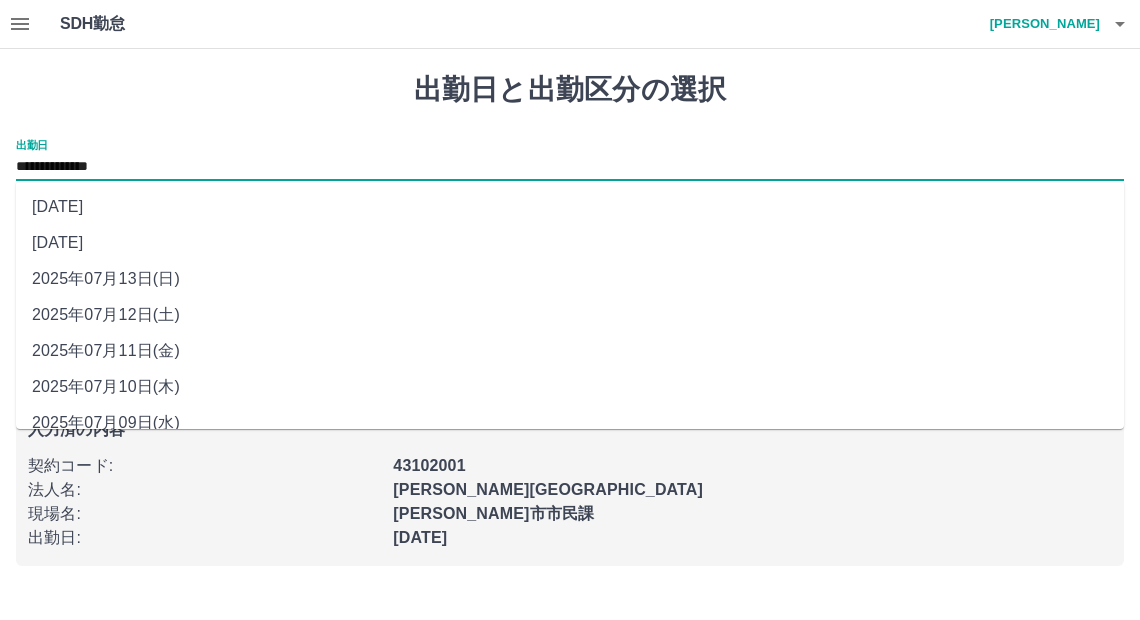 click on "2025年07月12日(土)" at bounding box center [570, 315] 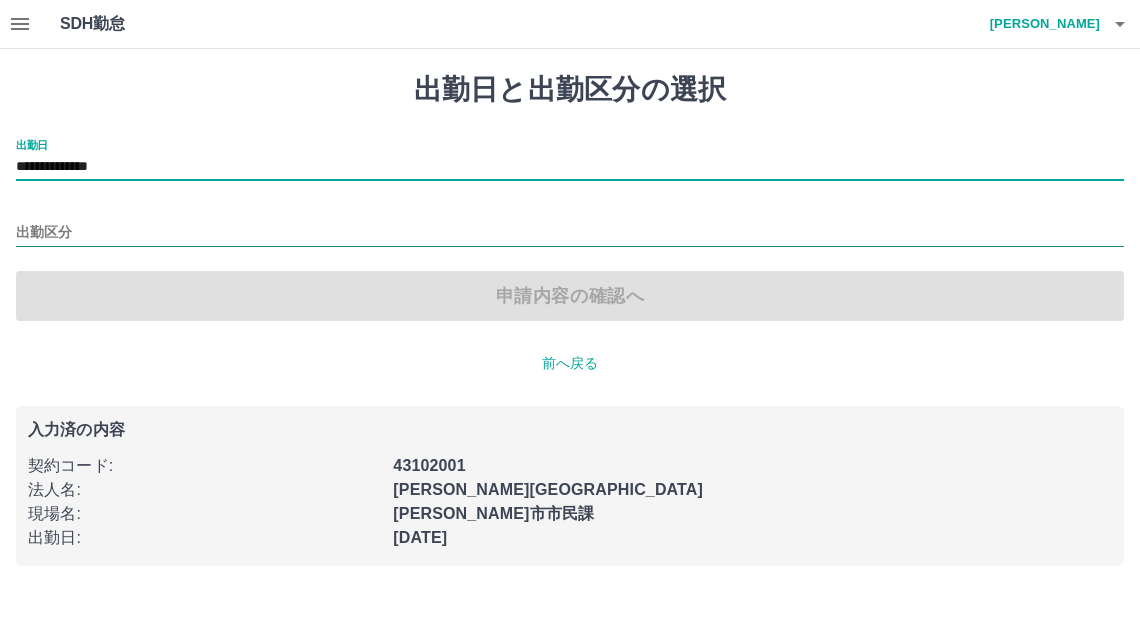 click on "出勤区分" at bounding box center [570, 233] 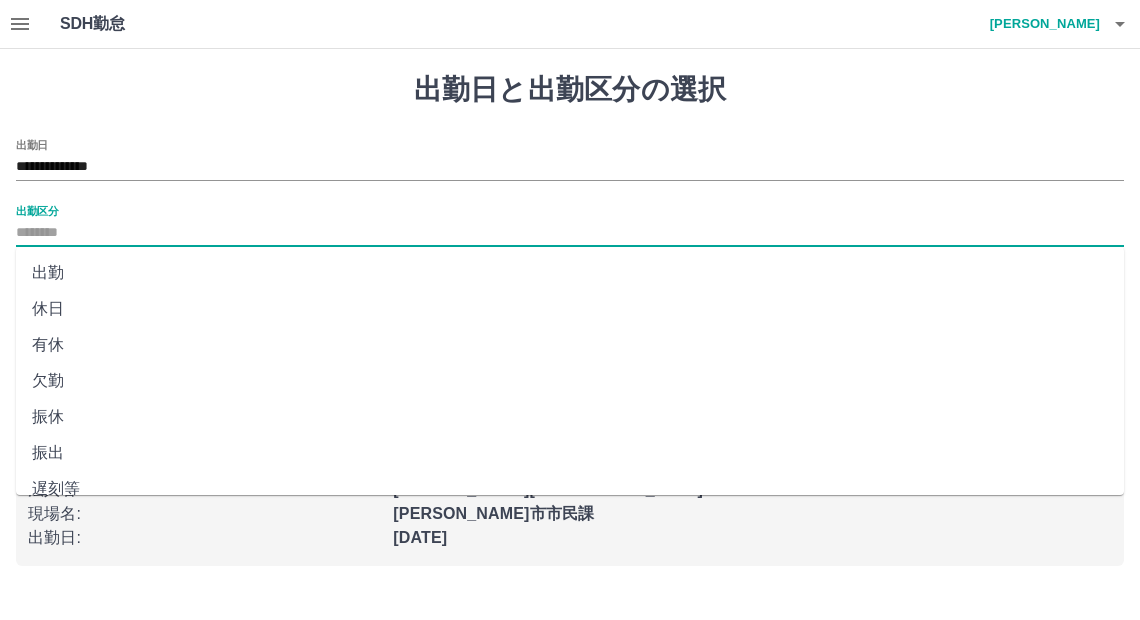 click on "休日" at bounding box center [570, 309] 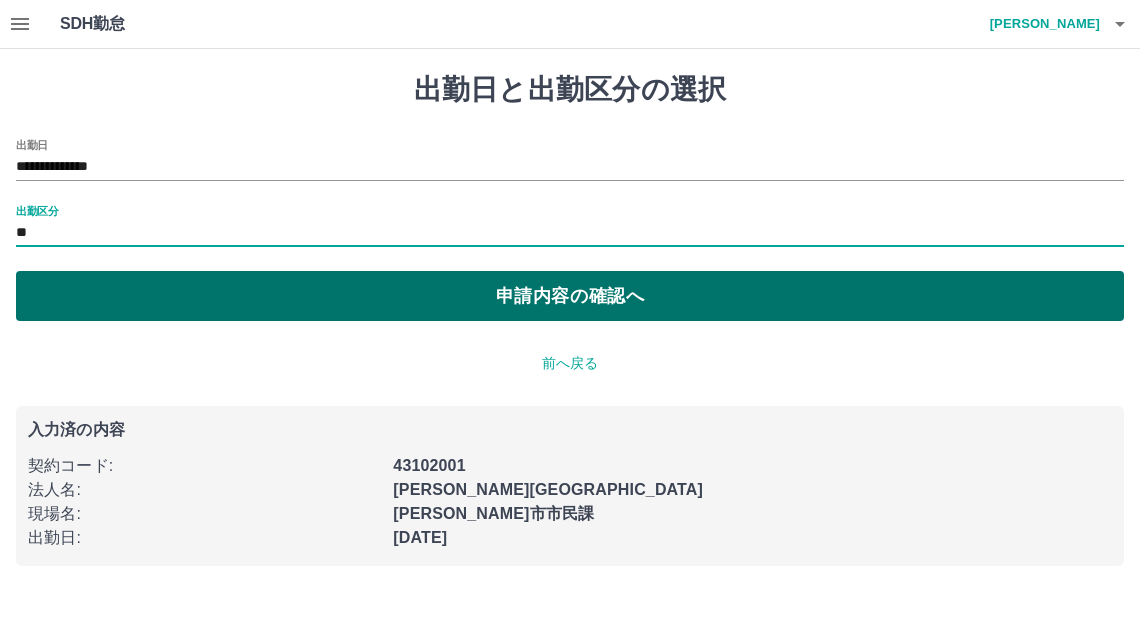 click on "申請内容の確認へ" at bounding box center [570, 296] 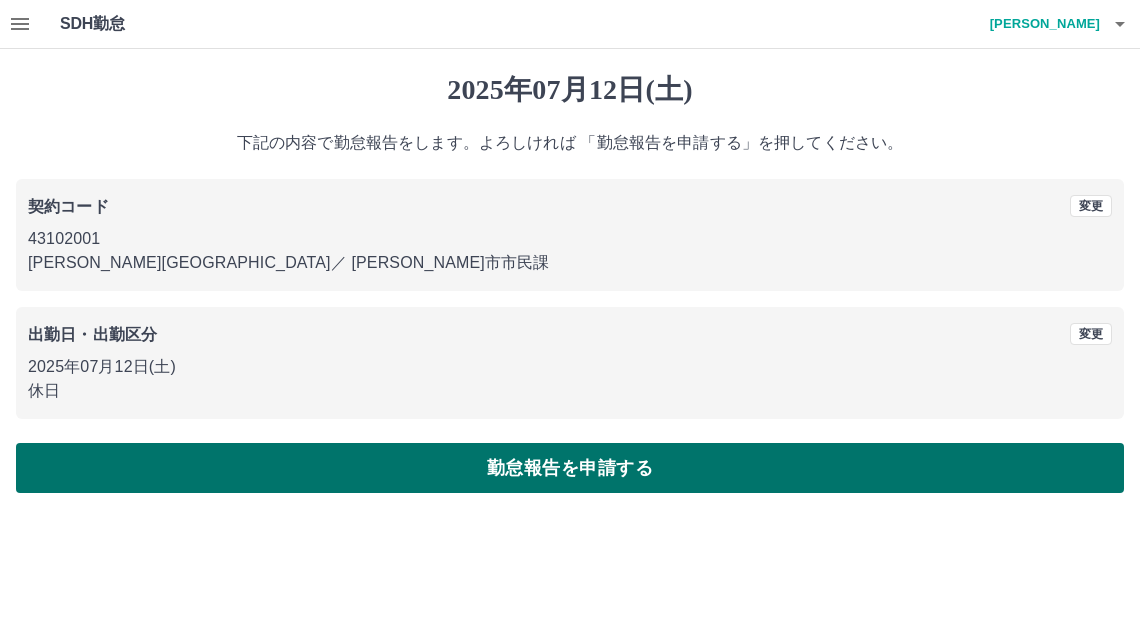 click on "勤怠報告を申請する" at bounding box center (570, 468) 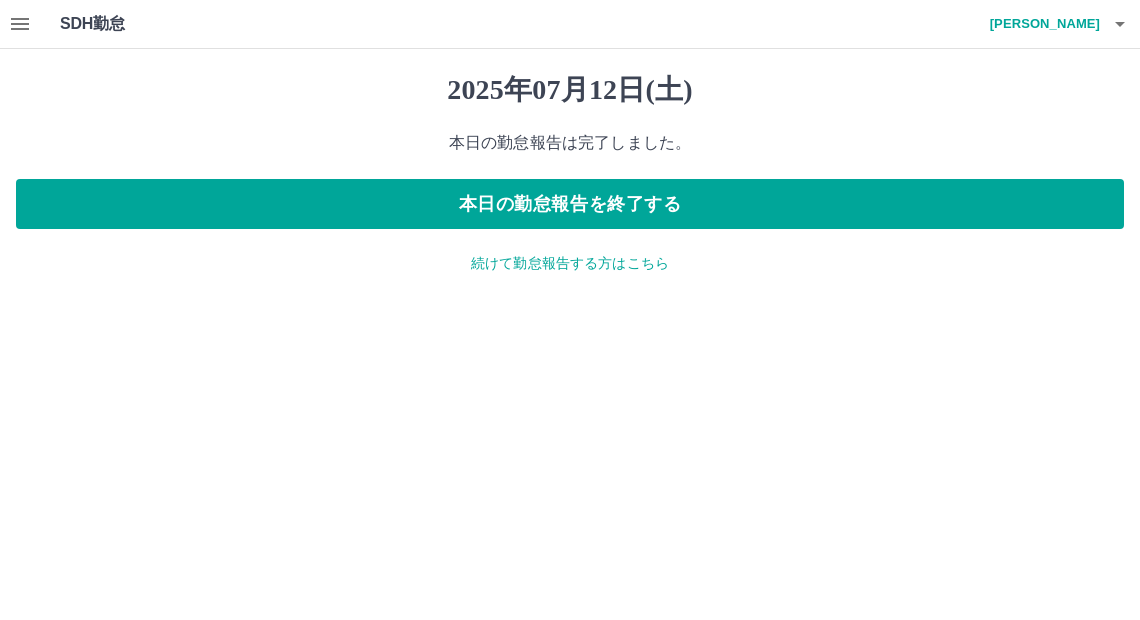 click on "続けて勤怠報告する方はこちら" at bounding box center (570, 263) 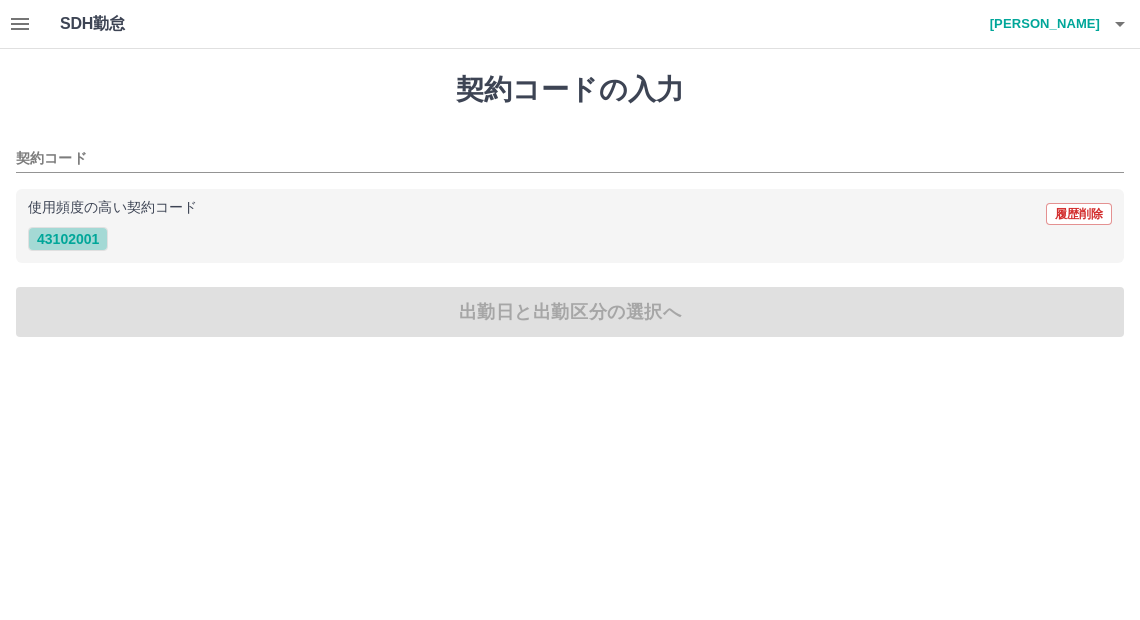 click on "43102001" at bounding box center (68, 239) 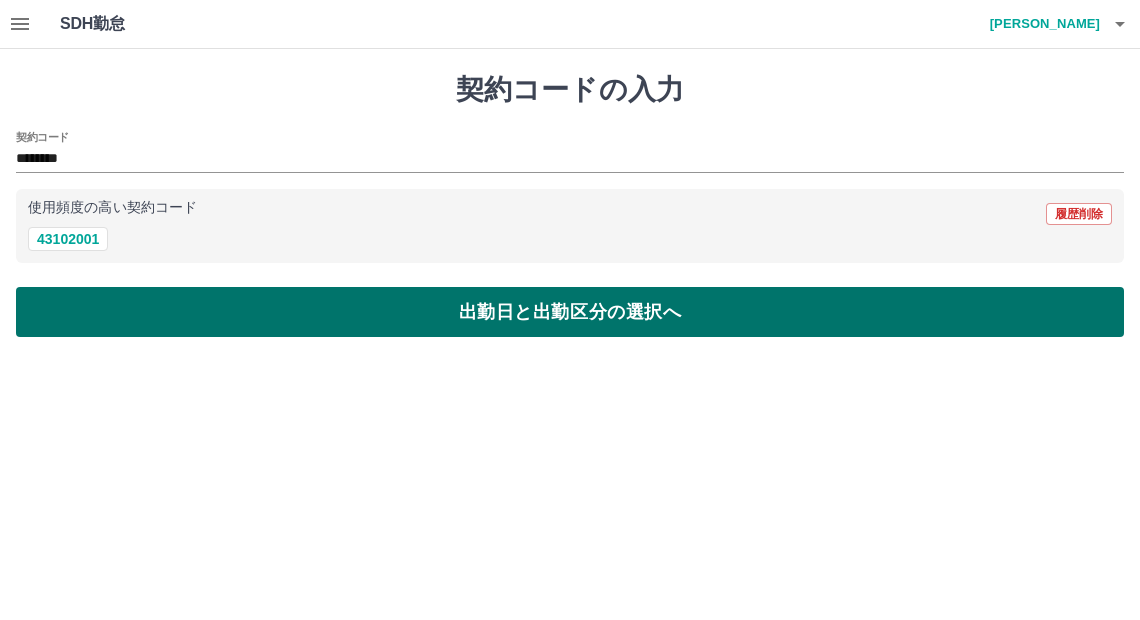 click on "出勤日と出勤区分の選択へ" at bounding box center [570, 312] 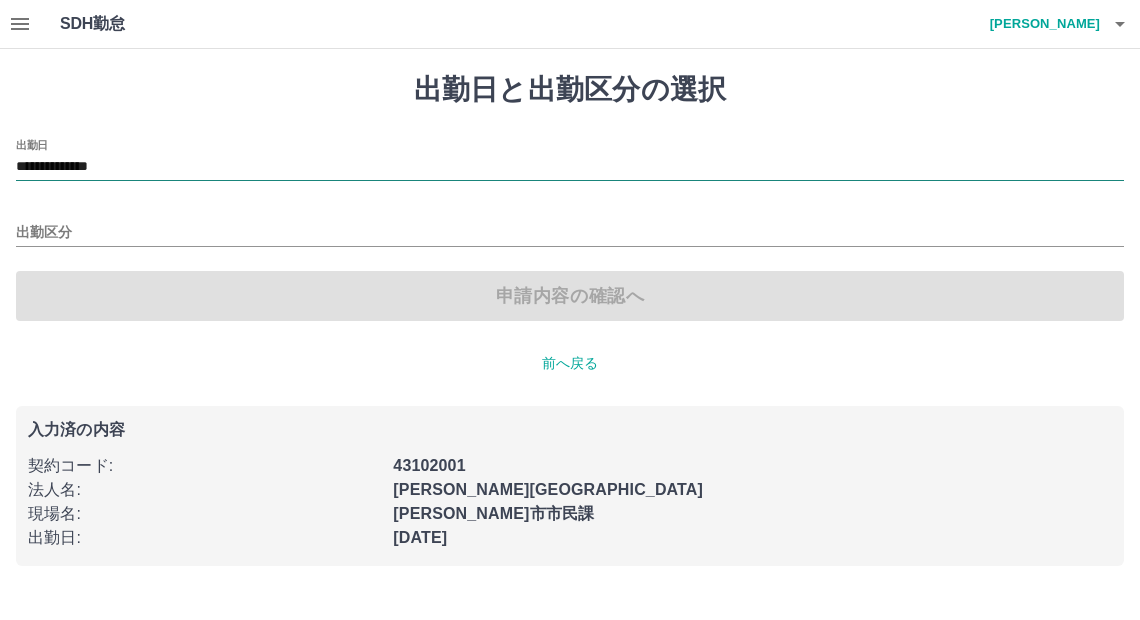 click on "**********" at bounding box center [570, 167] 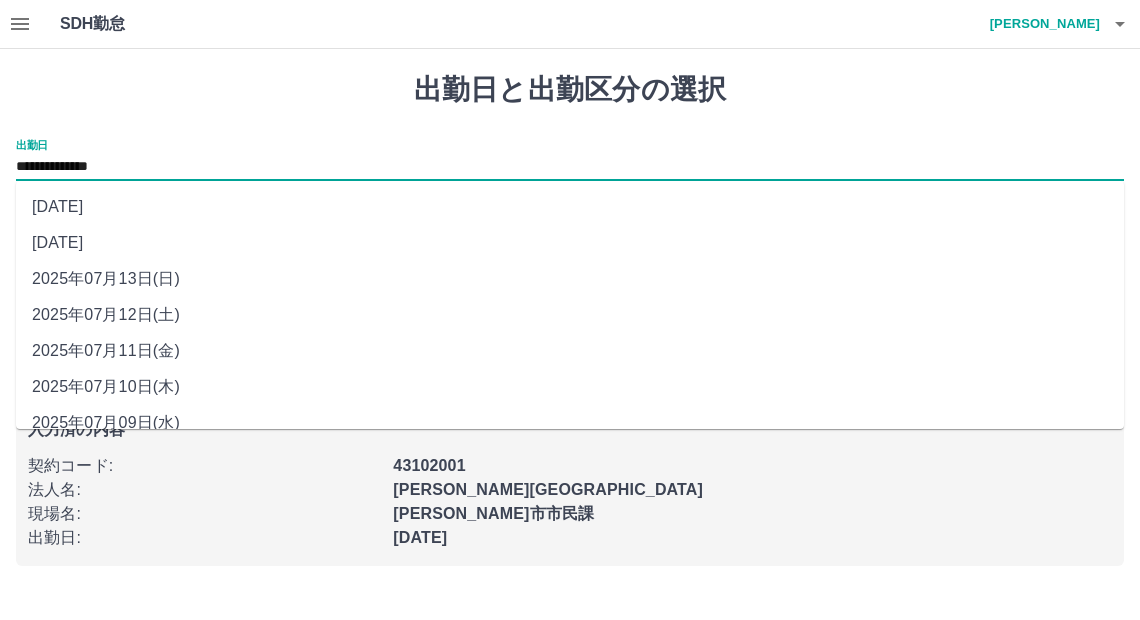 click on "2025年07月13日(日)" at bounding box center (570, 279) 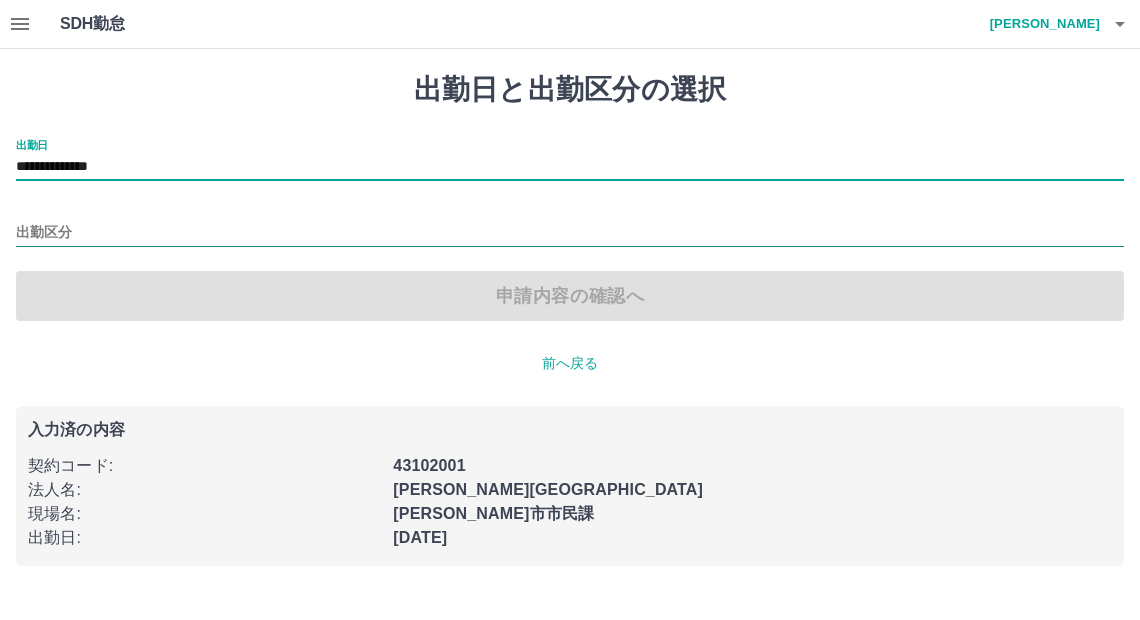 click on "出勤区分" at bounding box center (570, 233) 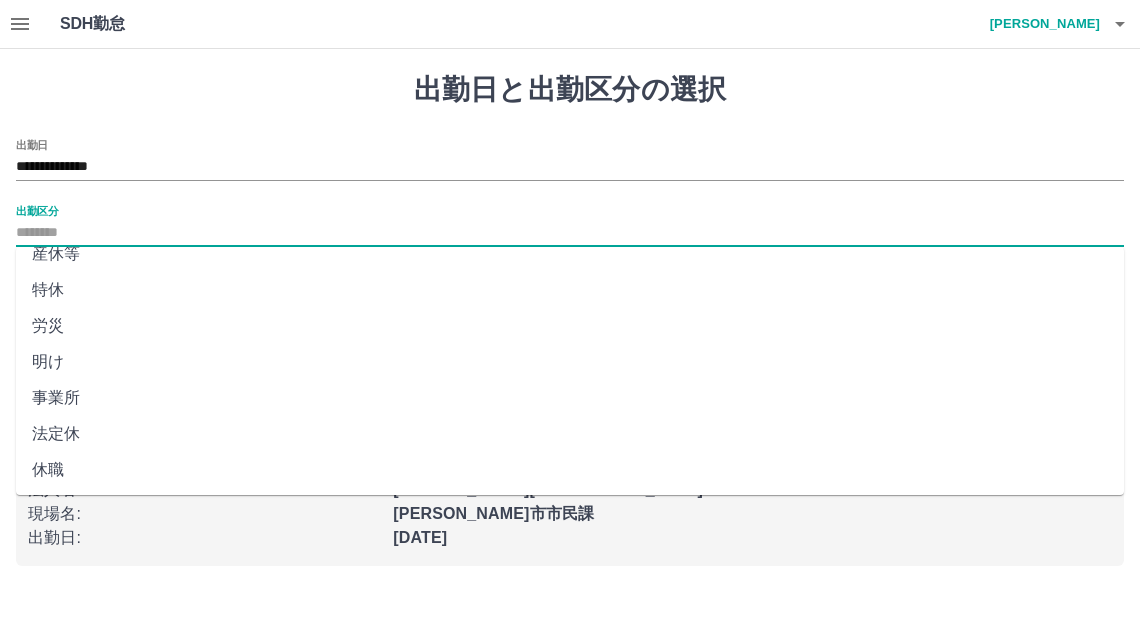 scroll, scrollTop: 416, scrollLeft: 0, axis: vertical 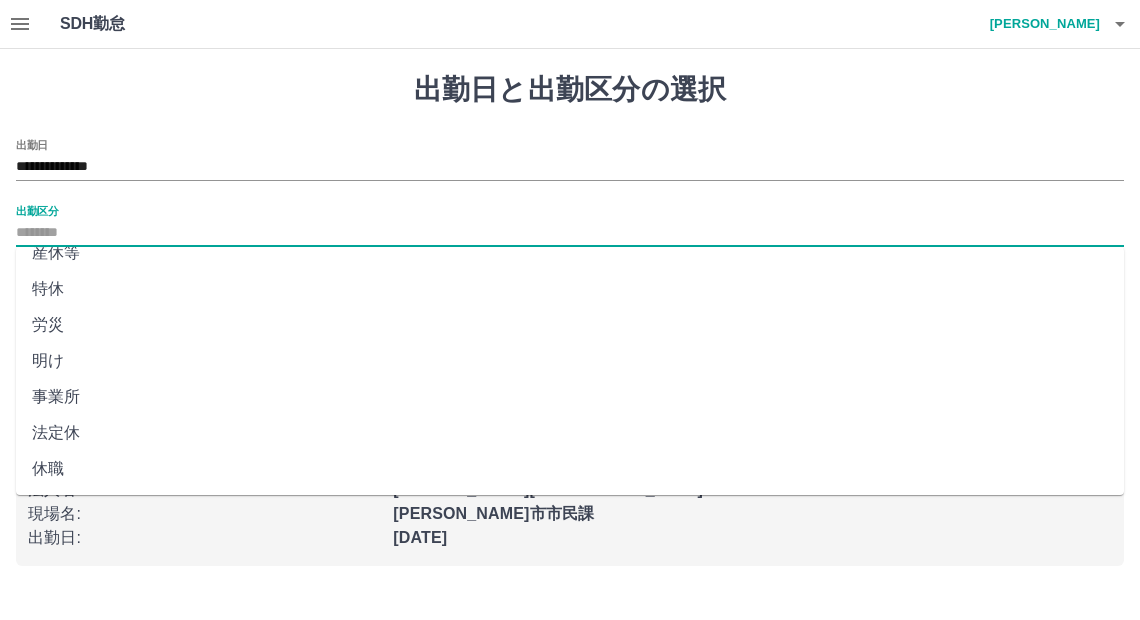 click on "法定休" at bounding box center [570, 433] 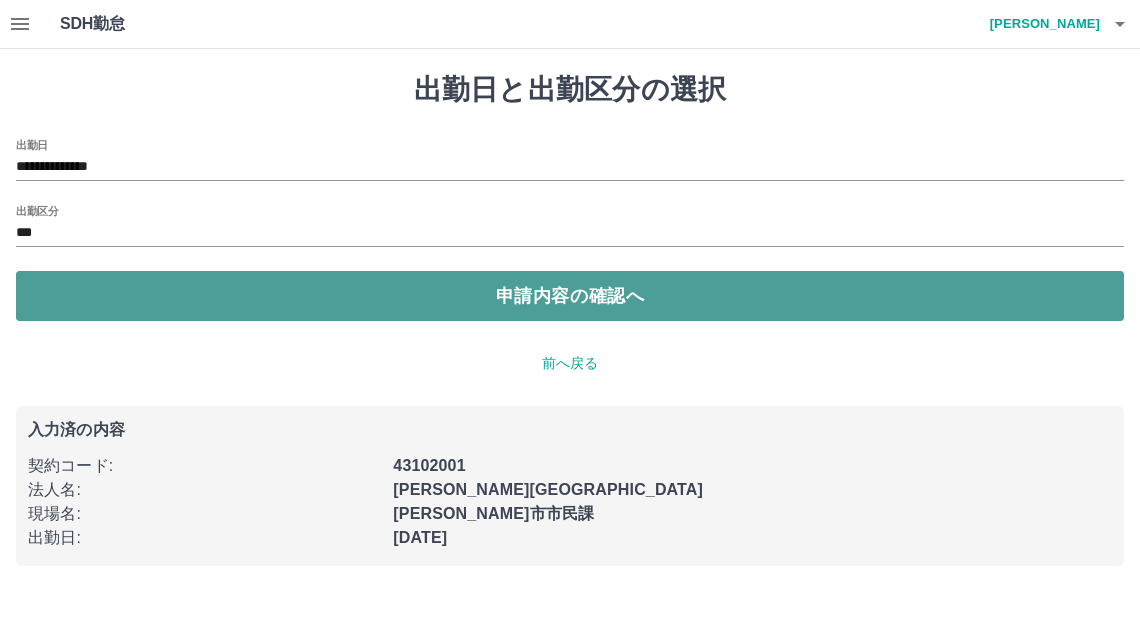 click on "申請内容の確認へ" at bounding box center (570, 296) 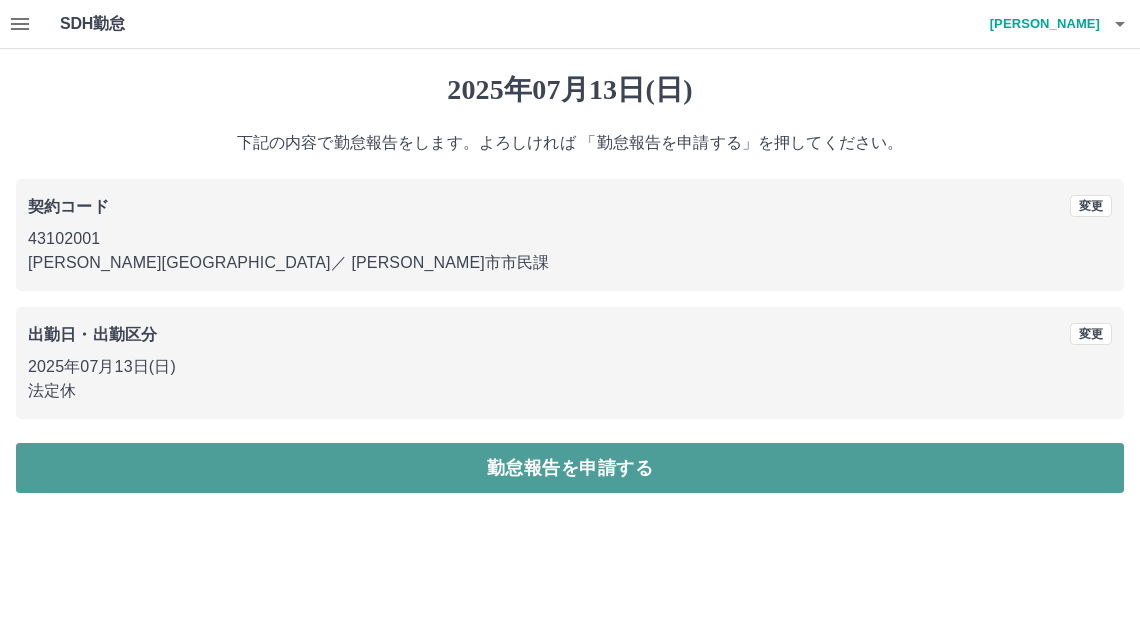 click on "勤怠報告を申請する" at bounding box center (570, 468) 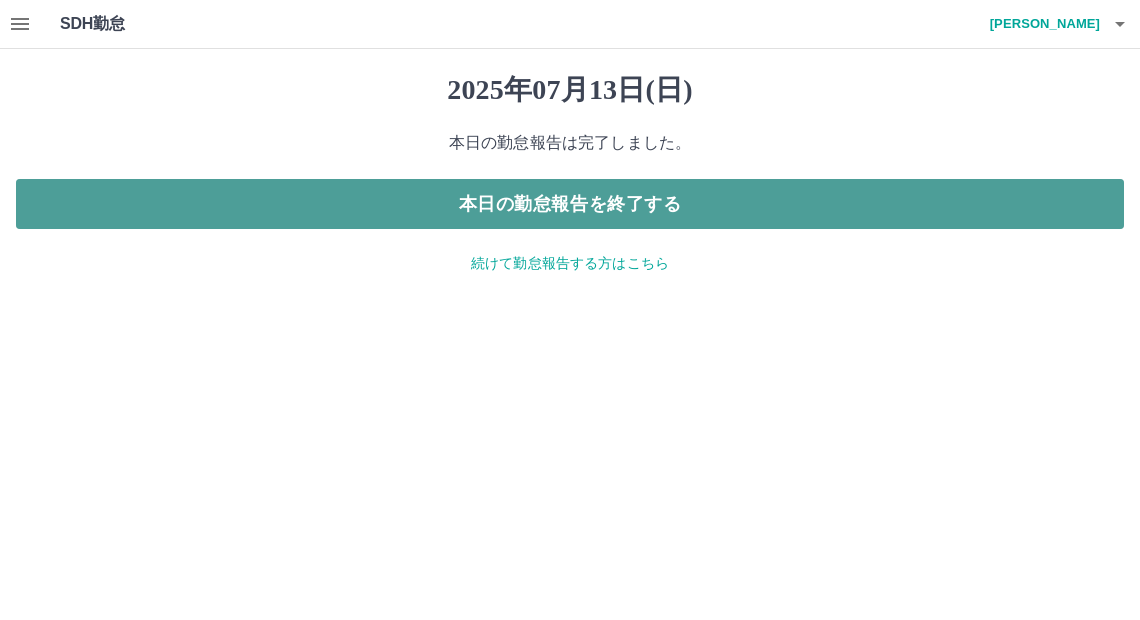 click on "本日の勤怠報告を終了する" at bounding box center (570, 204) 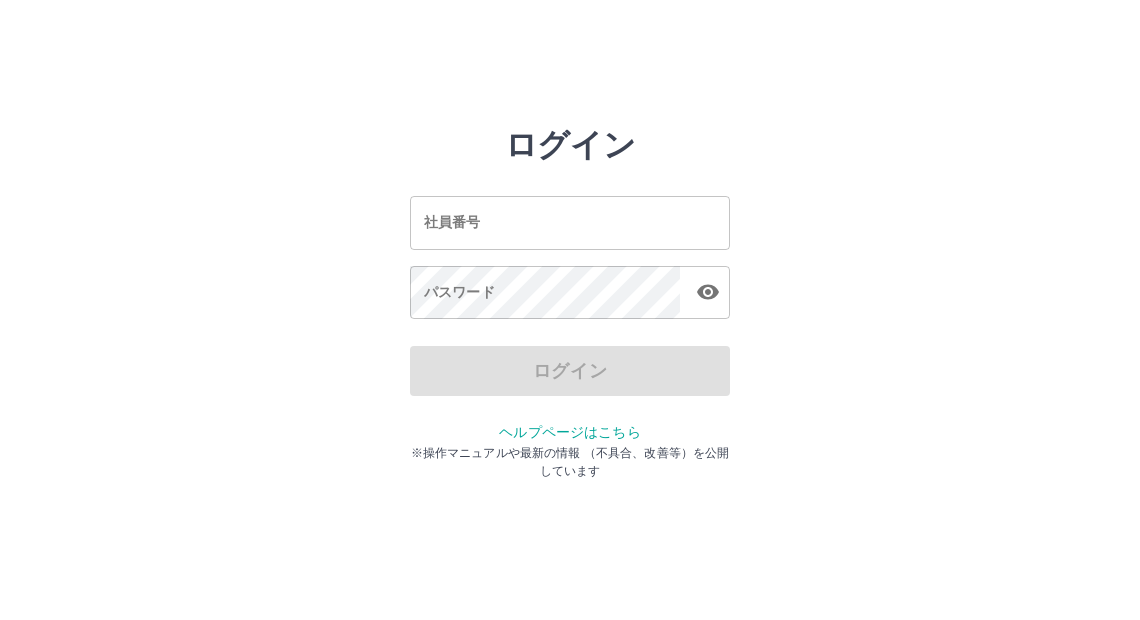 scroll, scrollTop: 0, scrollLeft: 0, axis: both 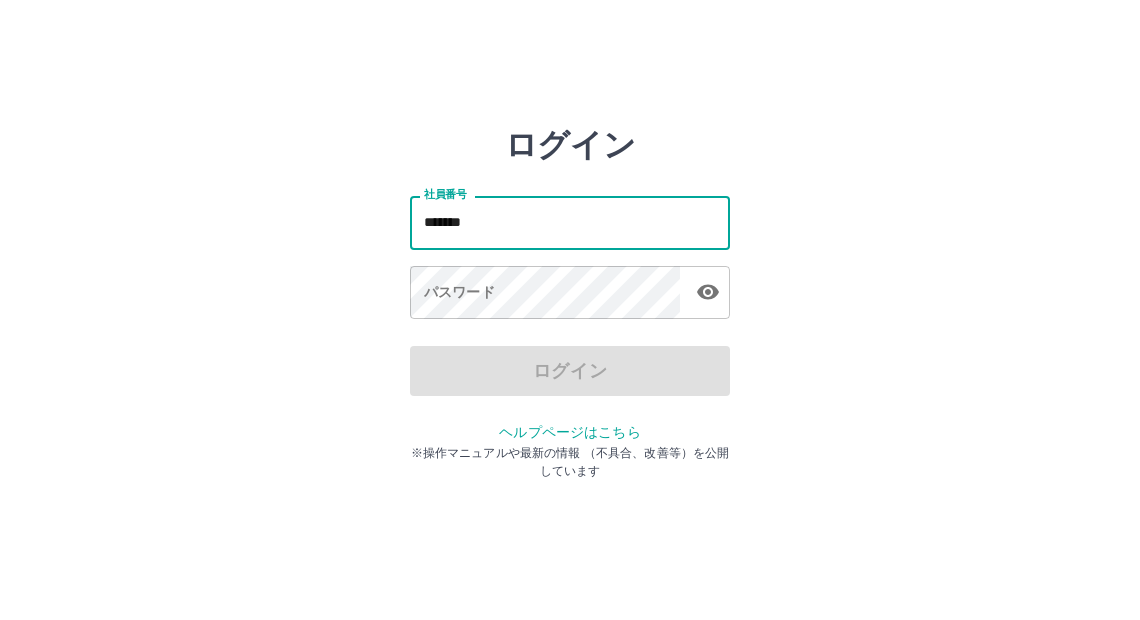 type on "*******" 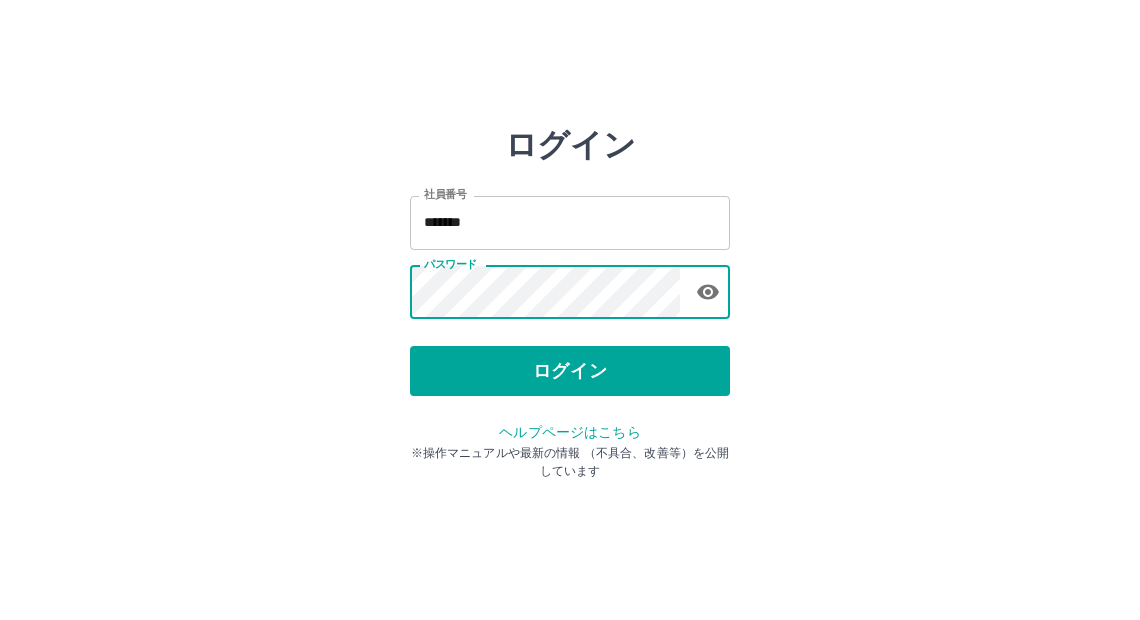 click on "ログイン" at bounding box center (570, 371) 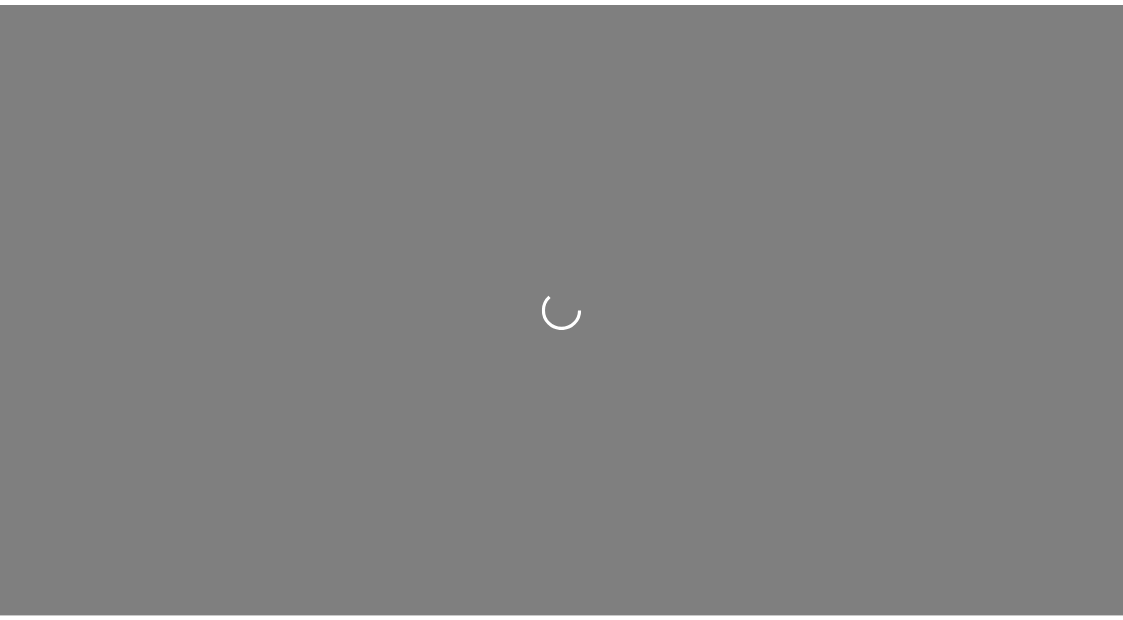 scroll, scrollTop: 0, scrollLeft: 0, axis: both 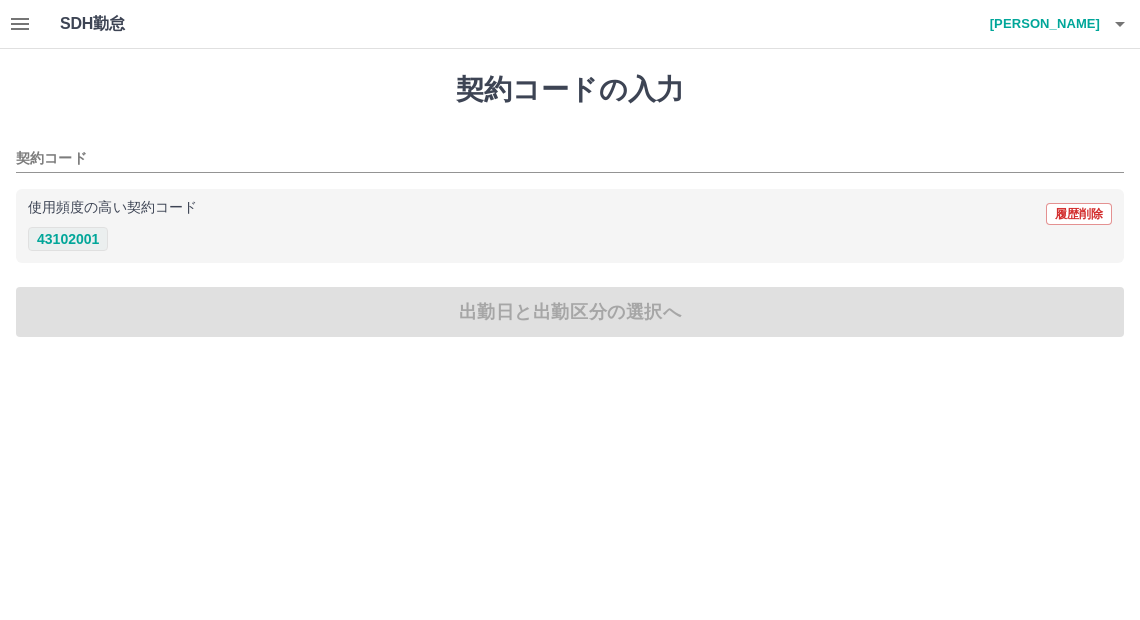 click on "43102001" at bounding box center (68, 239) 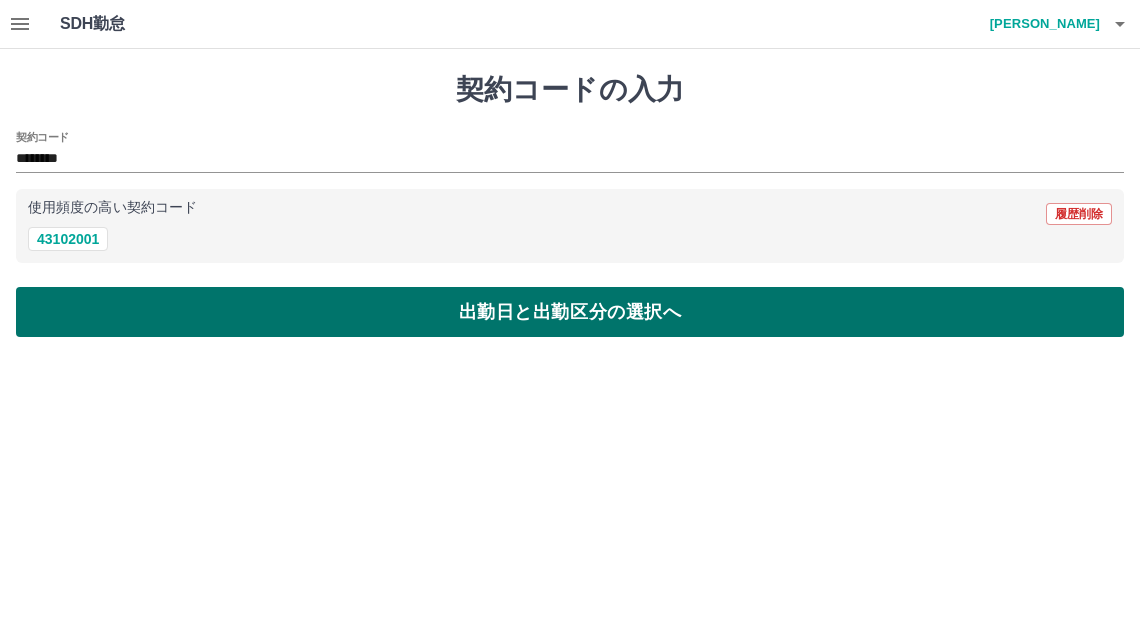 click on "出勤日と出勤区分の選択へ" at bounding box center (570, 312) 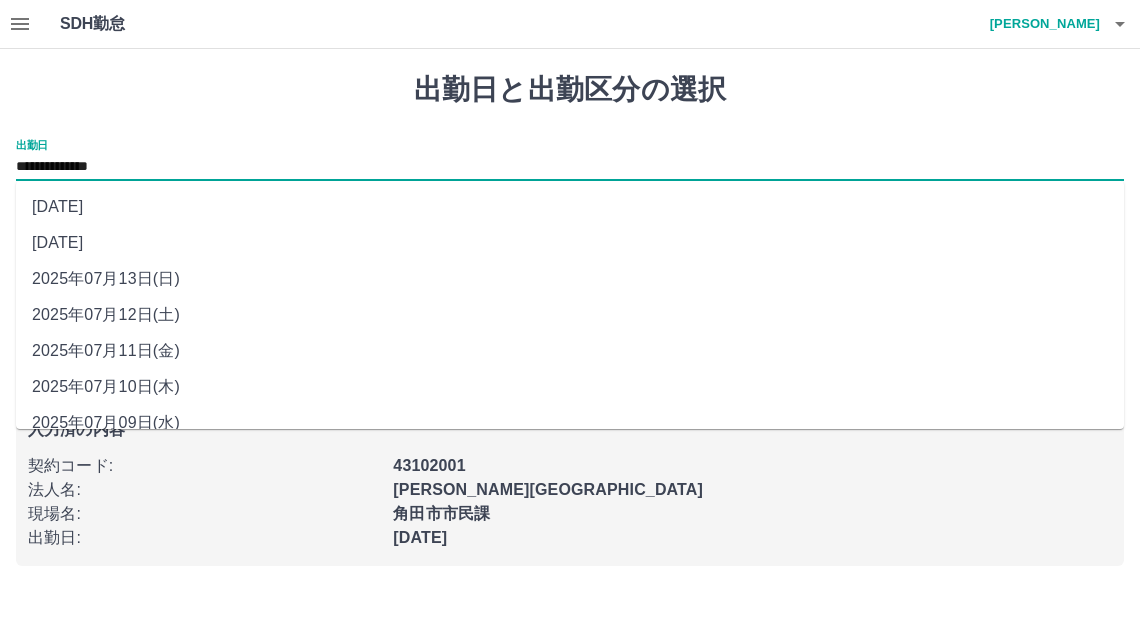 click on "**********" at bounding box center (570, 167) 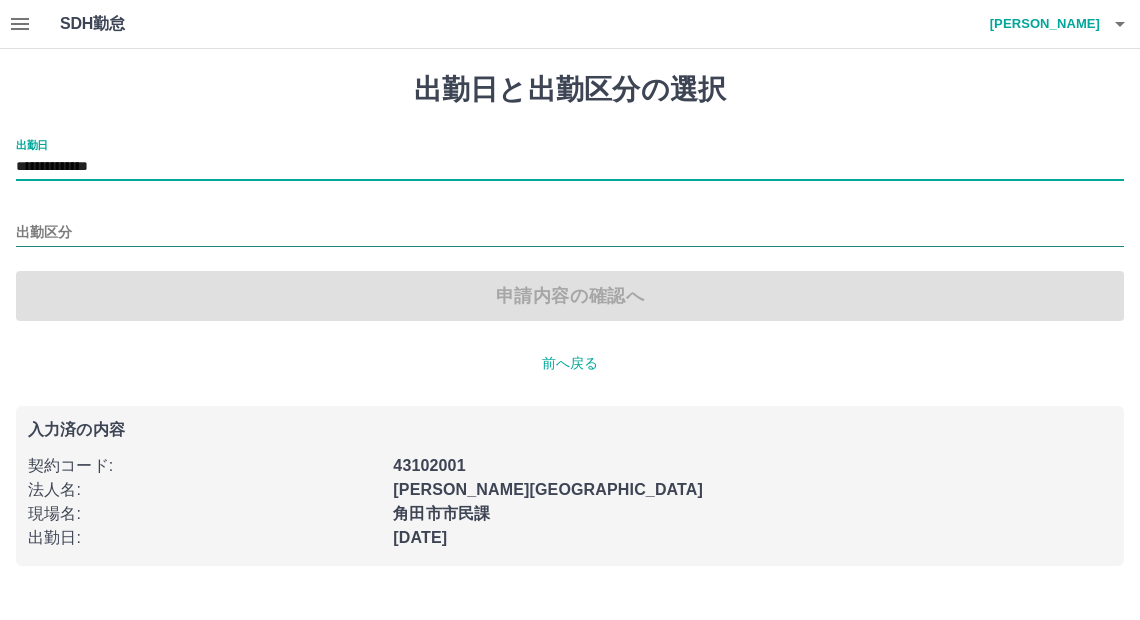 click on "出勤区分" at bounding box center (570, 233) 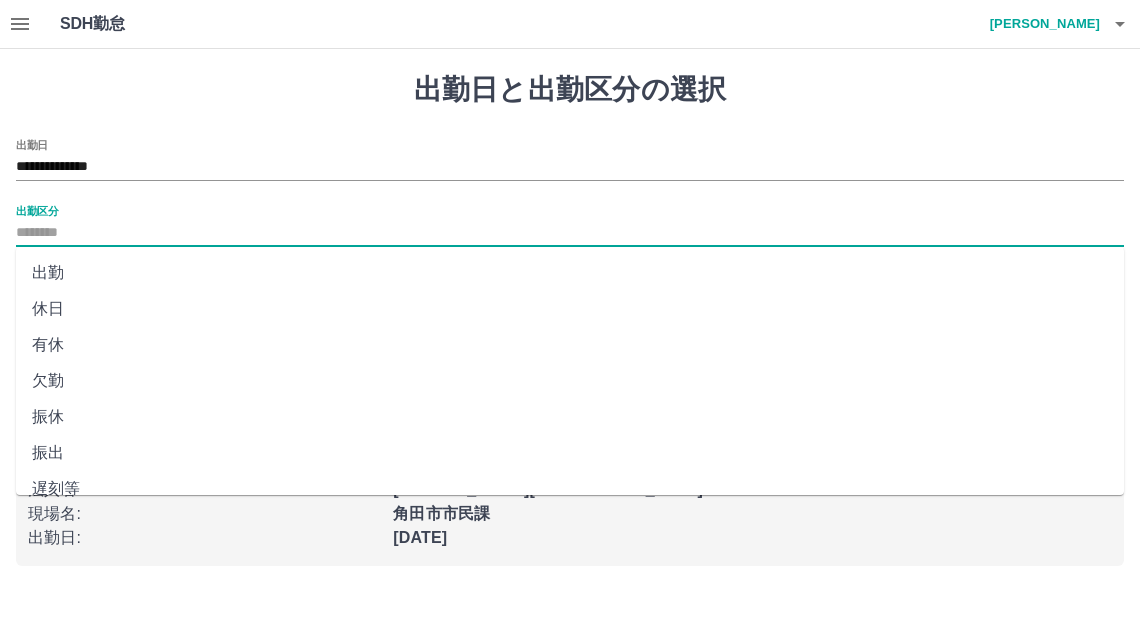 click on "出勤" at bounding box center (570, 273) 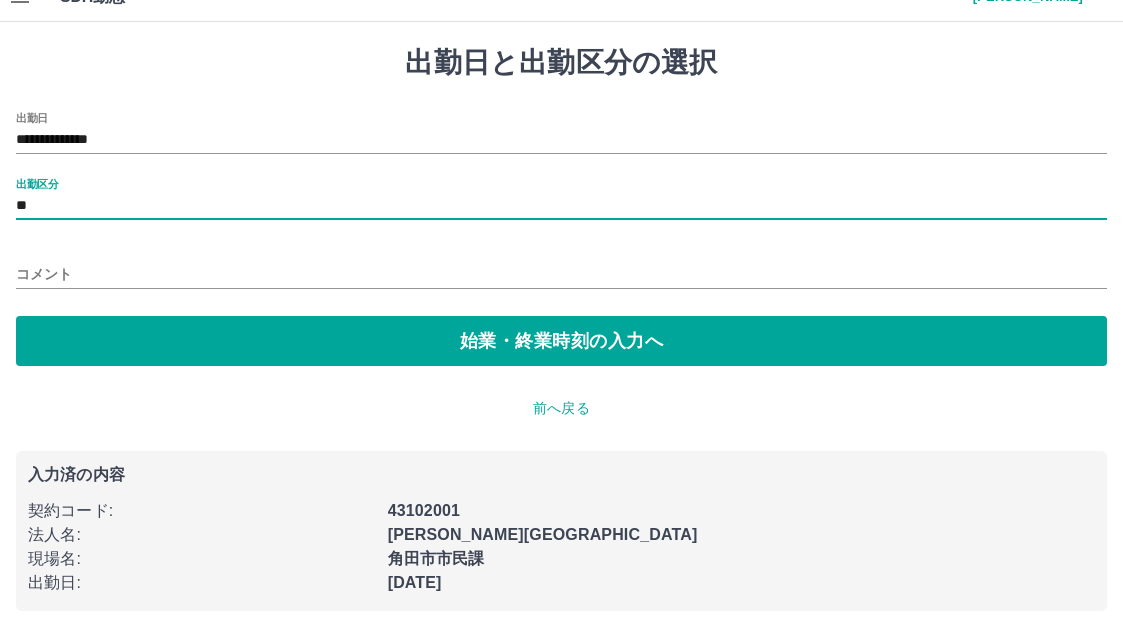 scroll, scrollTop: 42, scrollLeft: 0, axis: vertical 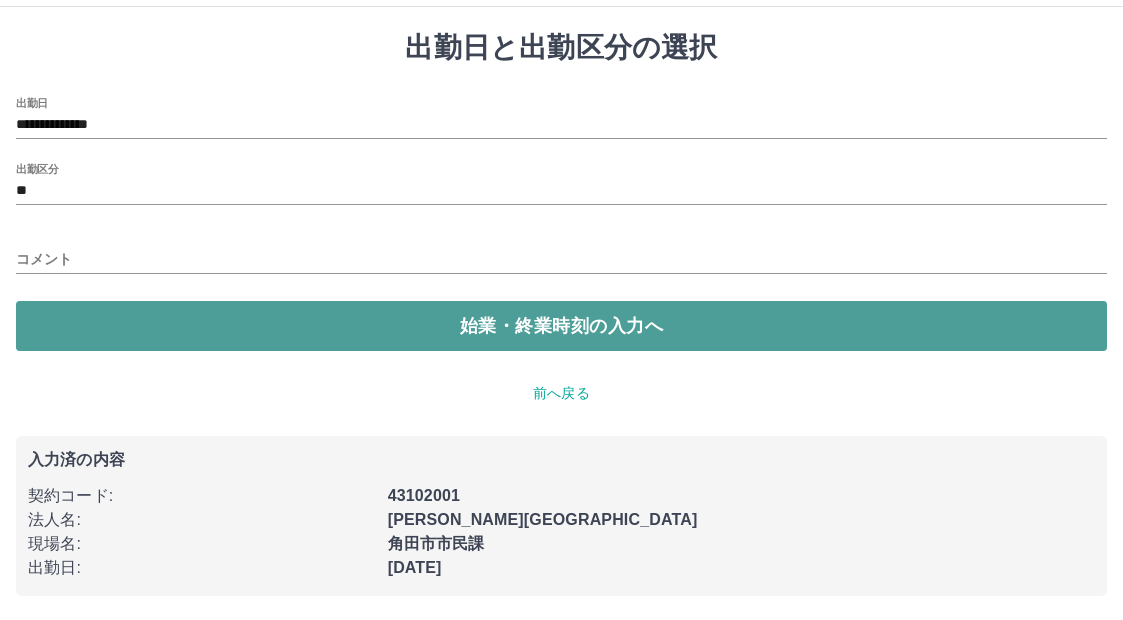 click on "始業・終業時刻の入力へ" at bounding box center (561, 326) 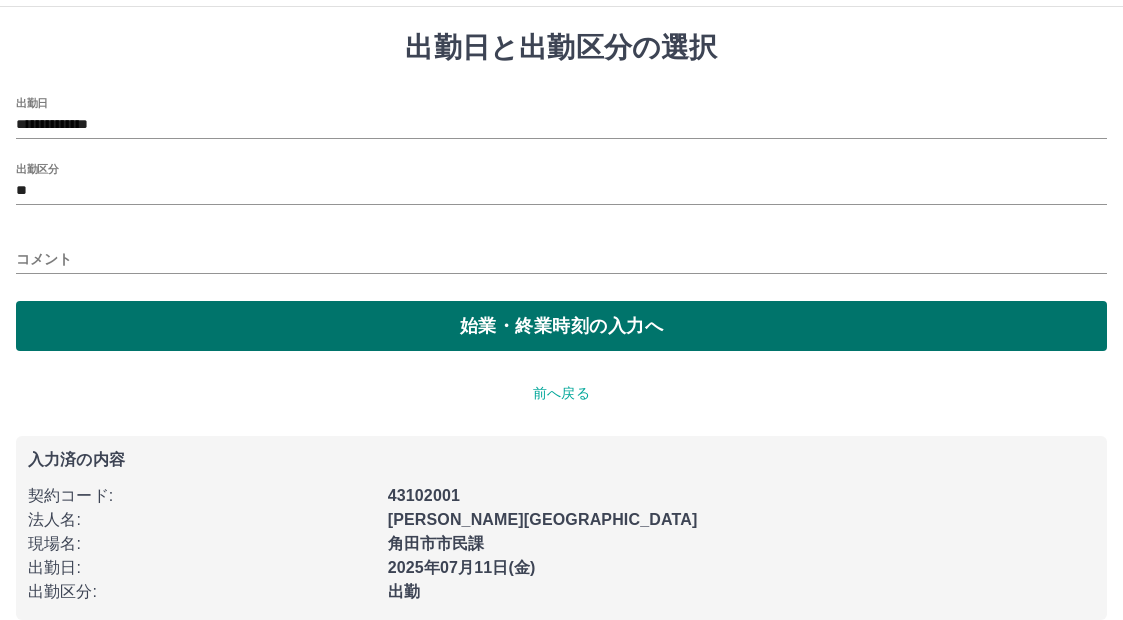 scroll, scrollTop: 0, scrollLeft: 0, axis: both 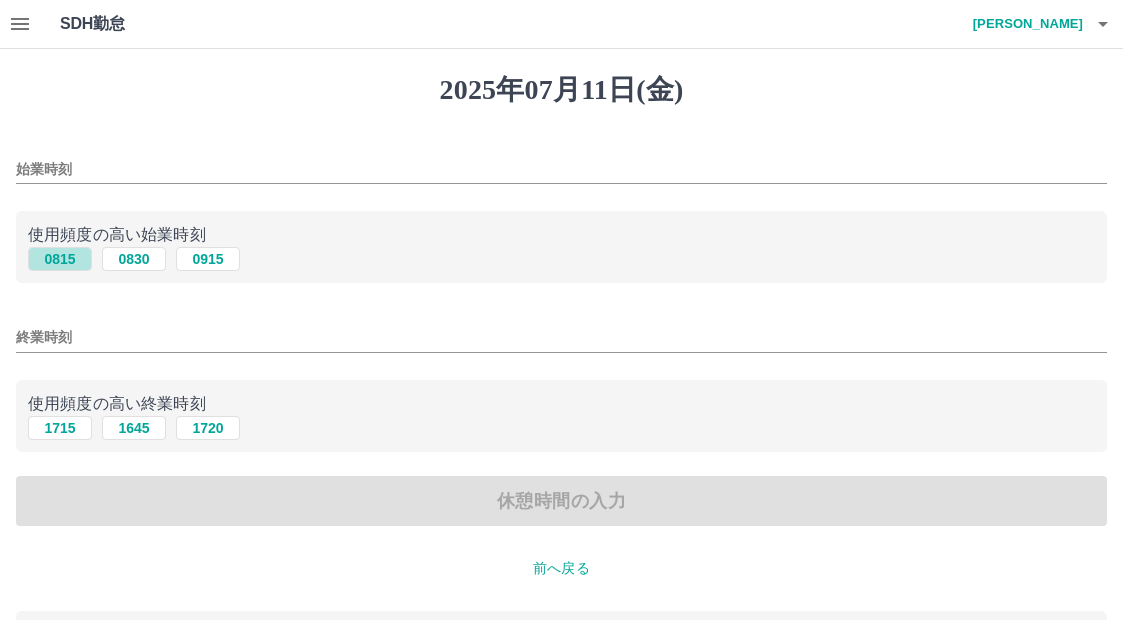 drag, startPoint x: 65, startPoint y: 257, endPoint x: 54, endPoint y: 315, distance: 59.03389 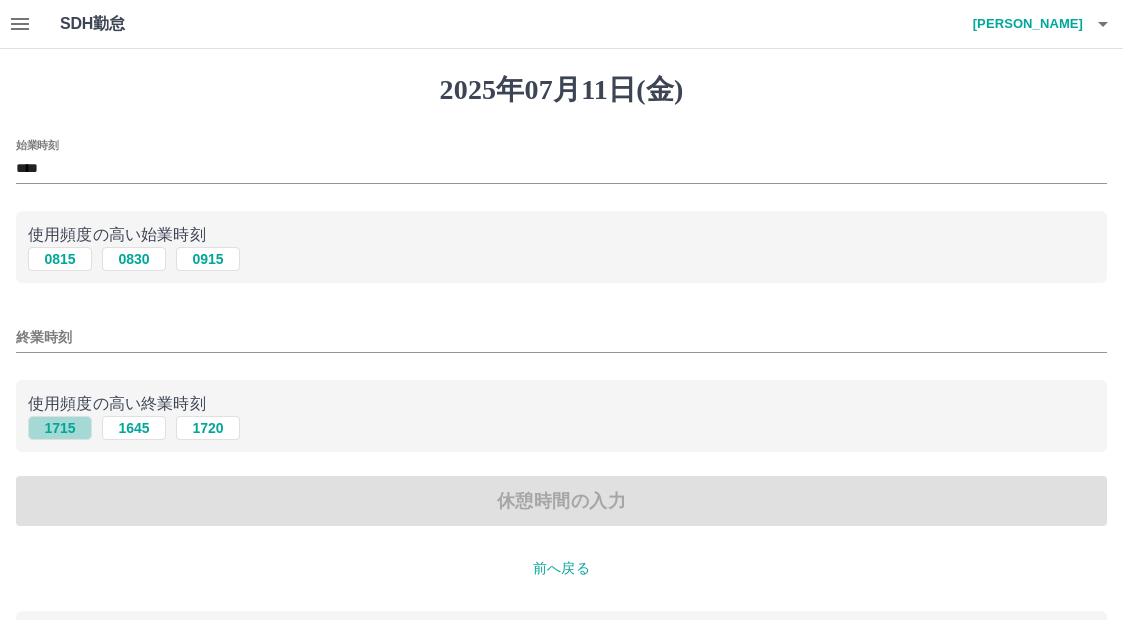 click on "1715" at bounding box center (60, 428) 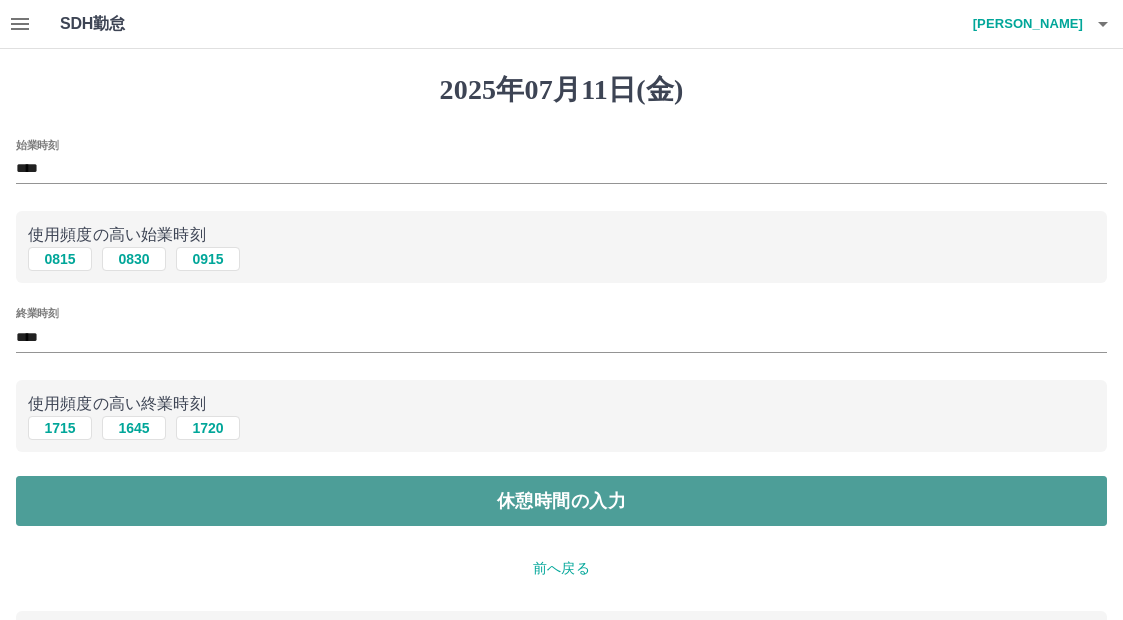 click on "休憩時間の入力" at bounding box center [561, 501] 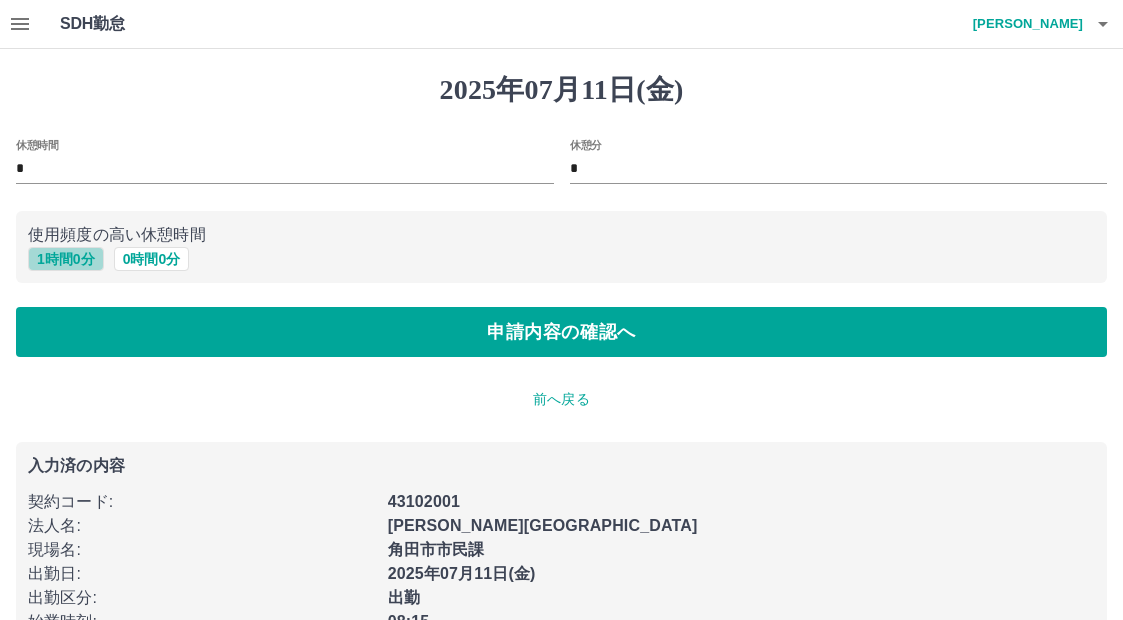 drag, startPoint x: 68, startPoint y: 259, endPoint x: 72, endPoint y: 296, distance: 37.215588 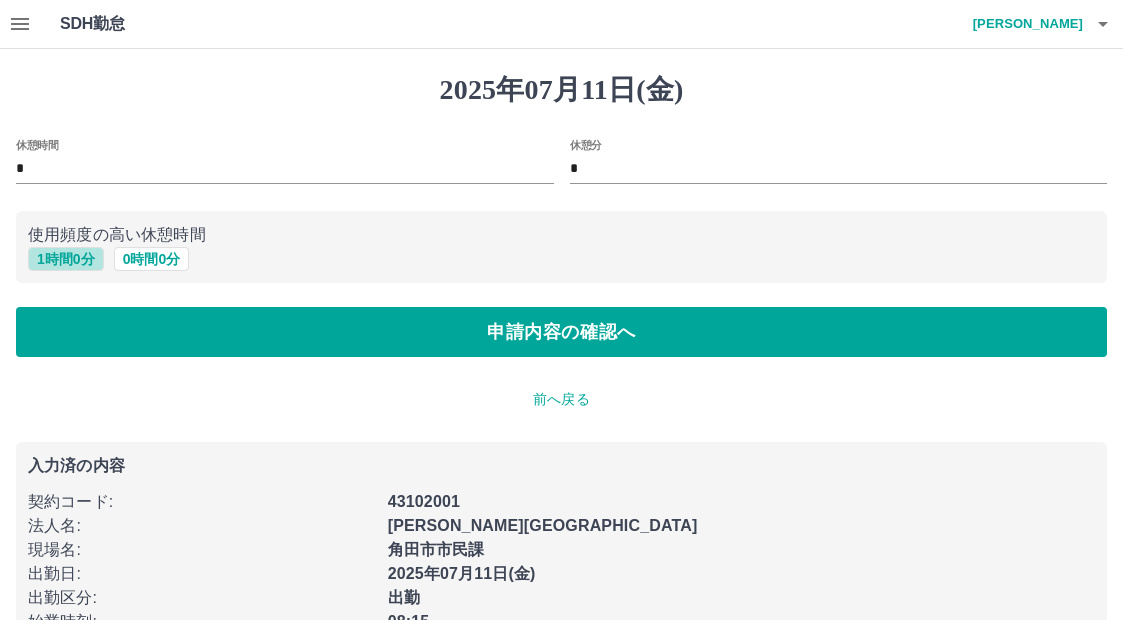click on "1 時間 0 分" at bounding box center (66, 259) 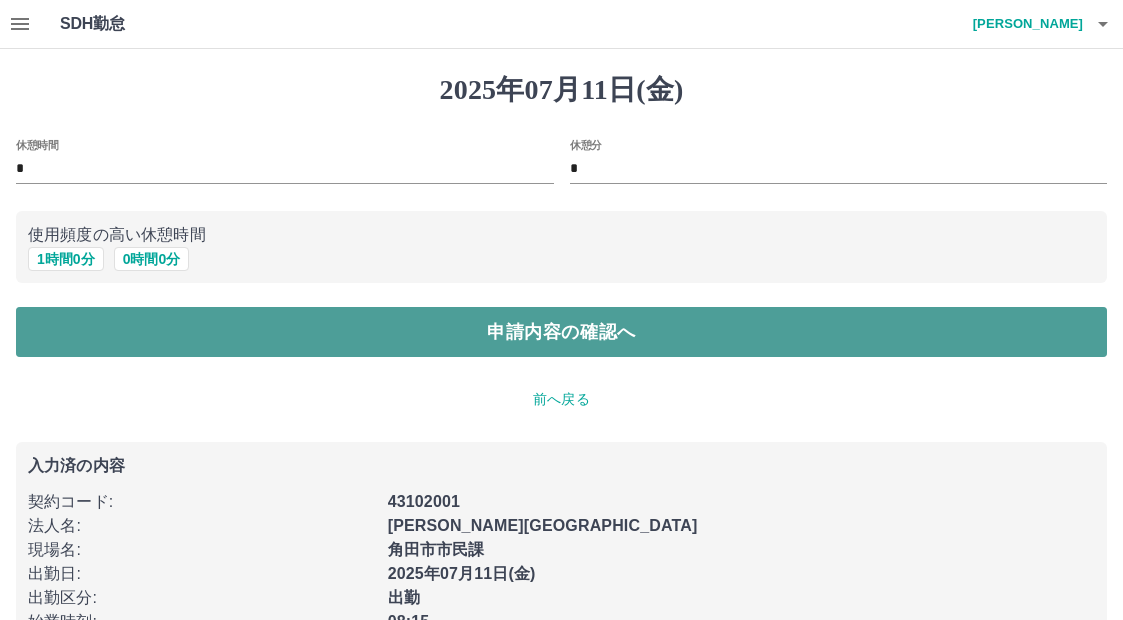 click on "申請内容の確認へ" at bounding box center (561, 332) 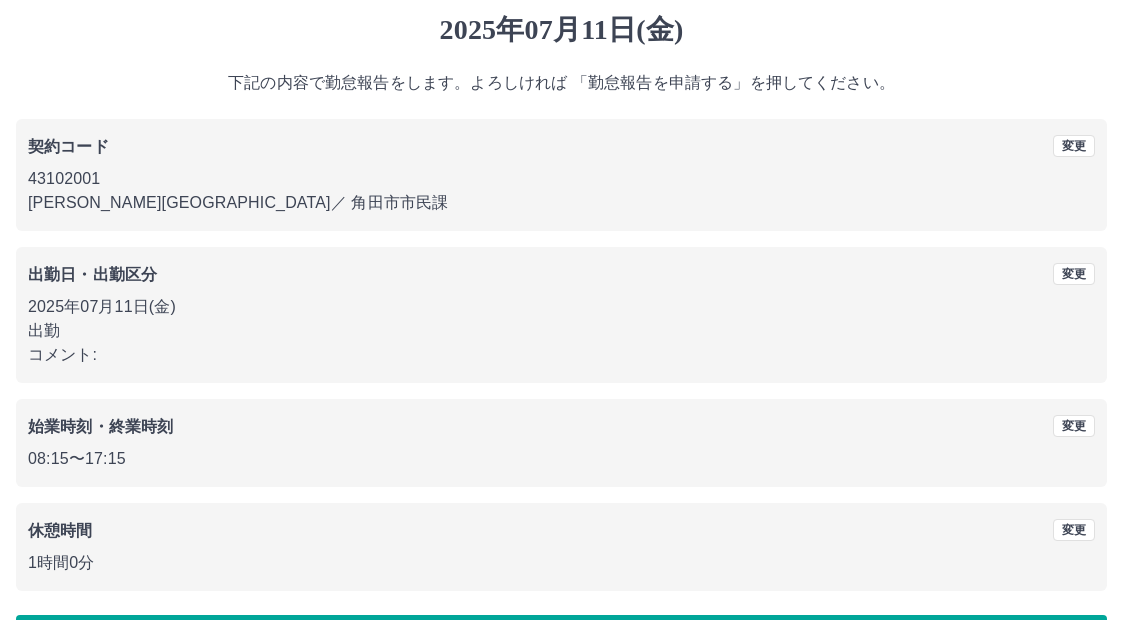 scroll, scrollTop: 129, scrollLeft: 0, axis: vertical 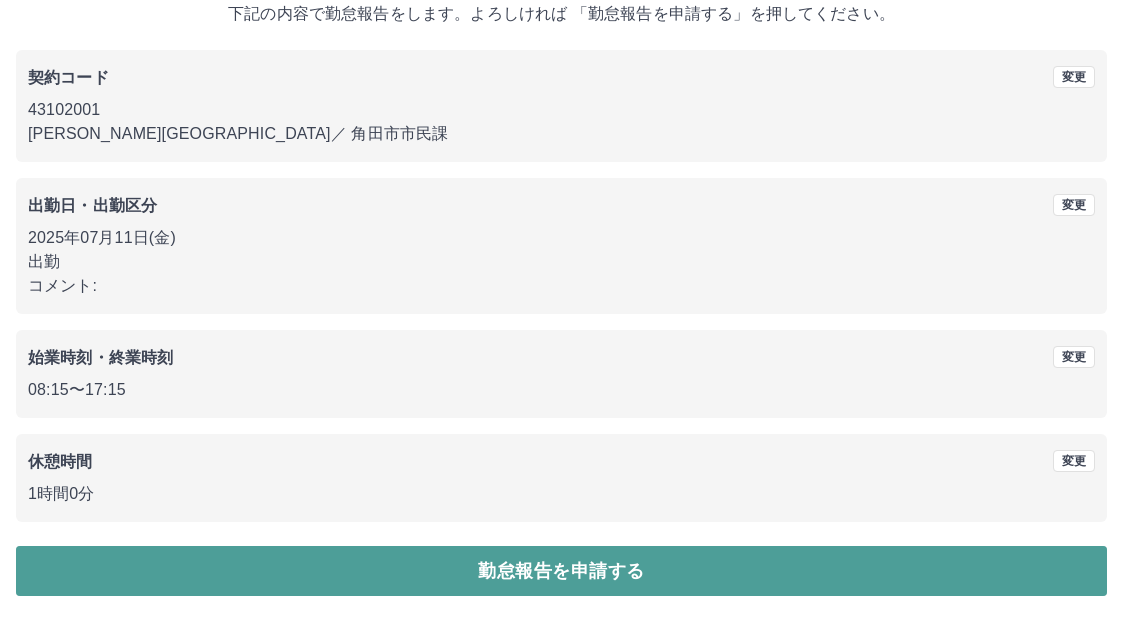 click on "勤怠報告を申請する" at bounding box center (561, 571) 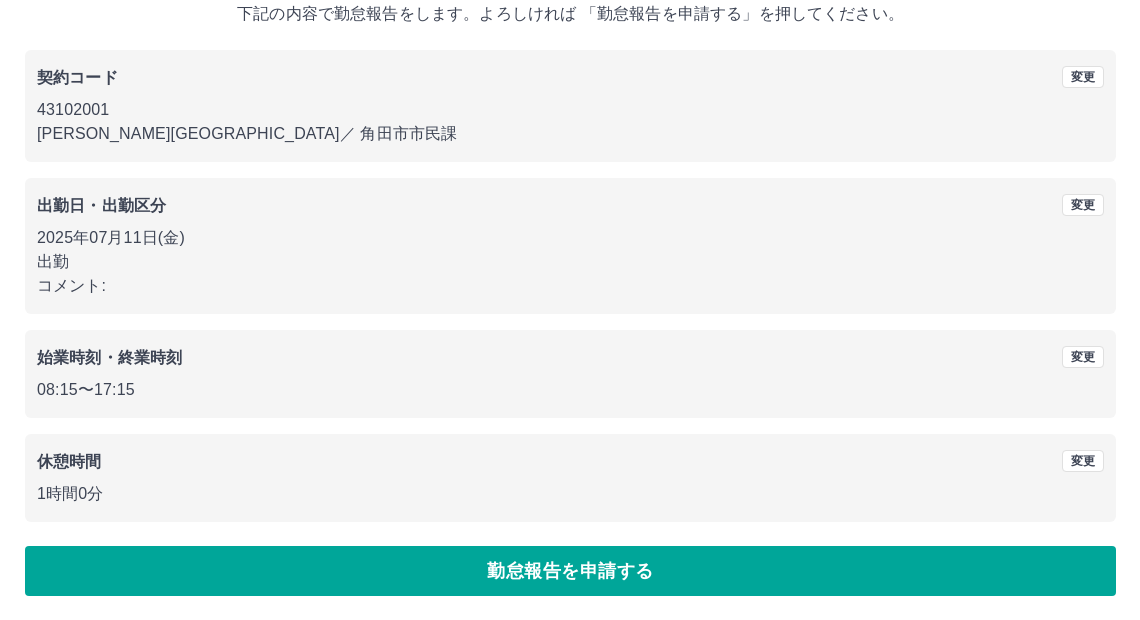 scroll, scrollTop: 0, scrollLeft: 0, axis: both 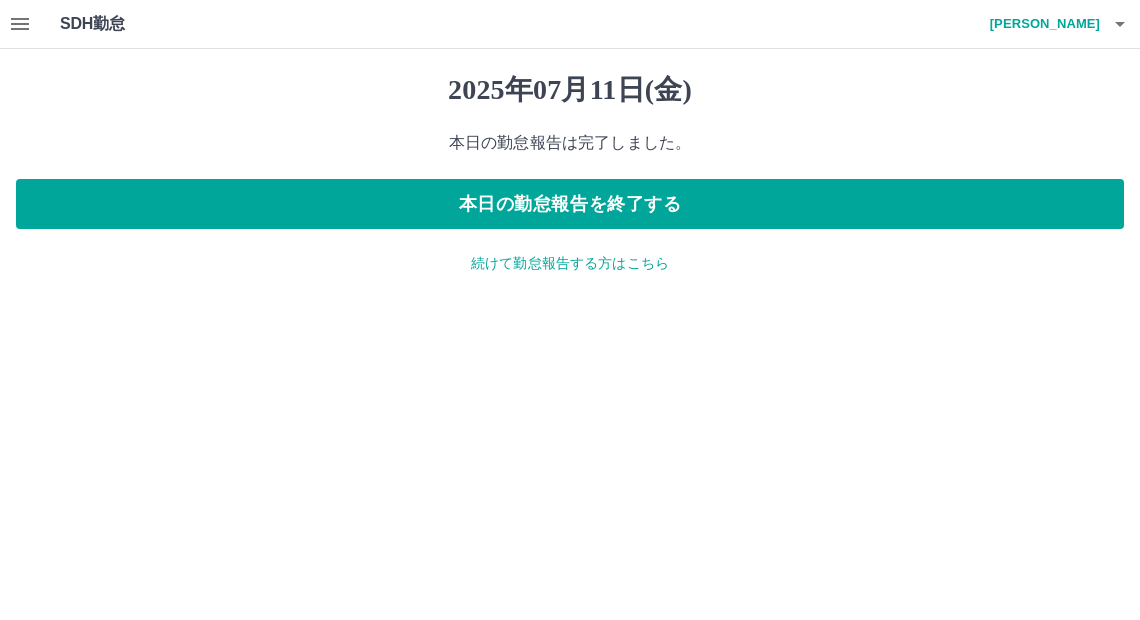 click on "続けて勤怠報告する方はこちら" at bounding box center [570, 263] 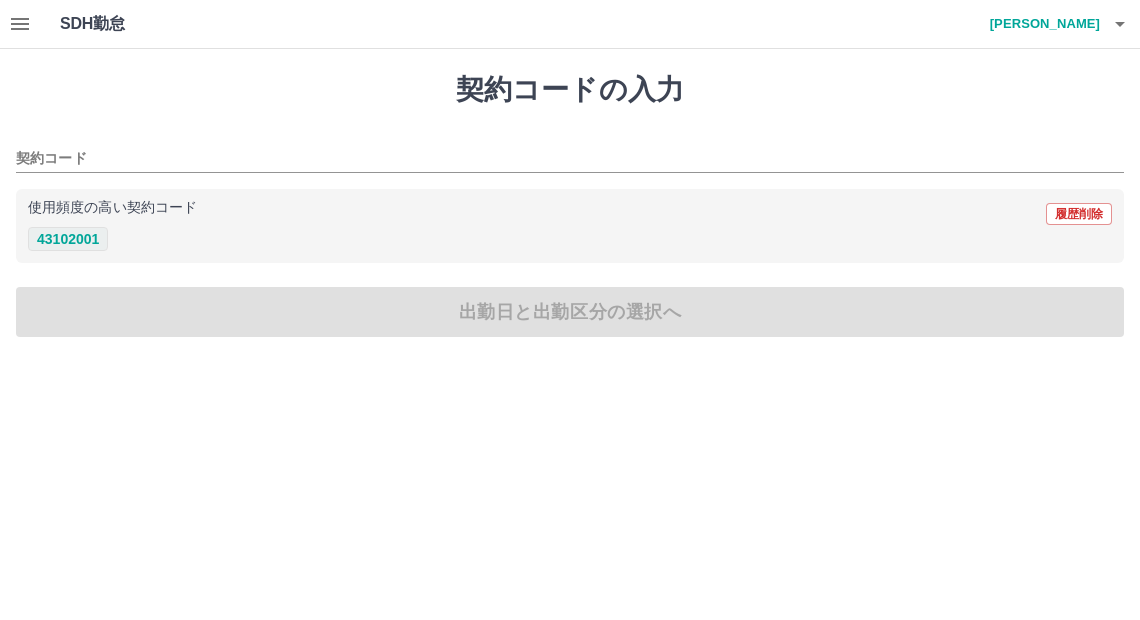 click on "43102001" at bounding box center (68, 239) 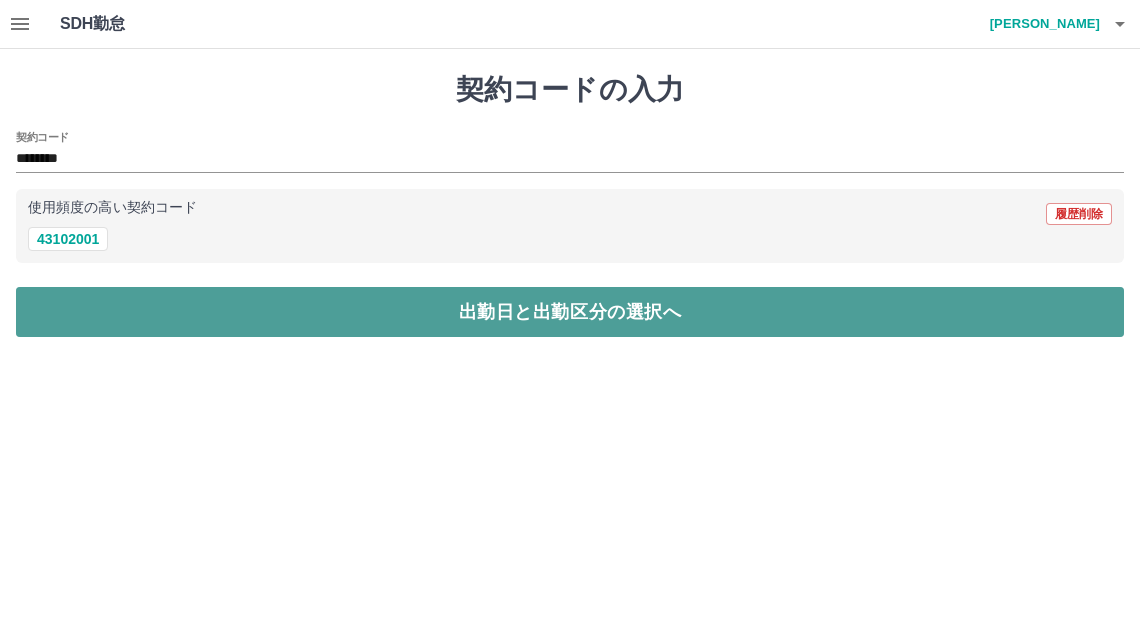 click on "出勤日と出勤区分の選択へ" at bounding box center [570, 312] 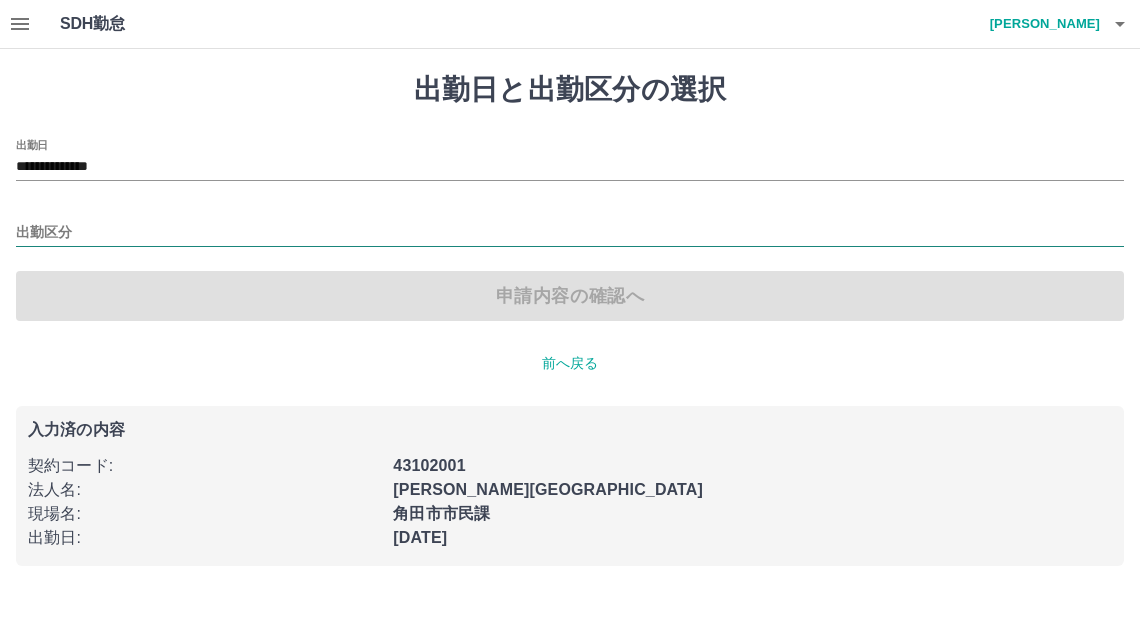 click on "出勤区分" at bounding box center (570, 233) 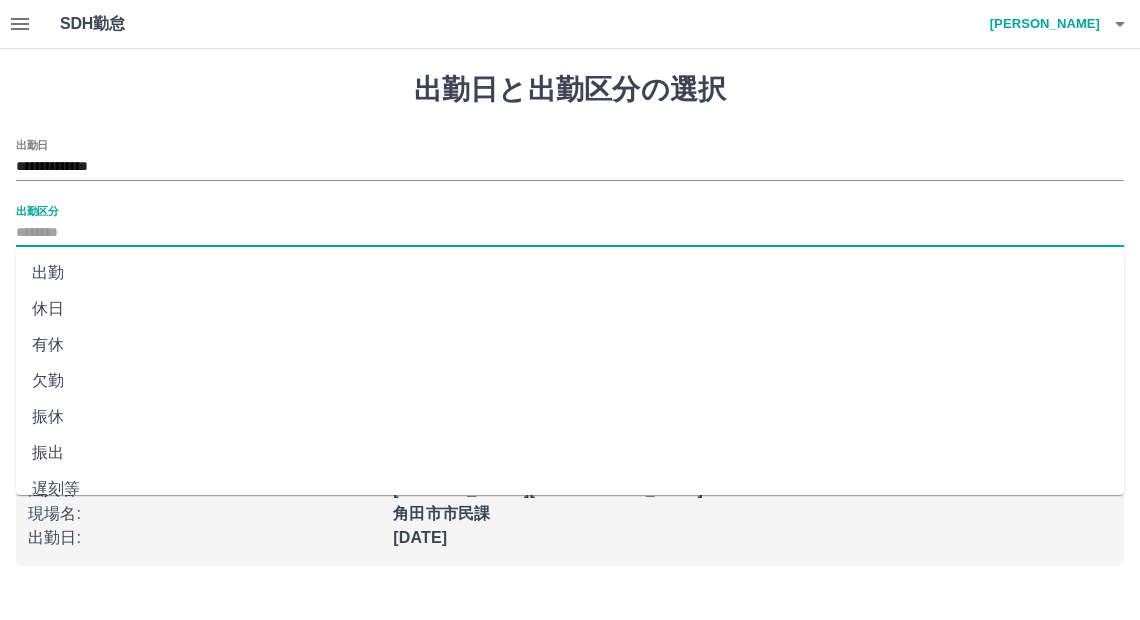 click on "休日" at bounding box center [570, 309] 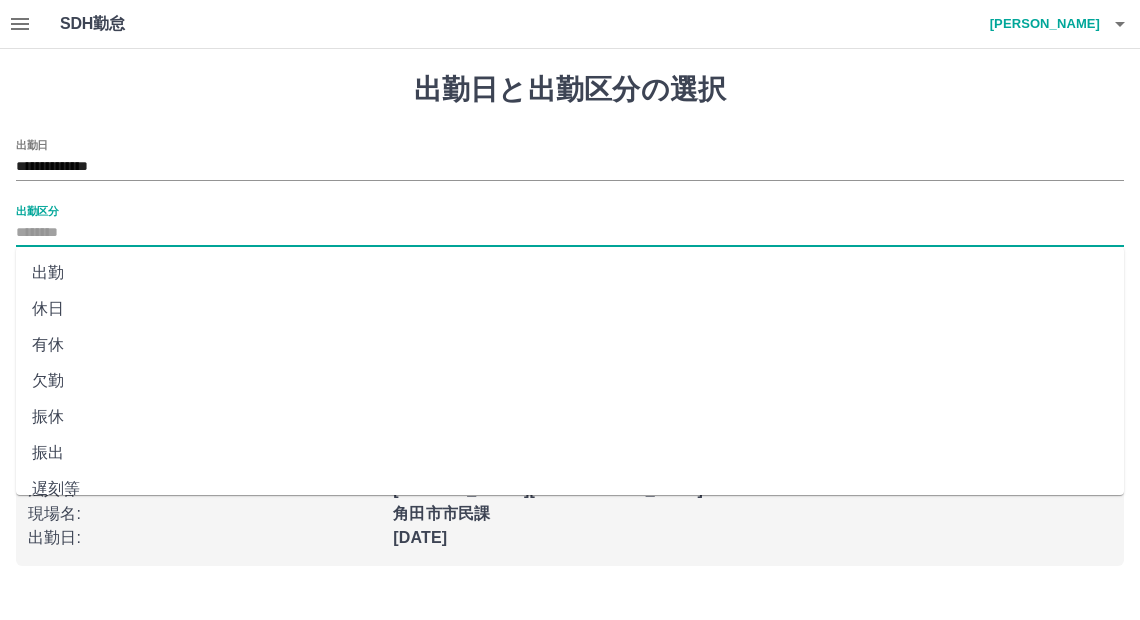type on "**" 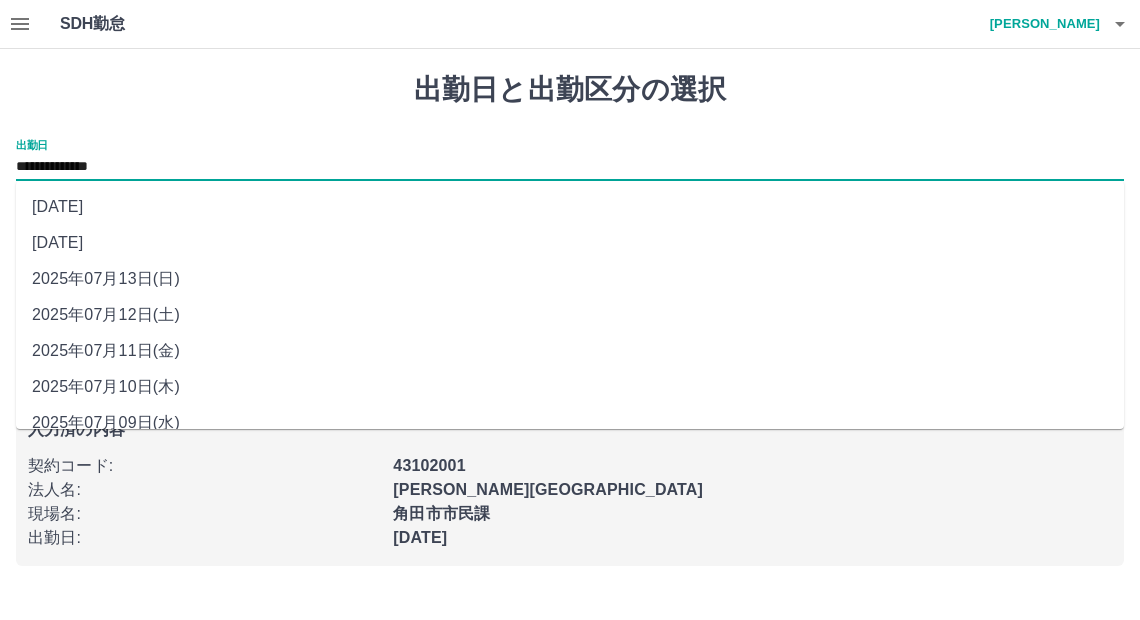 click on "**********" at bounding box center (570, 167) 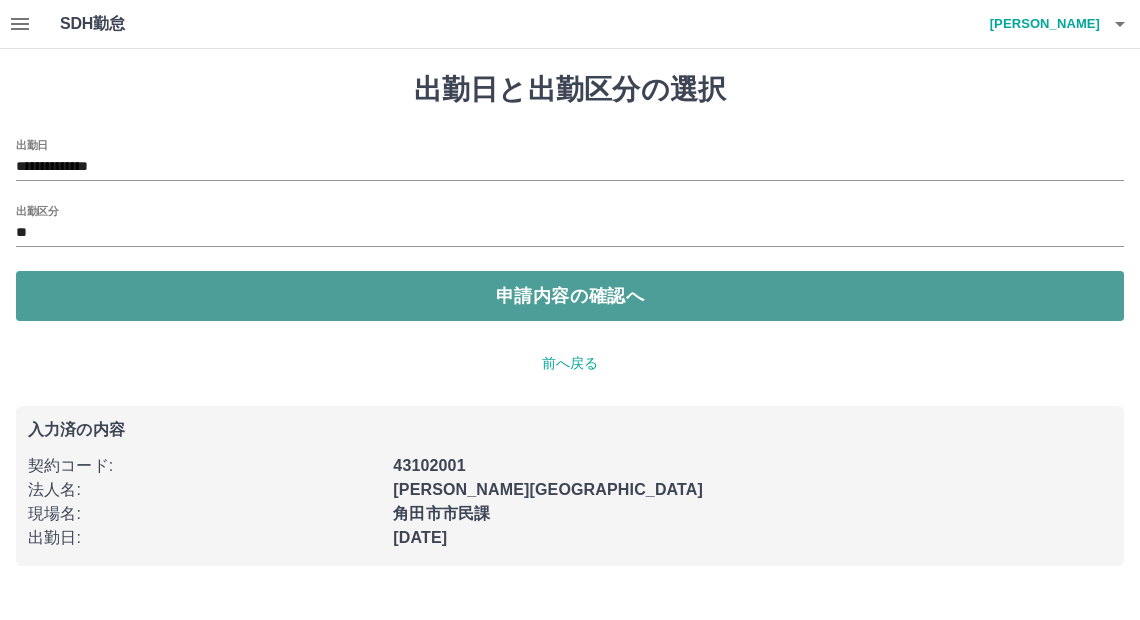 click on "申請内容の確認へ" at bounding box center (570, 296) 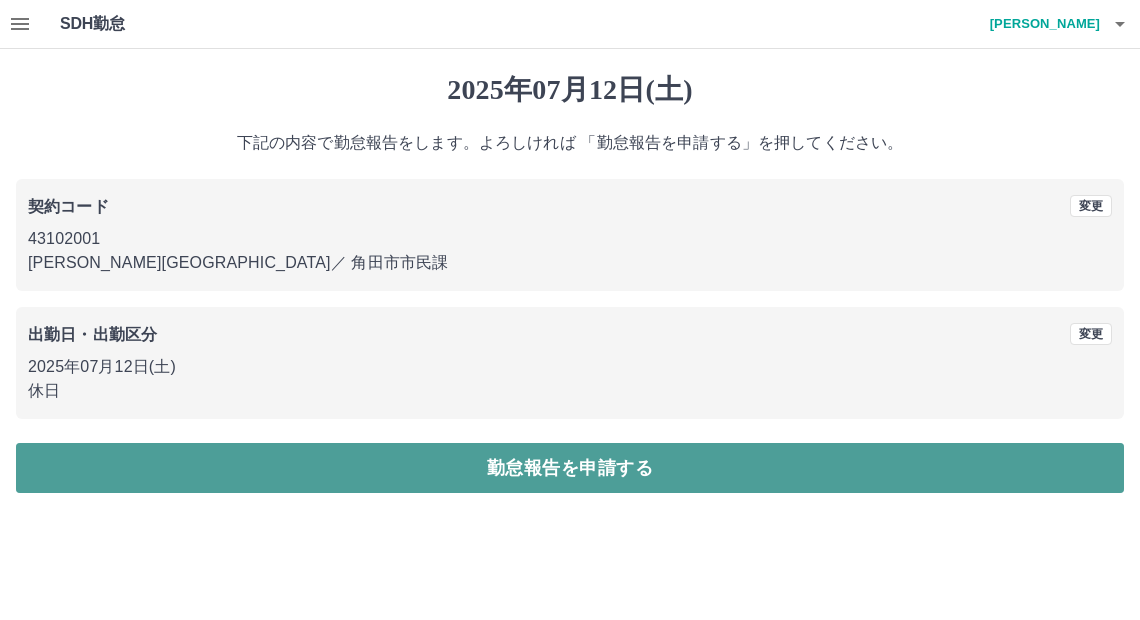 click on "勤怠報告を申請する" at bounding box center (570, 468) 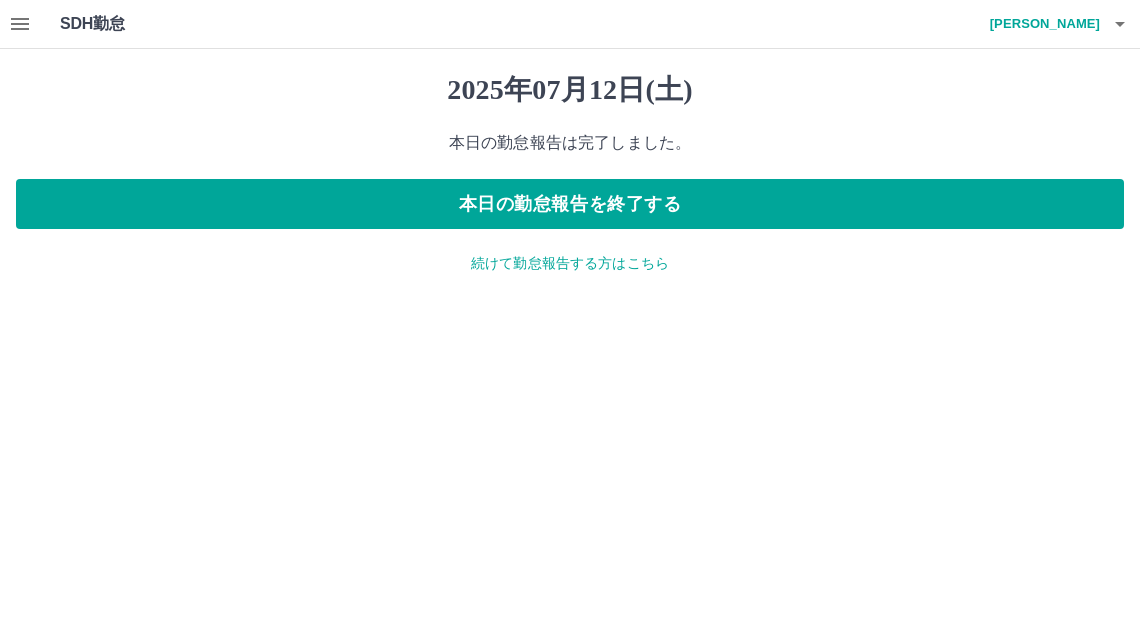 click on "2025年07月12日(土) 本日の勤怠報告は完了しました。 本日の勤怠報告を終了する 続けて勤怠報告する方はこちら" at bounding box center [570, 173] 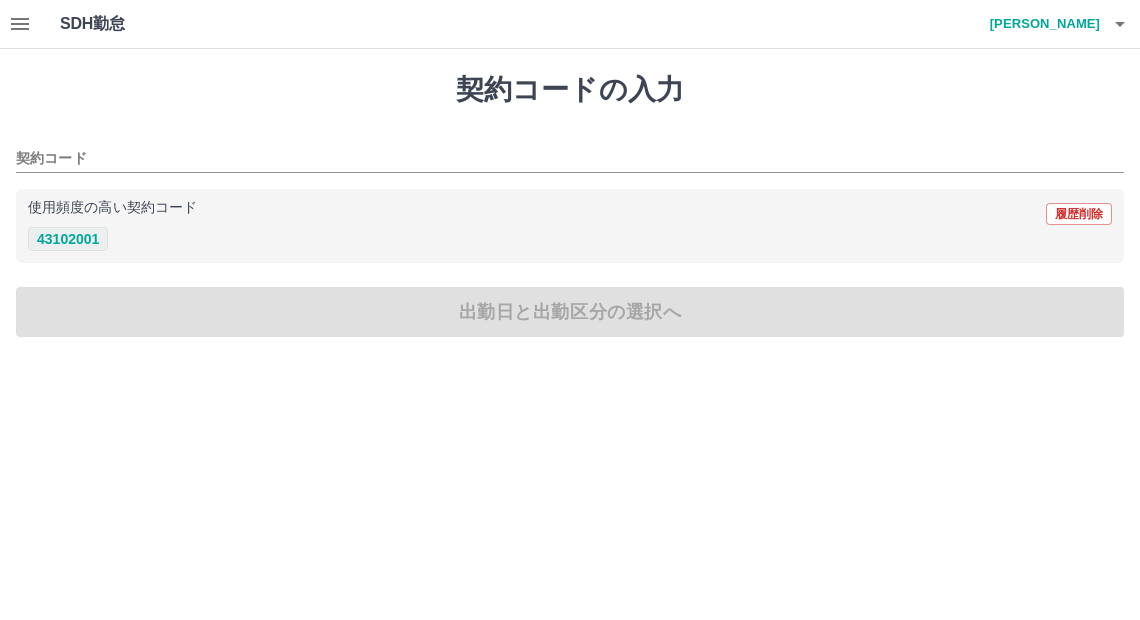 click on "43102001" at bounding box center [68, 239] 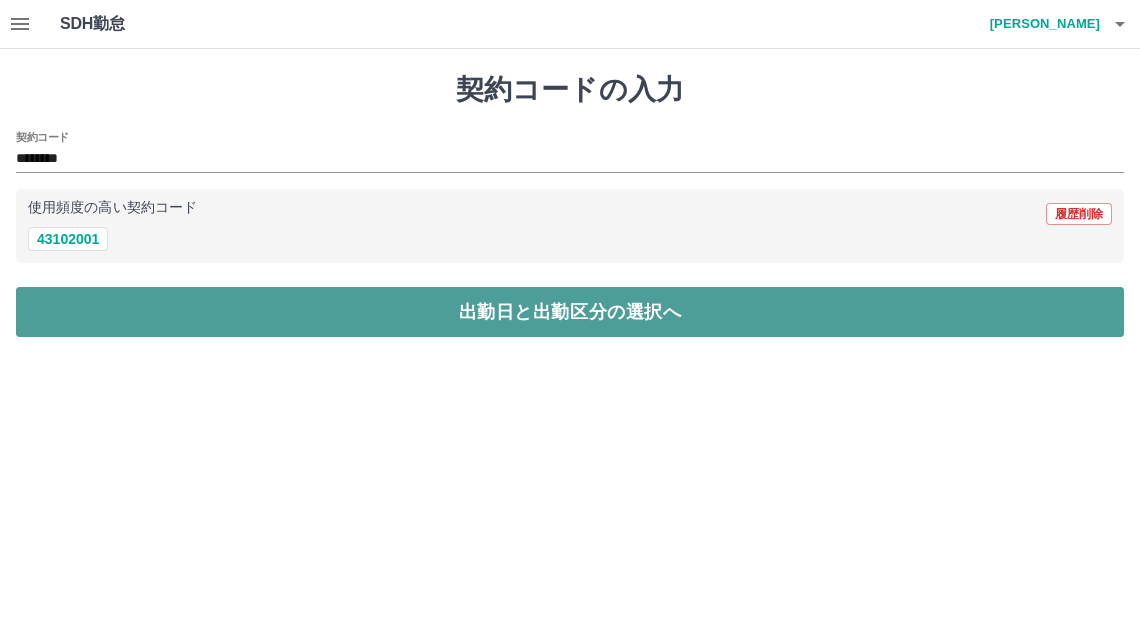 click on "出勤日と出勤区分の選択へ" at bounding box center (570, 312) 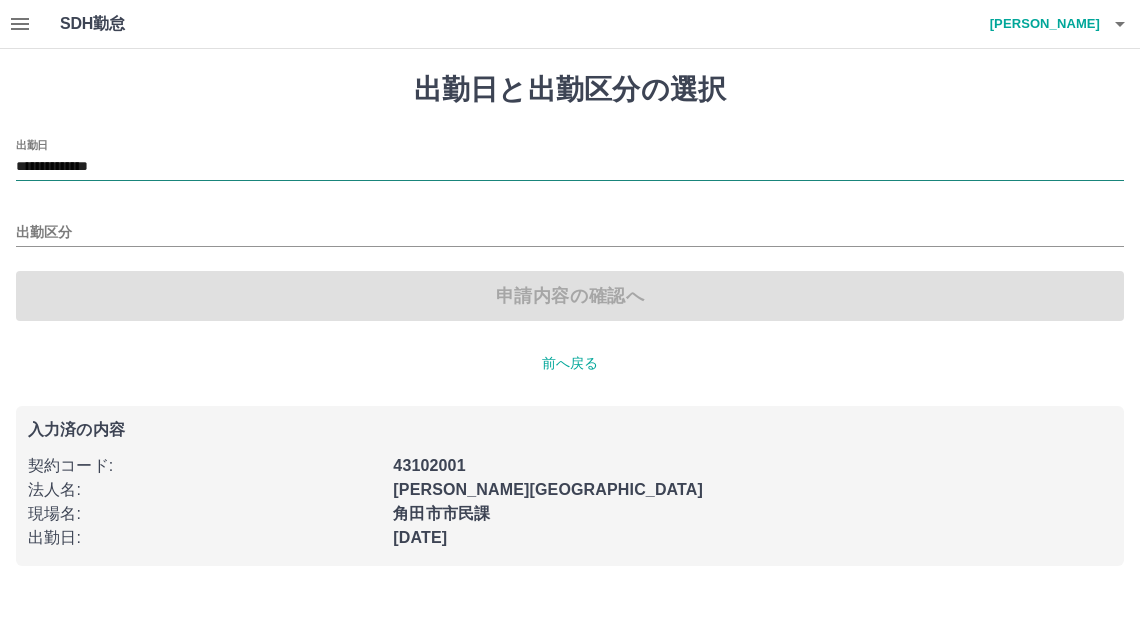 click on "**********" at bounding box center (570, 167) 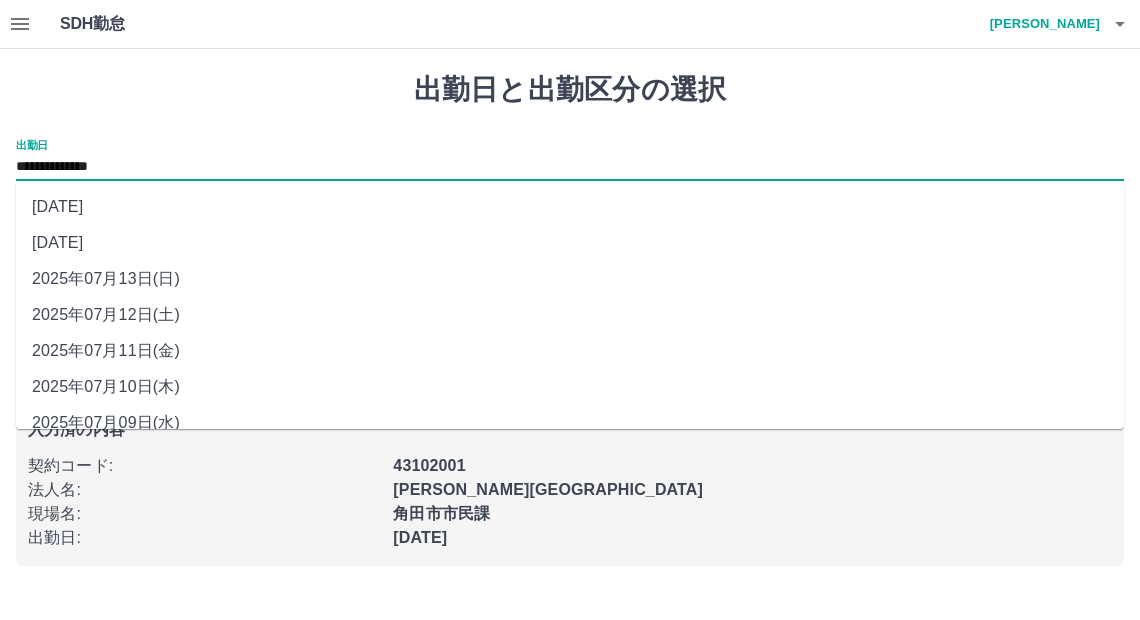 click on "2025年07月13日(日)" at bounding box center [570, 279] 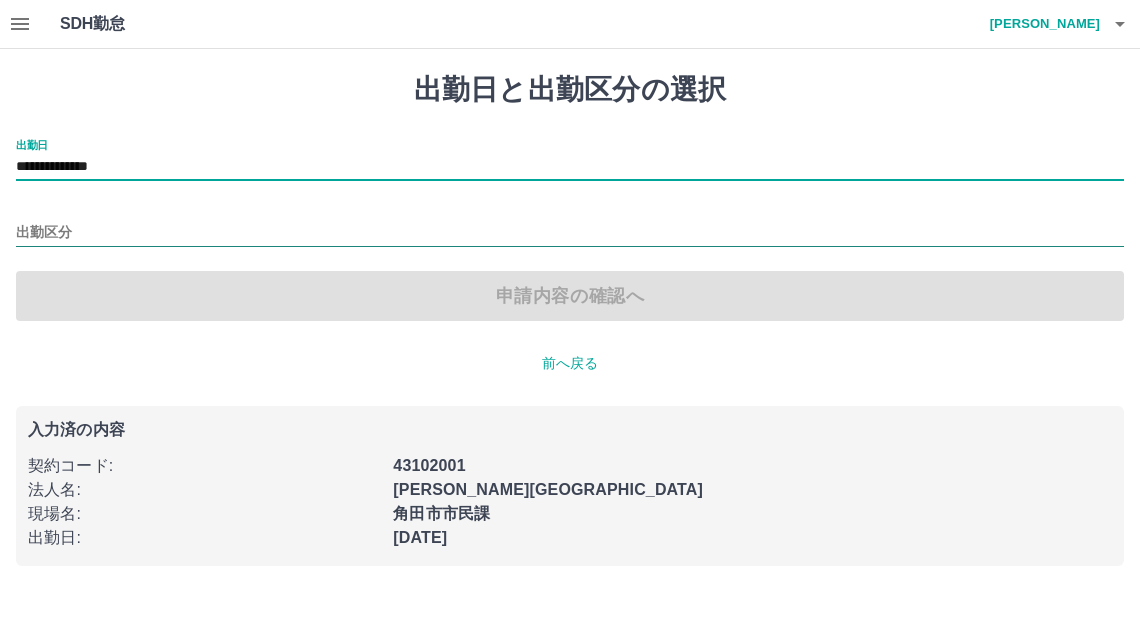 click on "出勤区分" at bounding box center [570, 233] 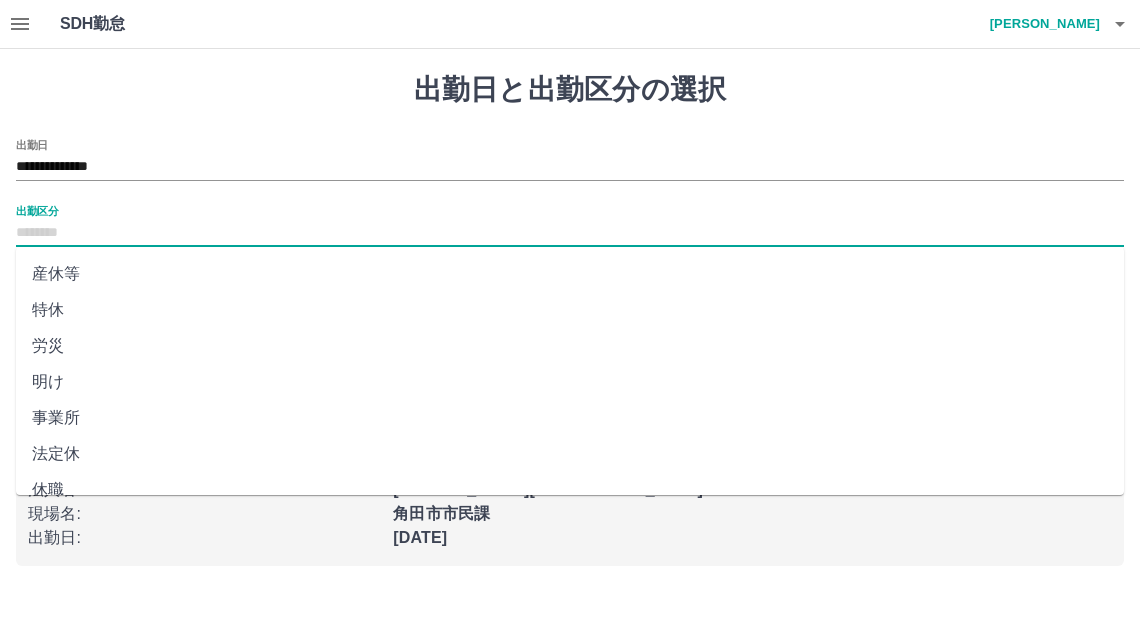 scroll, scrollTop: 416, scrollLeft: 0, axis: vertical 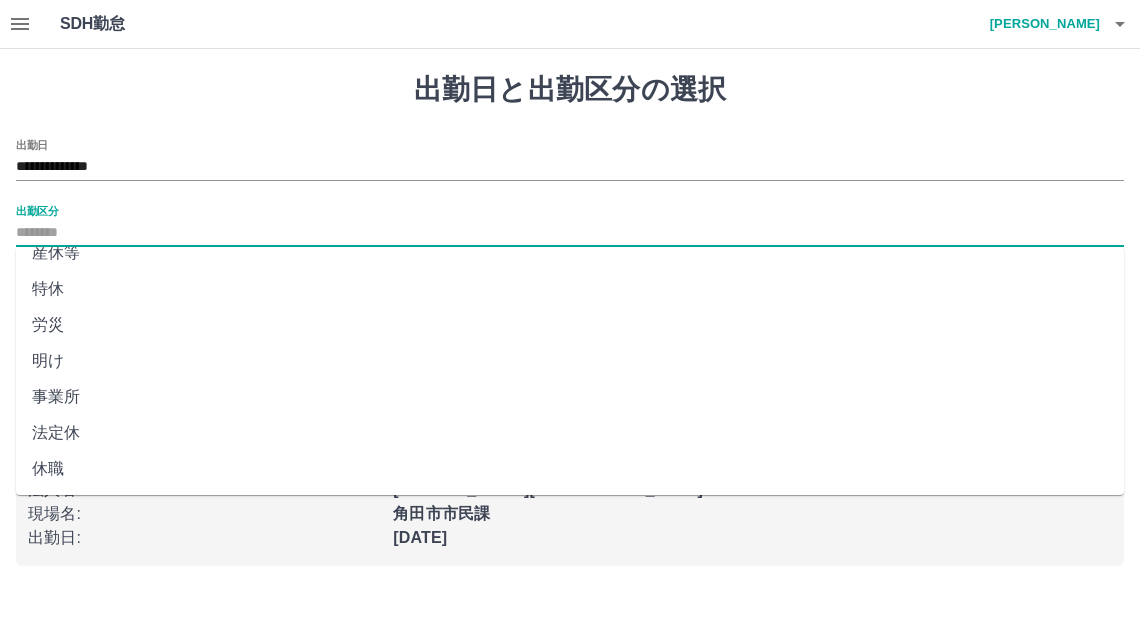 click on "法定休" at bounding box center [570, 433] 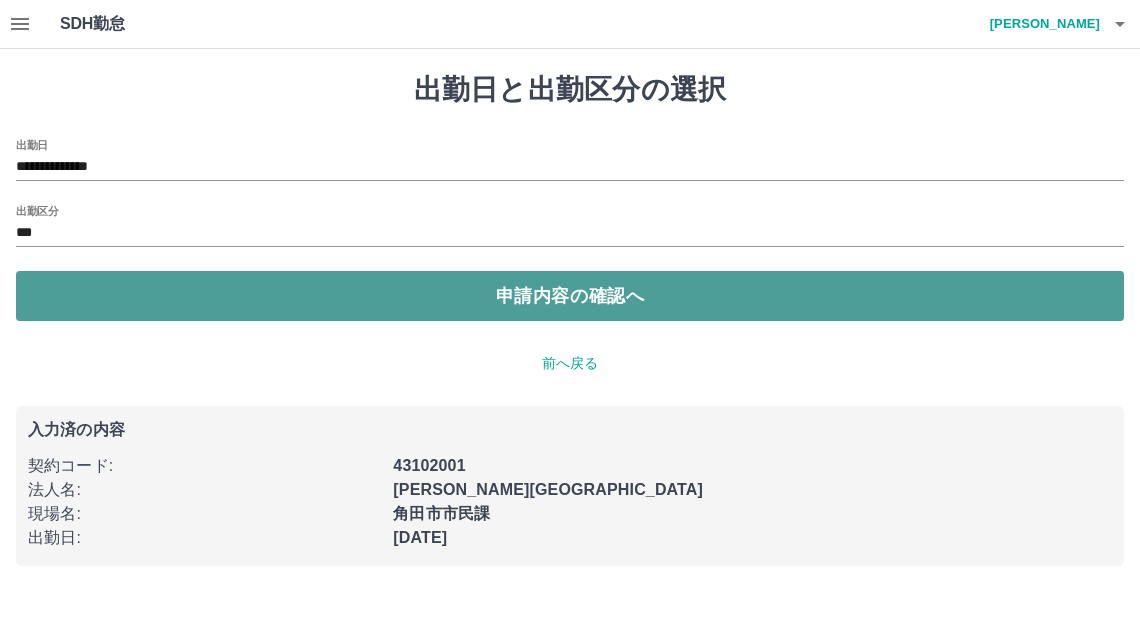click on "申請内容の確認へ" at bounding box center [570, 296] 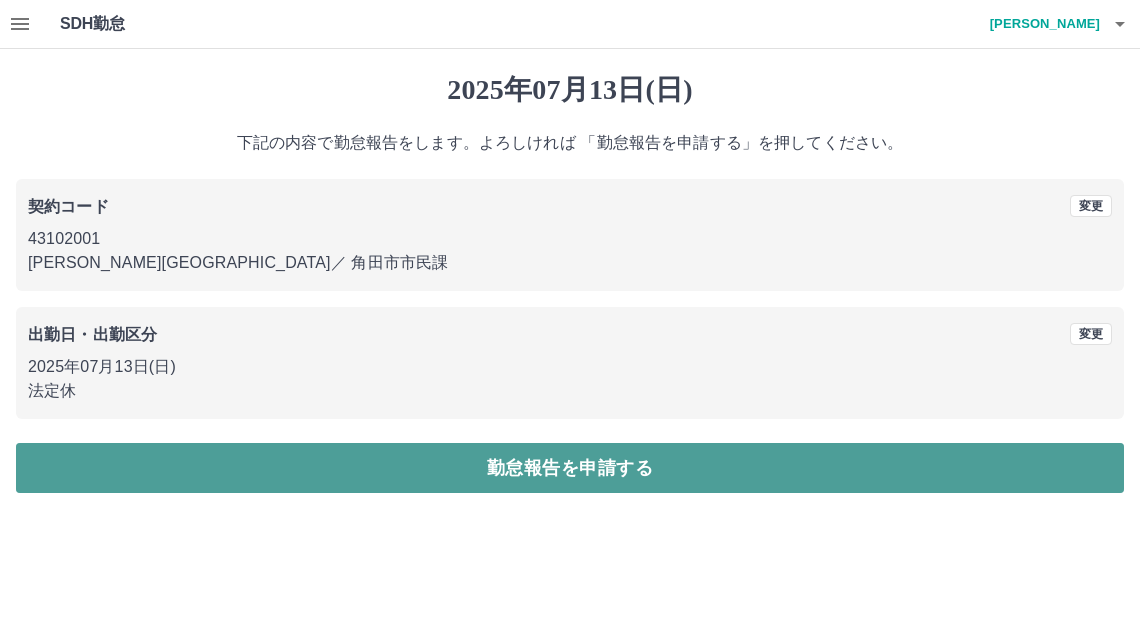 click on "勤怠報告を申請する" at bounding box center (570, 468) 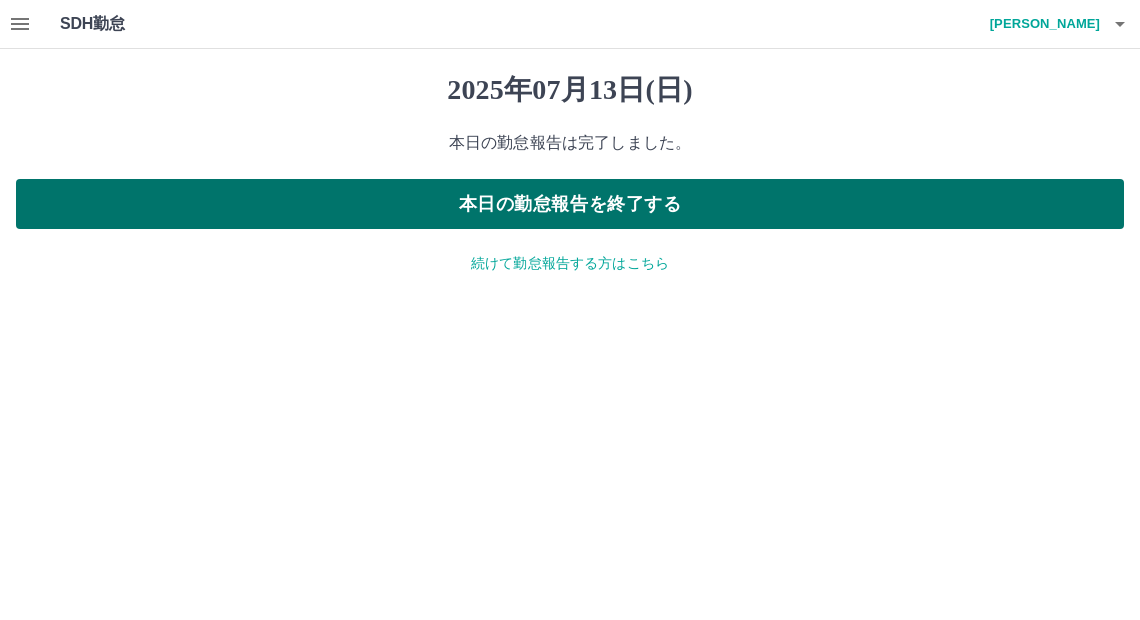 click on "本日の勤怠報告を終了する" at bounding box center (570, 204) 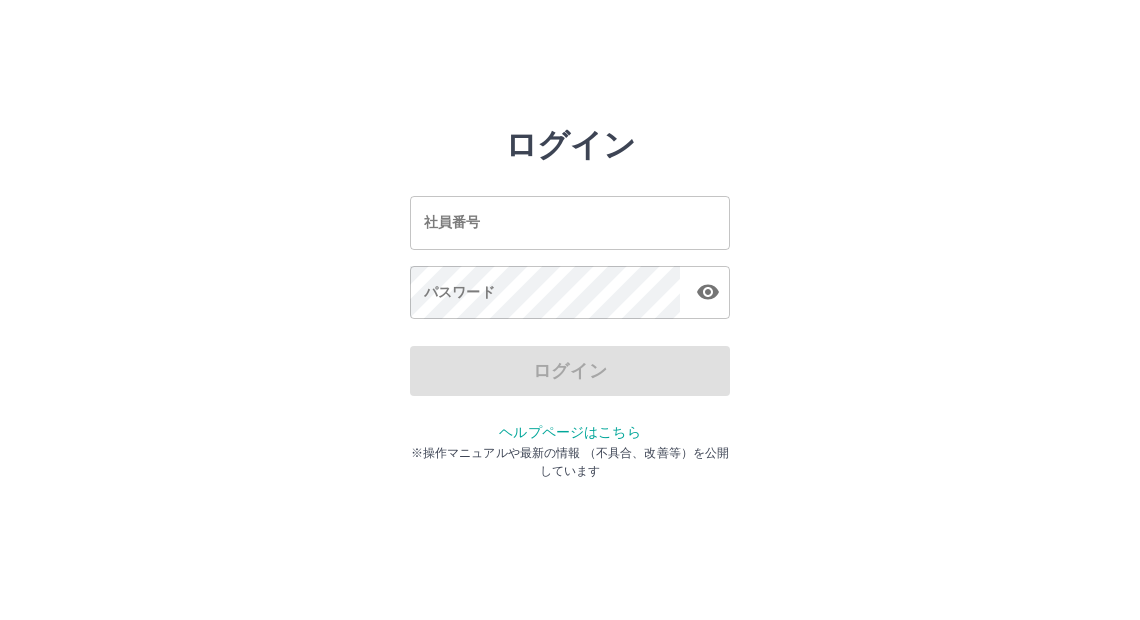 scroll, scrollTop: 0, scrollLeft: 0, axis: both 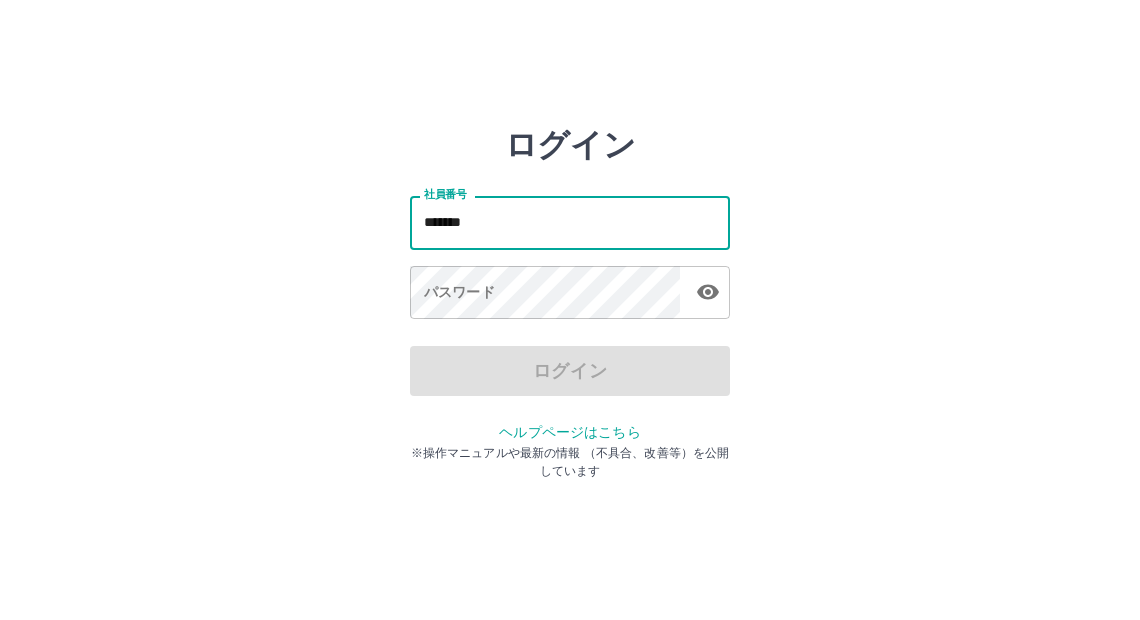 type on "*******" 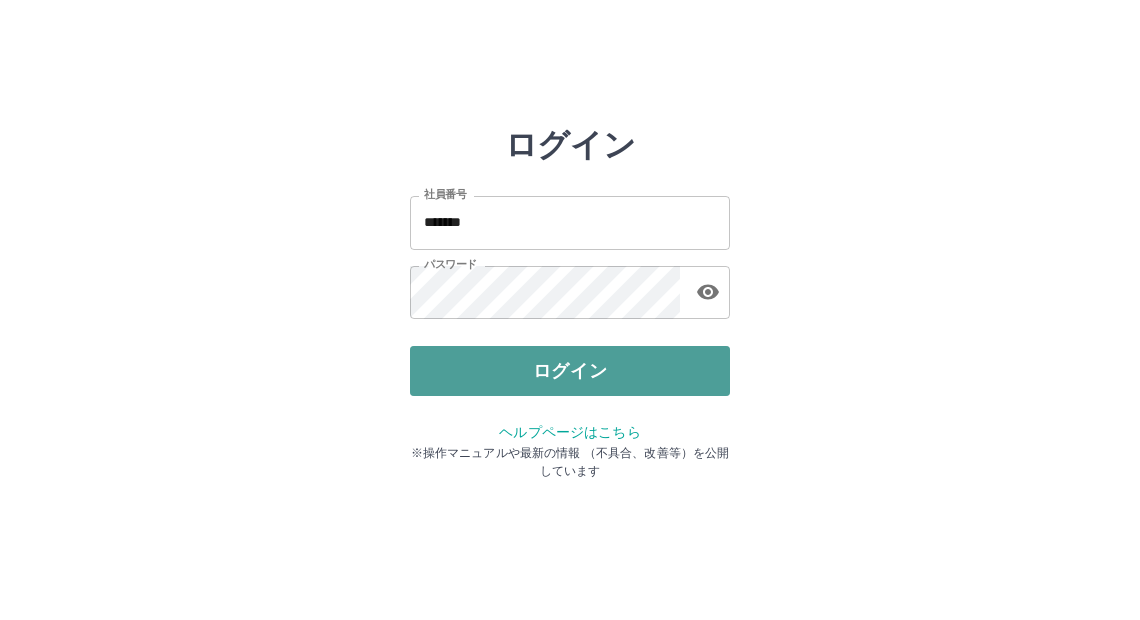 click on "ログイン" at bounding box center (570, 371) 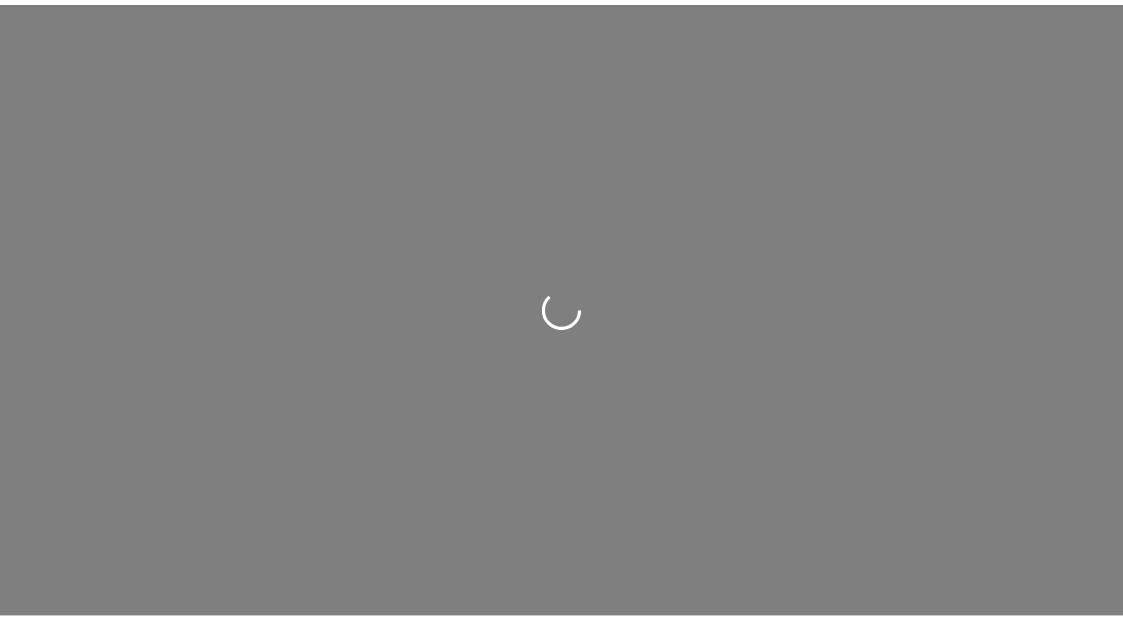 scroll, scrollTop: 0, scrollLeft: 0, axis: both 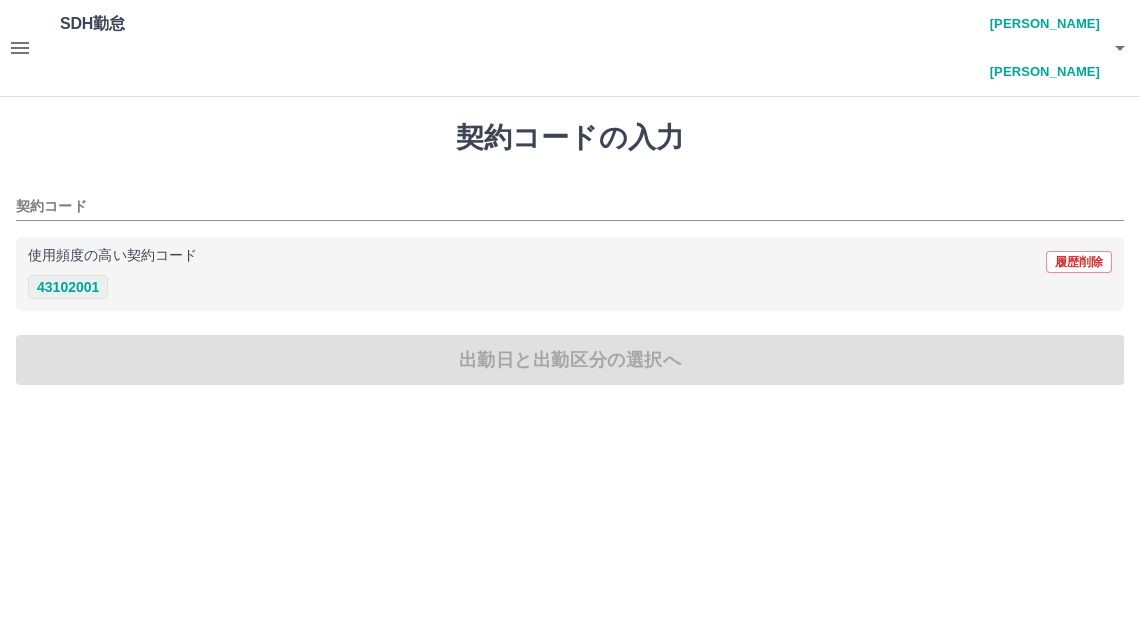 click on "43102001" at bounding box center (68, 287) 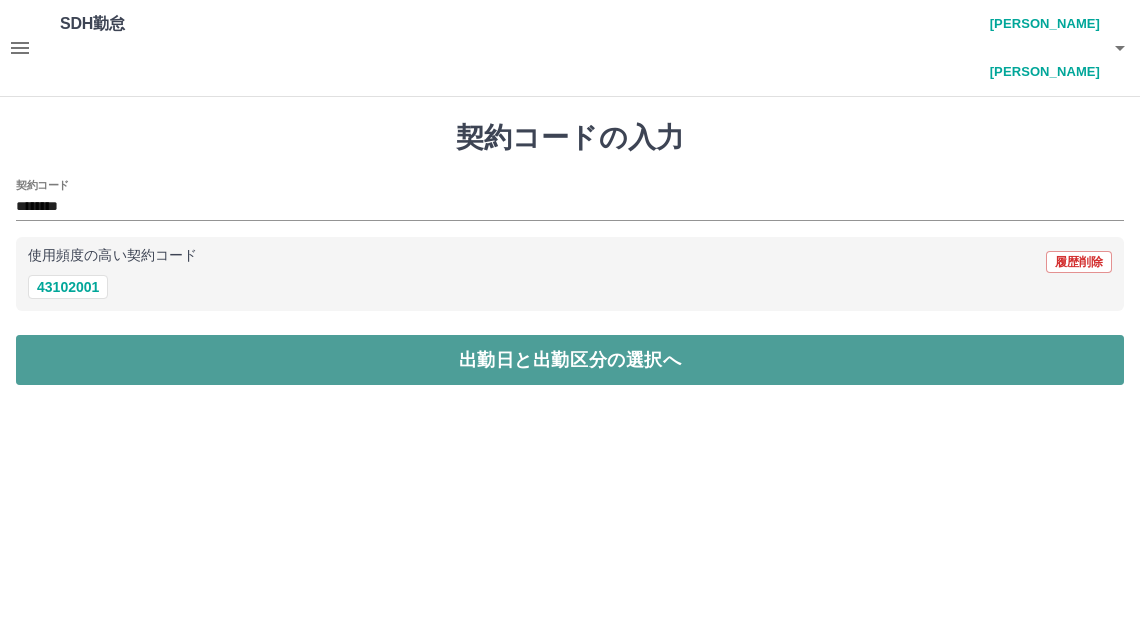 click on "出勤日と出勤区分の選択へ" at bounding box center [570, 360] 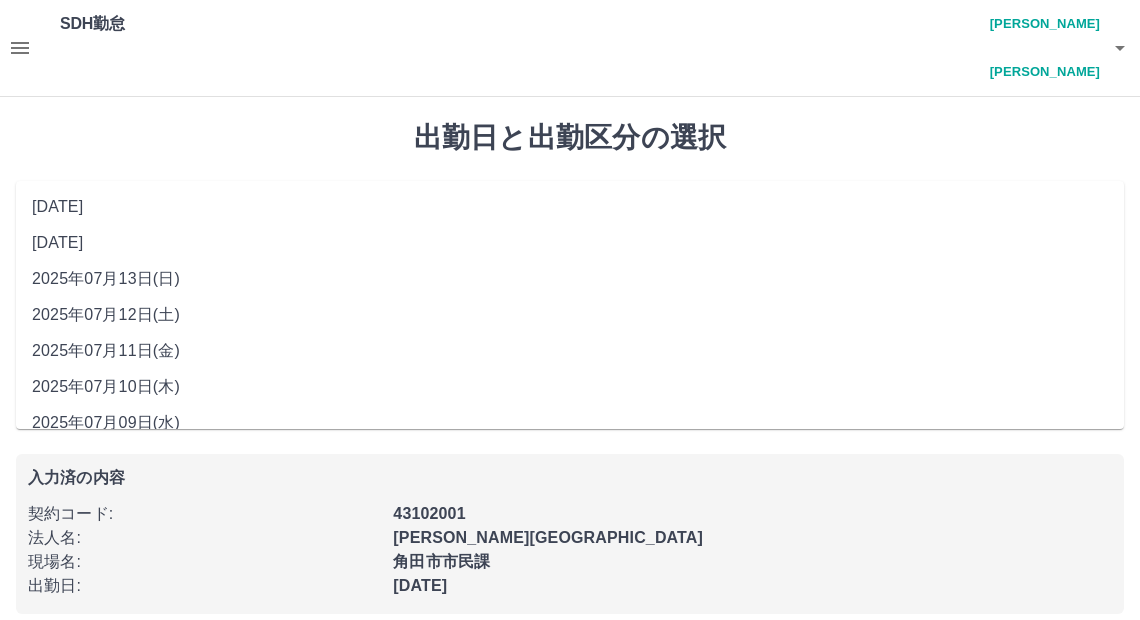 click on "**********" at bounding box center (570, 215) 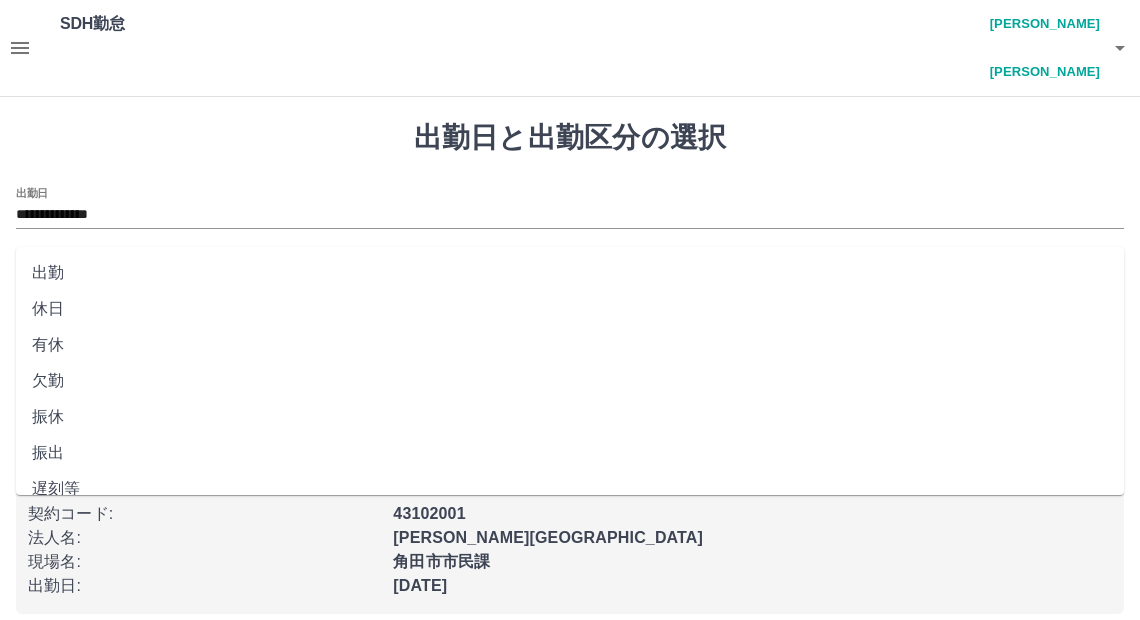 click on "出勤区分" at bounding box center [570, 281] 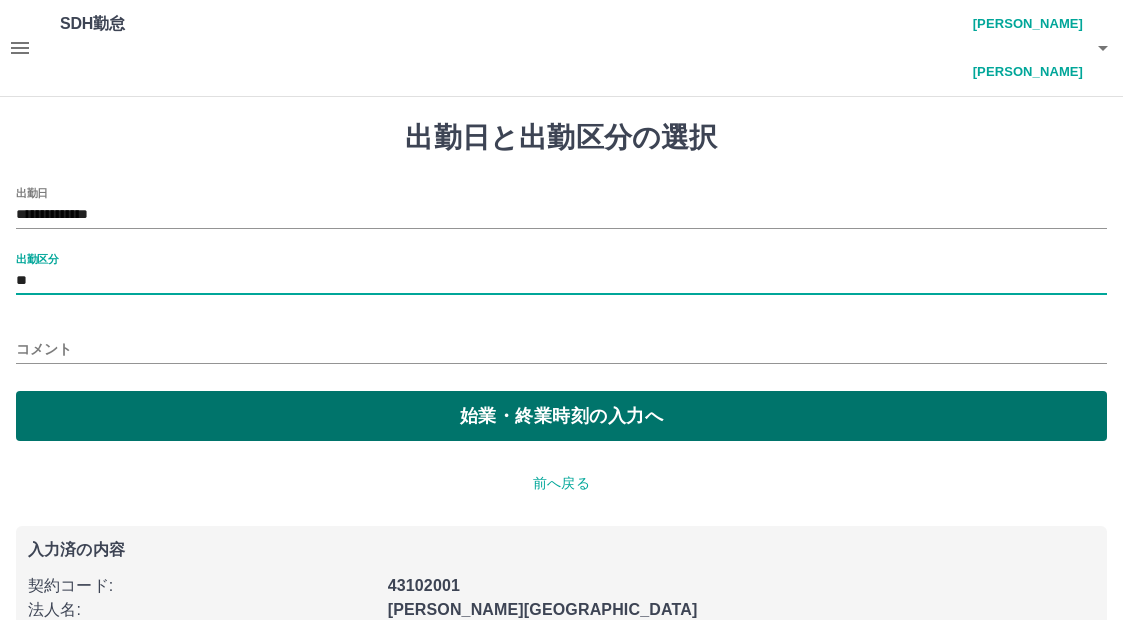 drag, startPoint x: 221, startPoint y: 375, endPoint x: 204, endPoint y: 371, distance: 17.464249 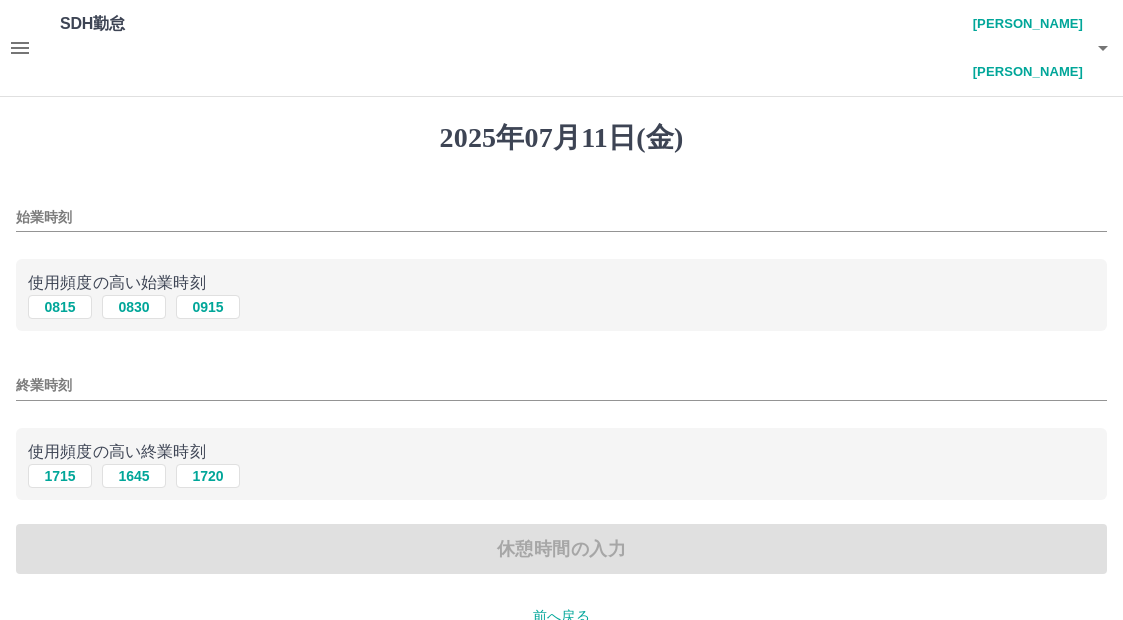 click on "始業時刻 使用頻度の高い始業時刻 0815 0830 0915 終業時刻 使用頻度の高い終業時刻 1715 1645 1720 休憩時間の入力" at bounding box center [561, 381] 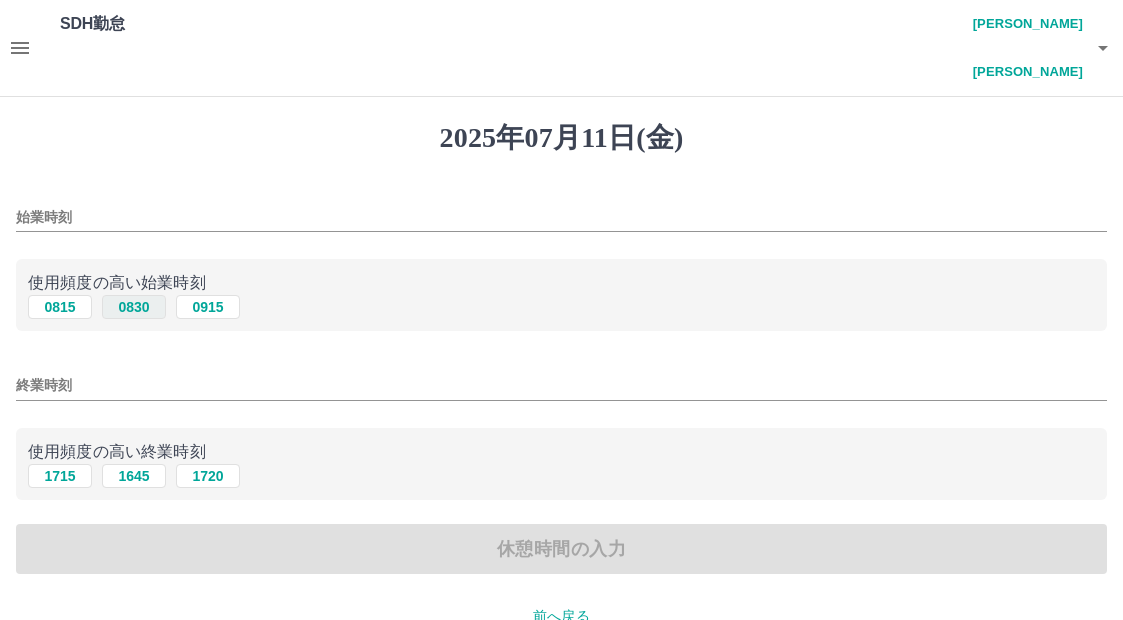 click on "0830" at bounding box center (134, 307) 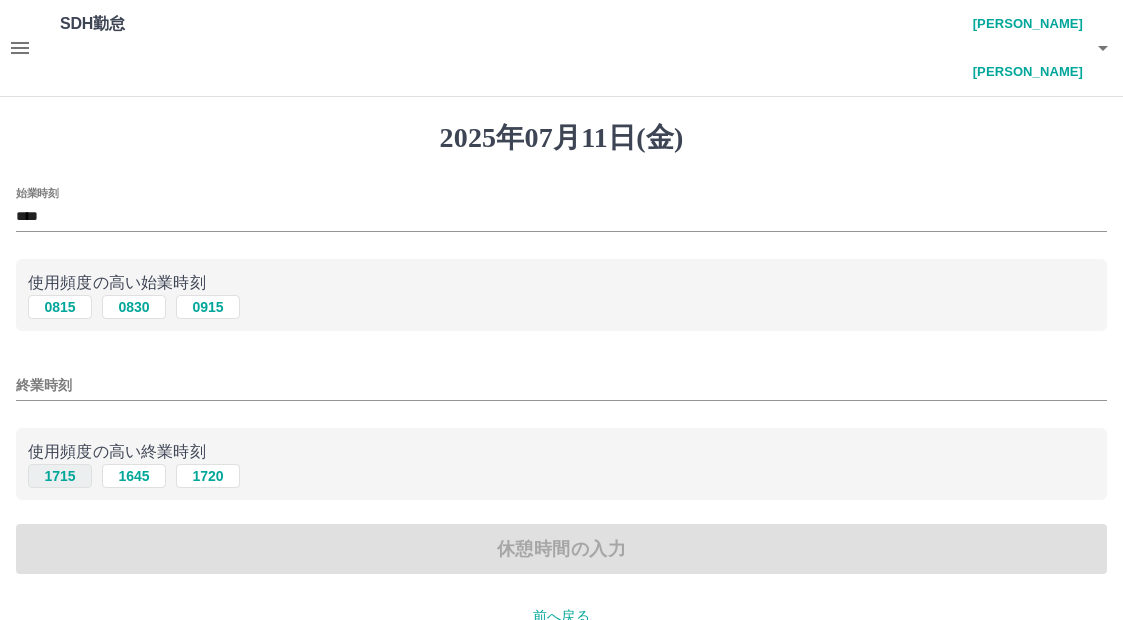 click on "1715" at bounding box center (60, 476) 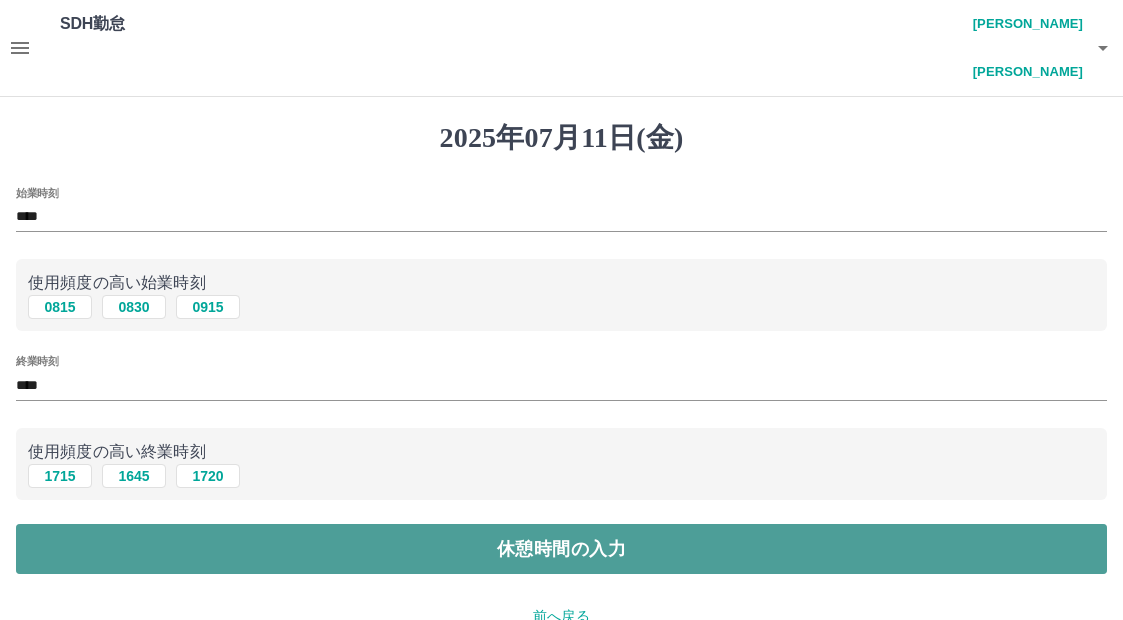click on "休憩時間の入力" at bounding box center [561, 549] 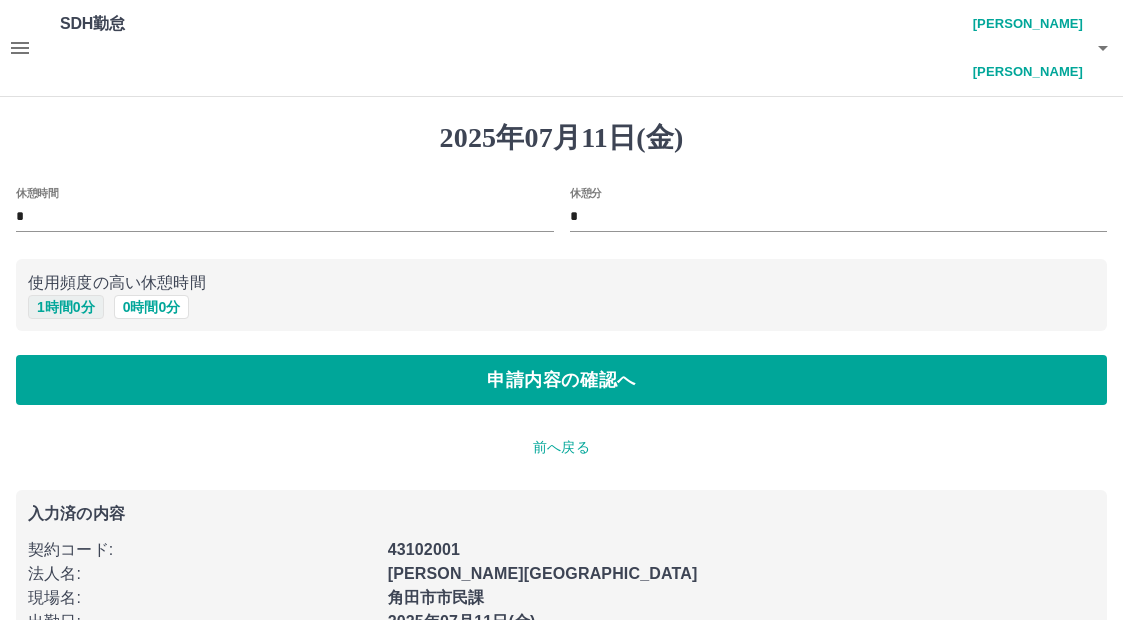 click on "1 時間 0 分" at bounding box center [66, 307] 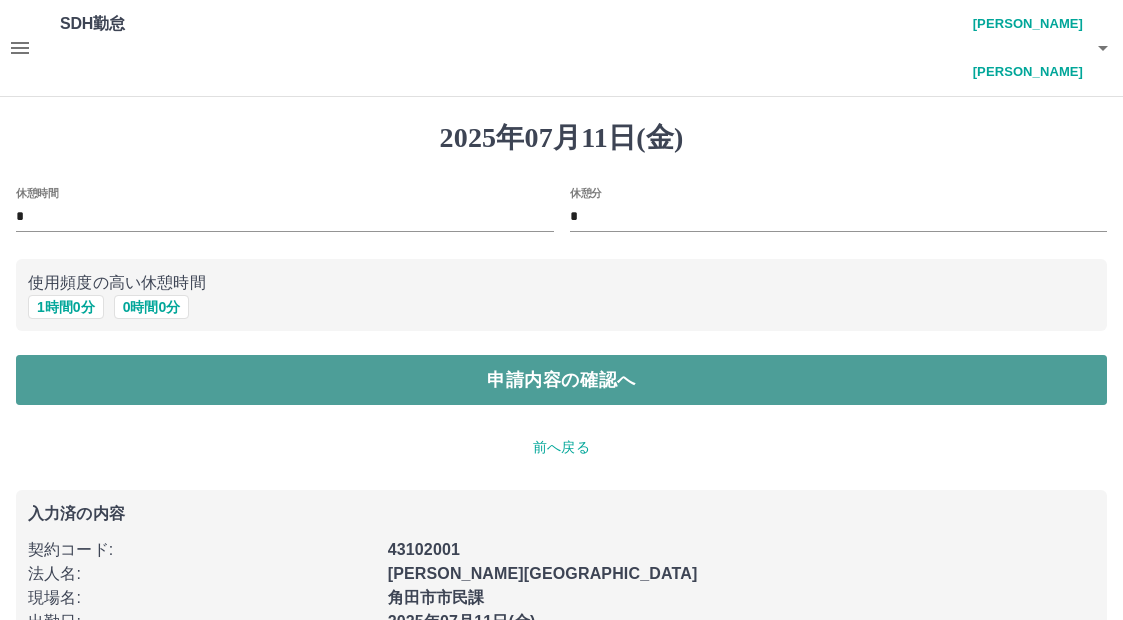 click on "申請内容の確認へ" at bounding box center [561, 380] 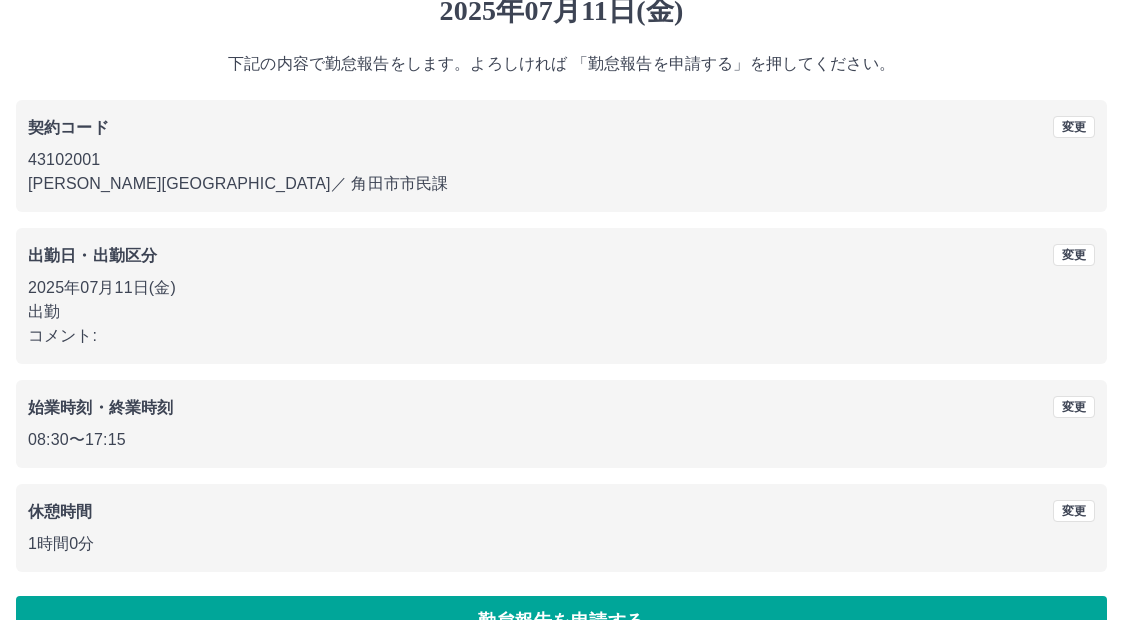 scroll, scrollTop: 129, scrollLeft: 0, axis: vertical 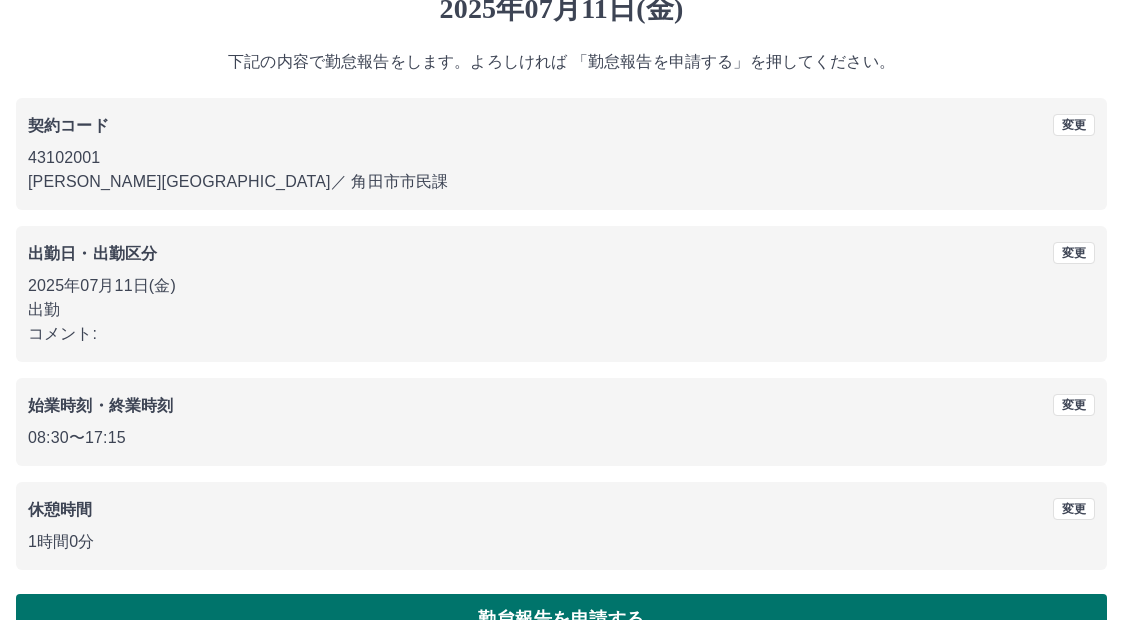 click on "勤怠報告を申請する" at bounding box center [561, 619] 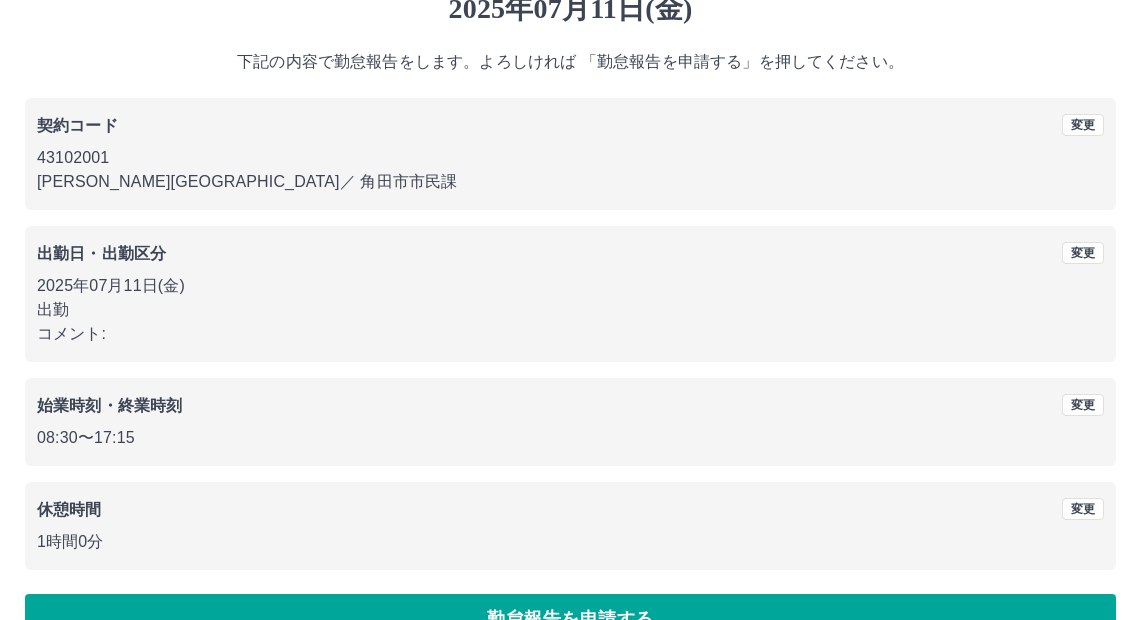 scroll, scrollTop: 0, scrollLeft: 0, axis: both 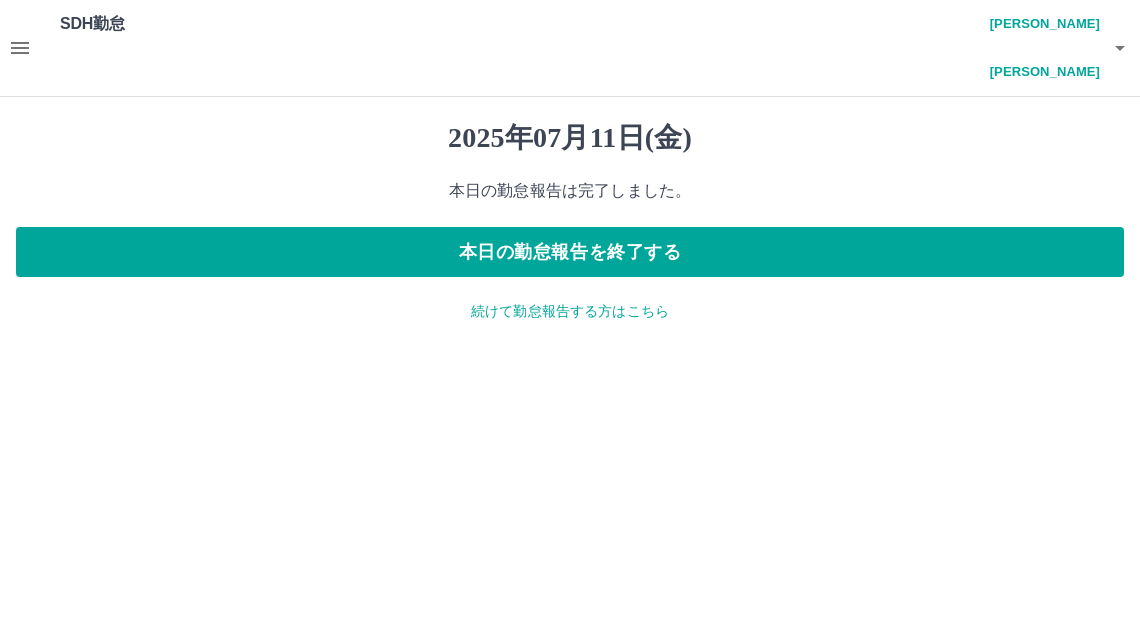 click on "続けて勤怠報告する方はこちら" at bounding box center (570, 311) 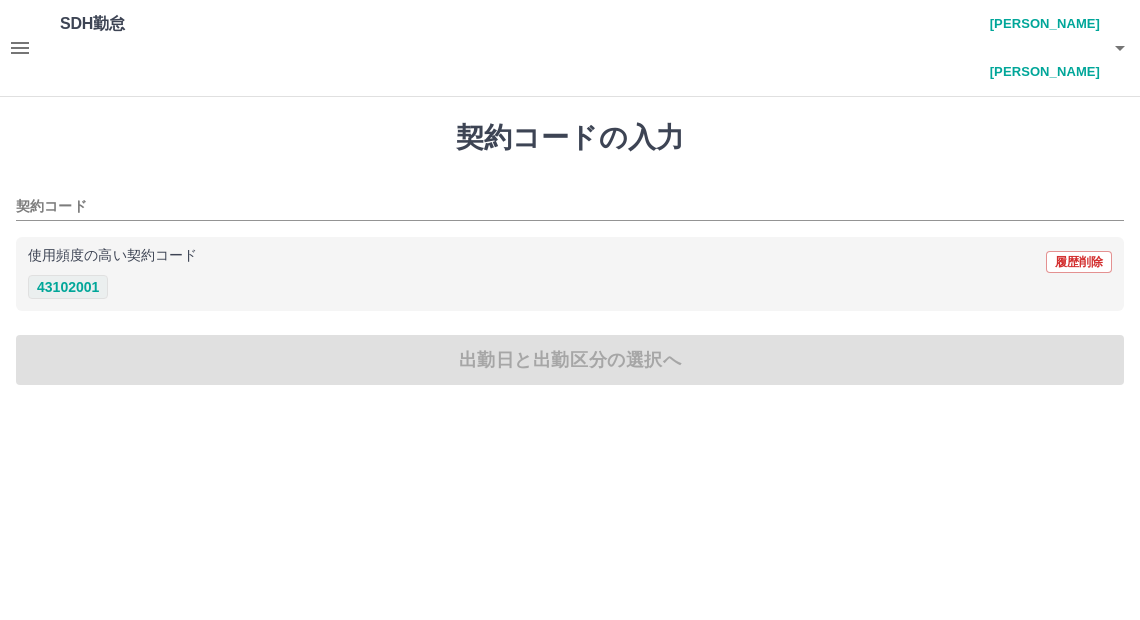 click on "43102001" at bounding box center (68, 287) 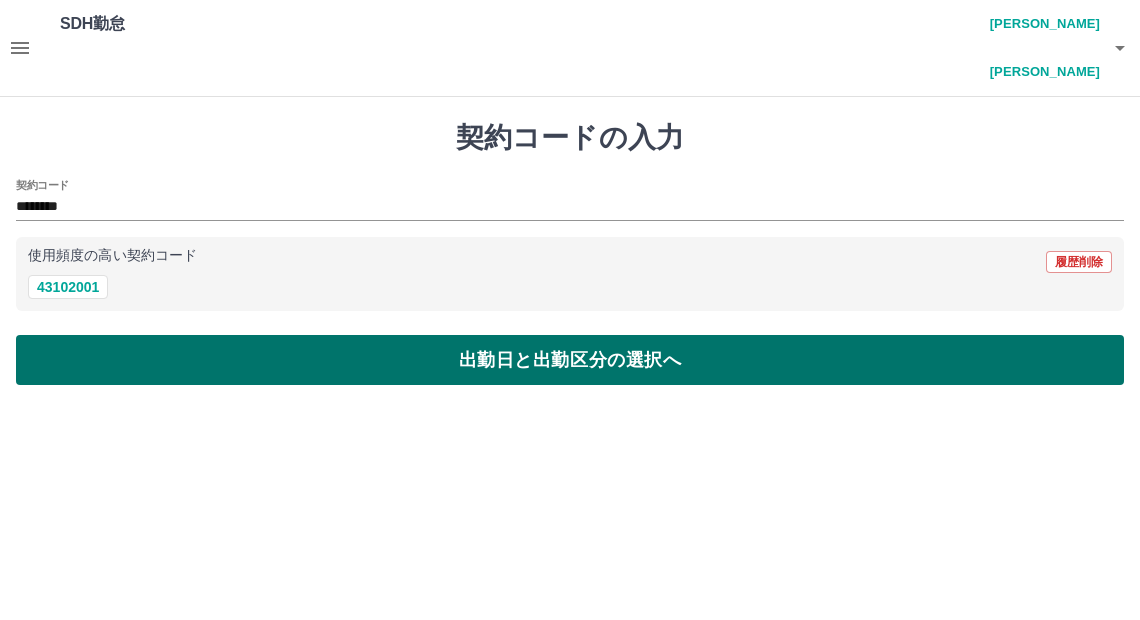 click on "出勤日と出勤区分の選択へ" at bounding box center (570, 360) 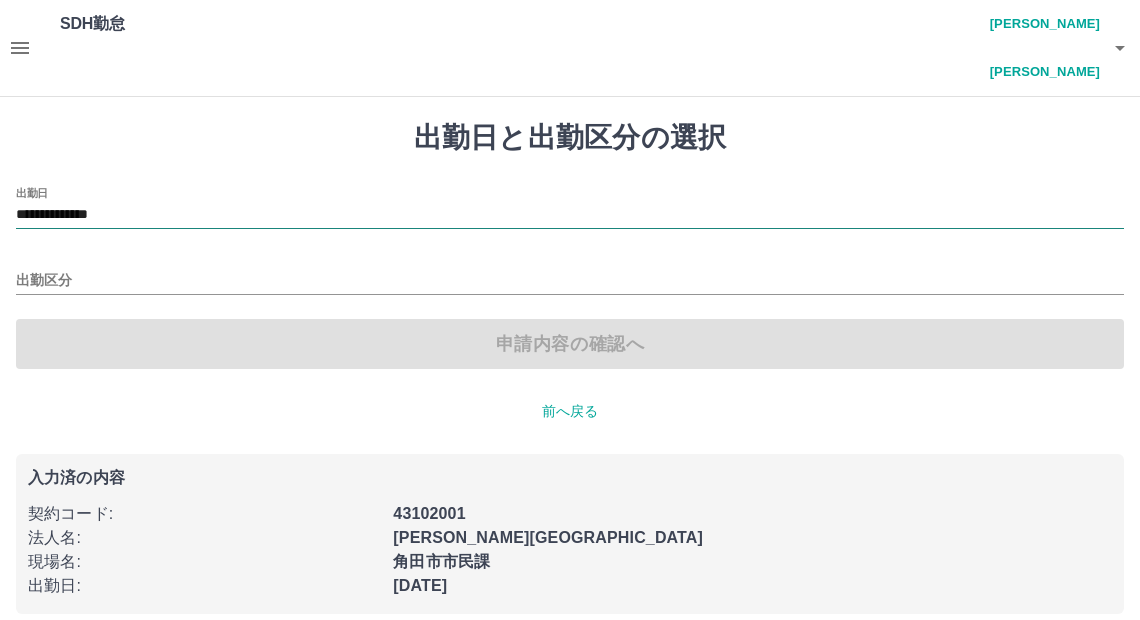 click on "**********" at bounding box center [570, 215] 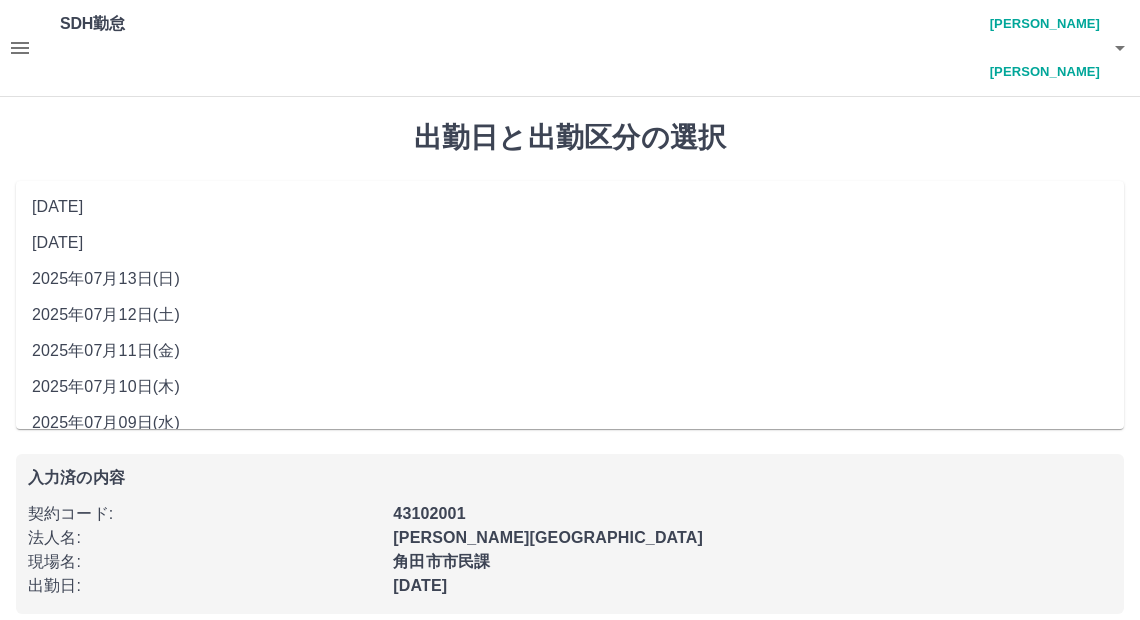 click on "2025年07月12日(土)" at bounding box center (570, 315) 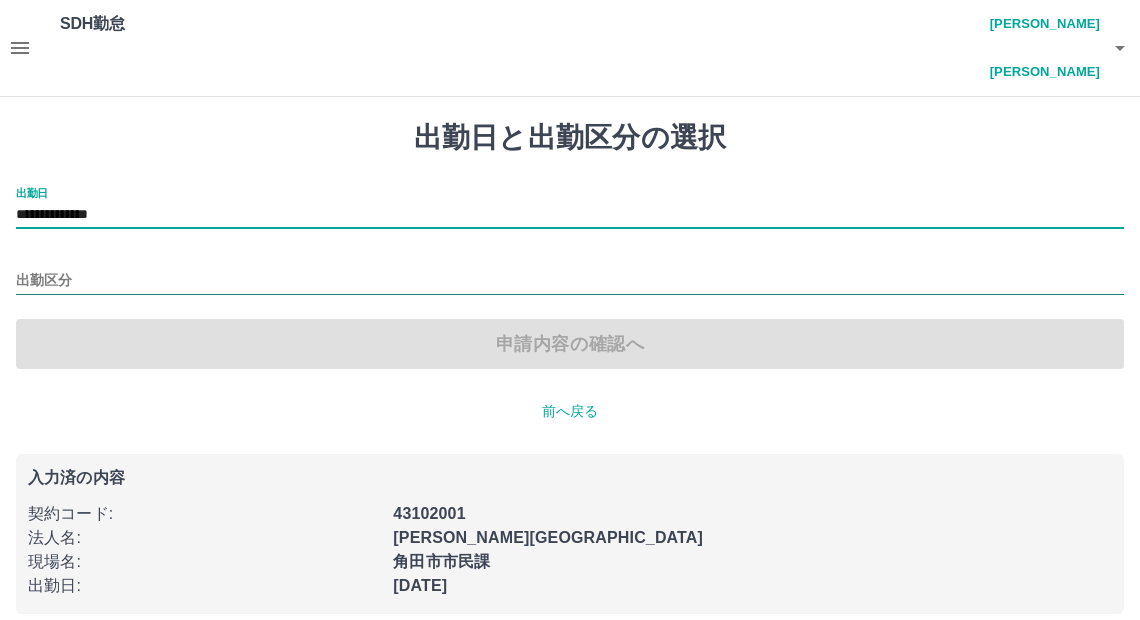 click on "出勤区分" at bounding box center [570, 281] 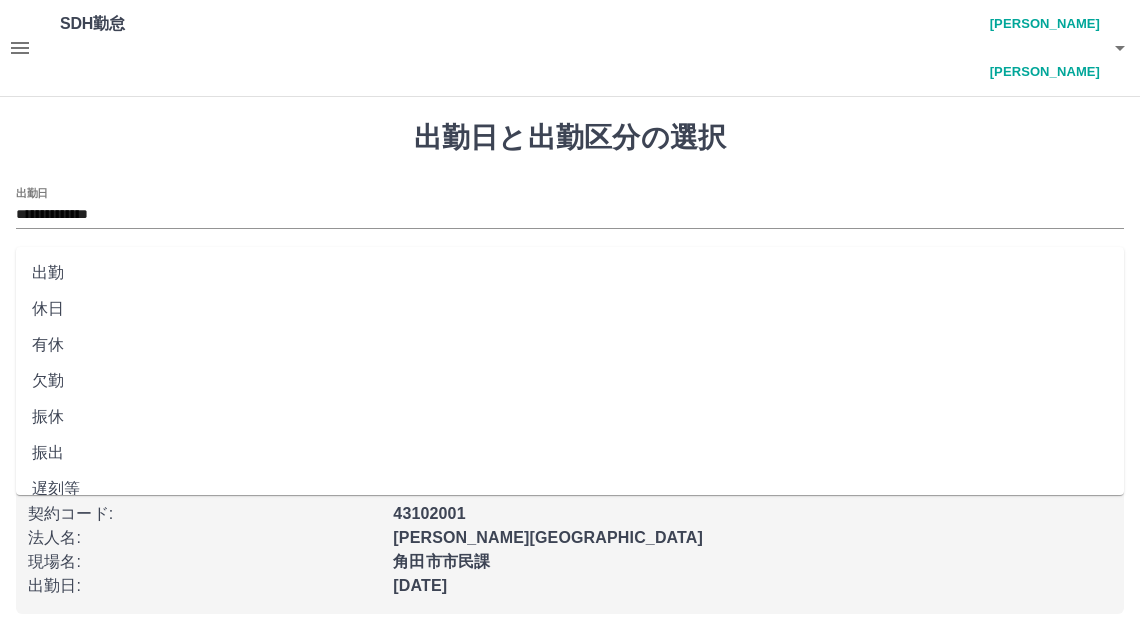 click on "休日" at bounding box center [570, 309] 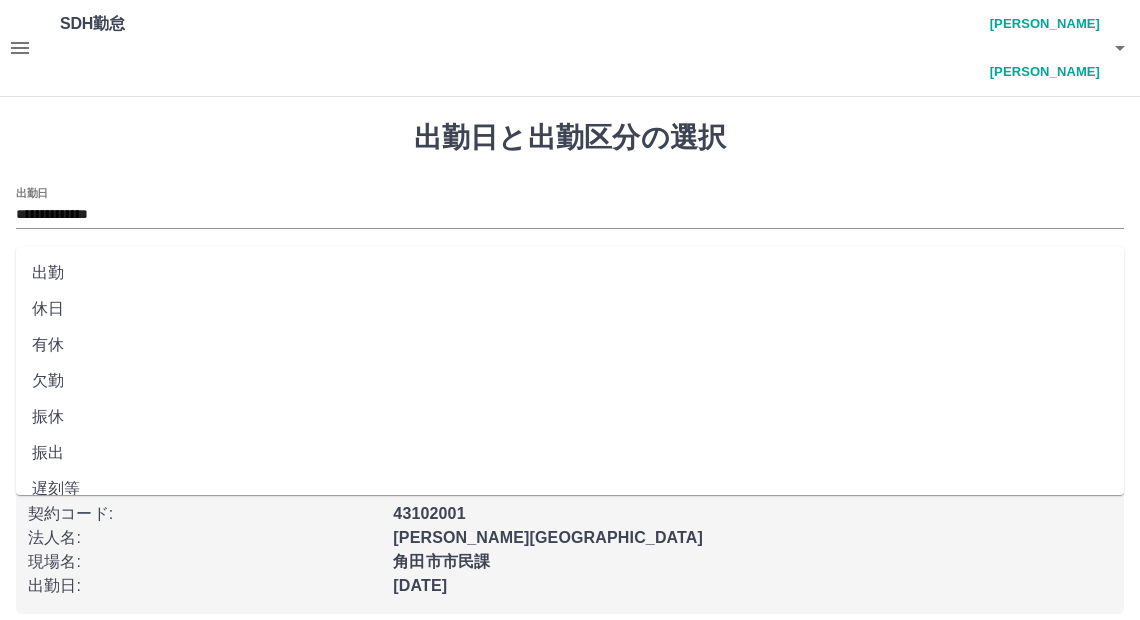 type on "**" 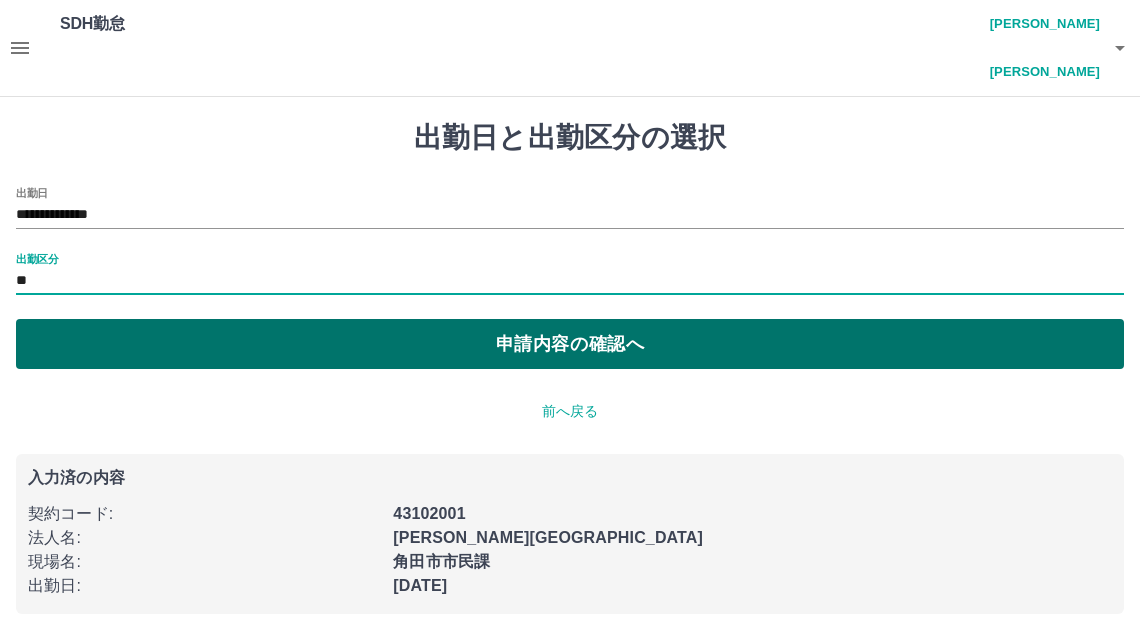 click on "申請内容の確認へ" at bounding box center [570, 344] 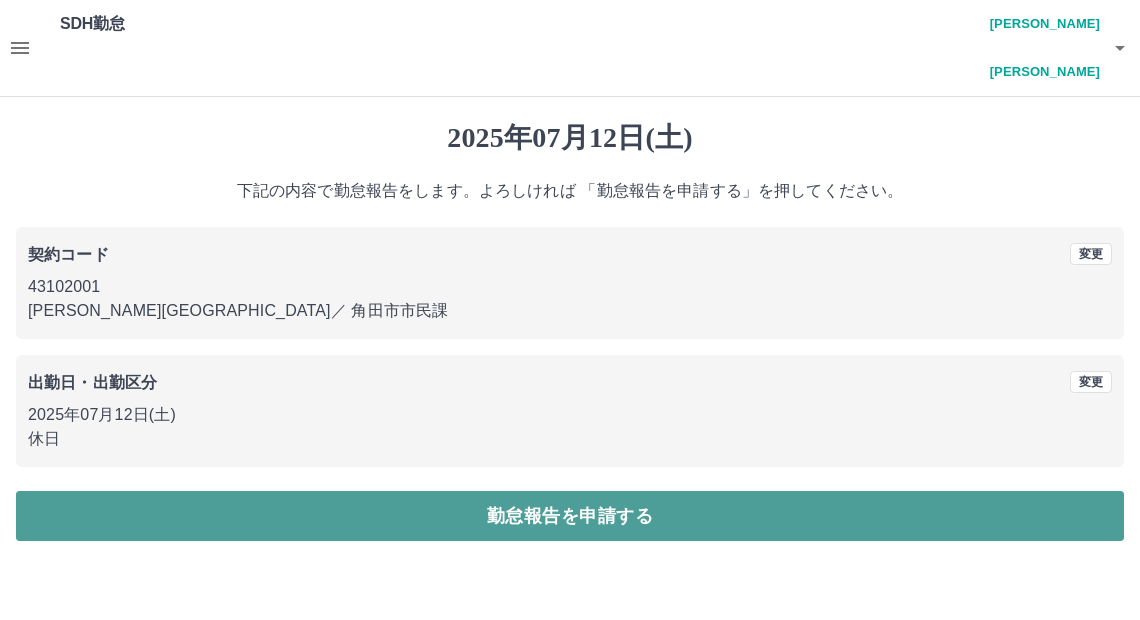 click on "勤怠報告を申請する" at bounding box center [570, 516] 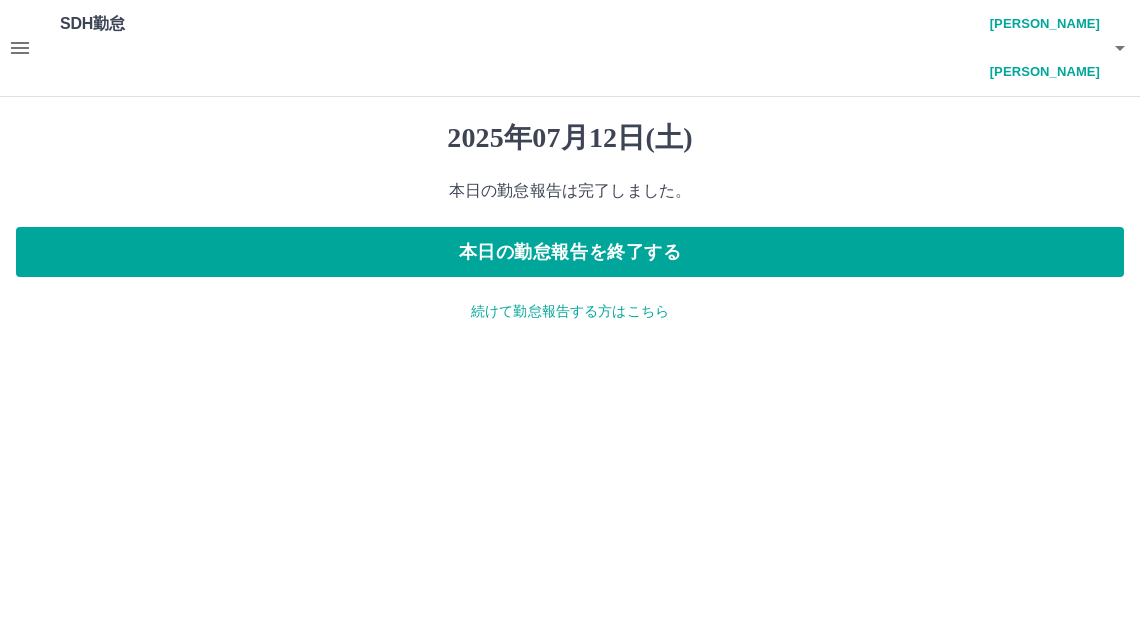 click on "続けて勤怠報告する方はこちら" at bounding box center [570, 311] 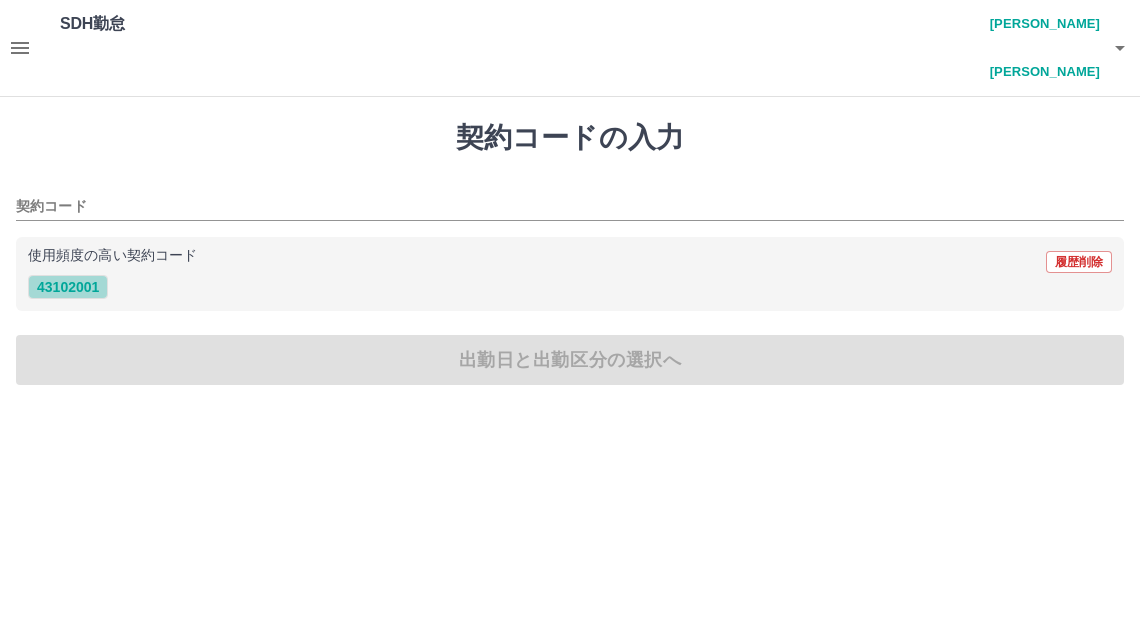 click on "43102001" at bounding box center [68, 287] 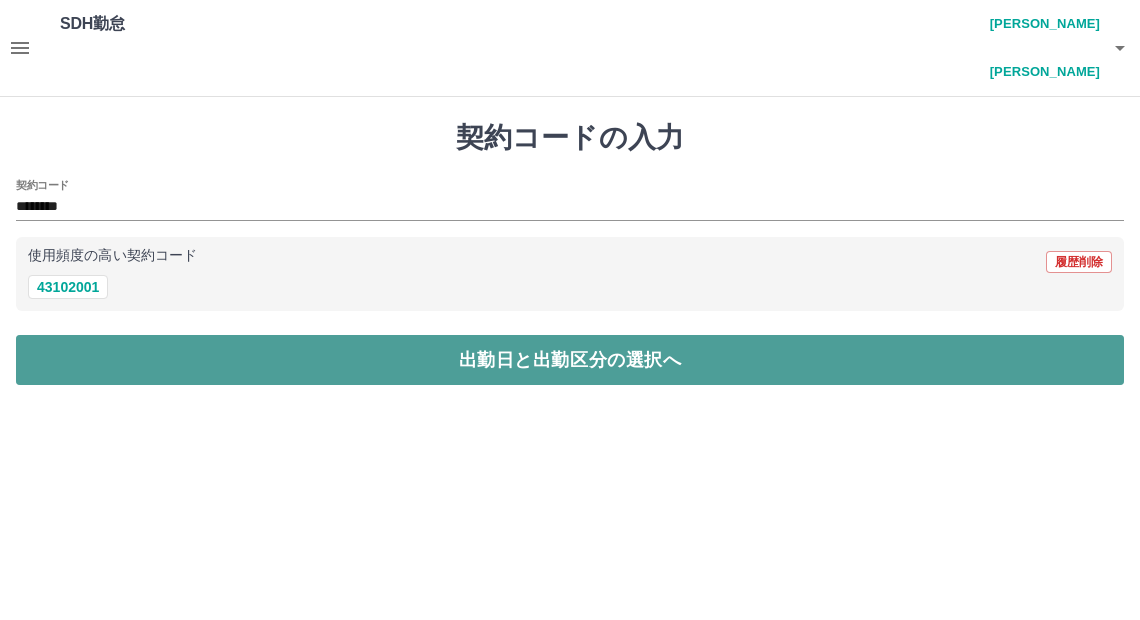 click on "出勤日と出勤区分の選択へ" at bounding box center [570, 360] 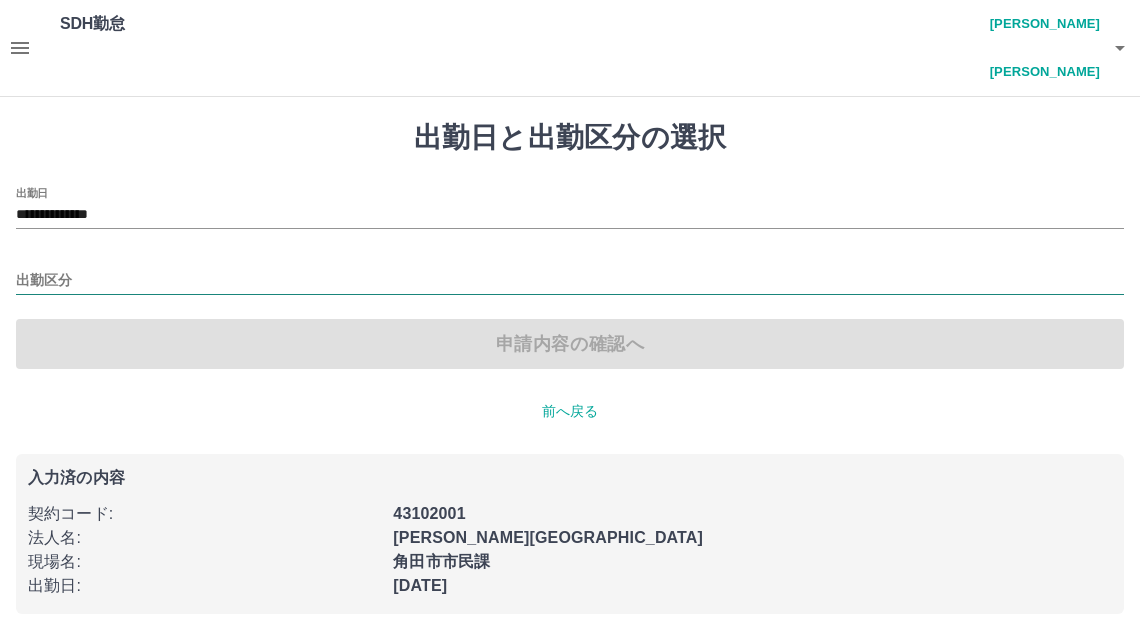 click on "出勤区分" at bounding box center [570, 281] 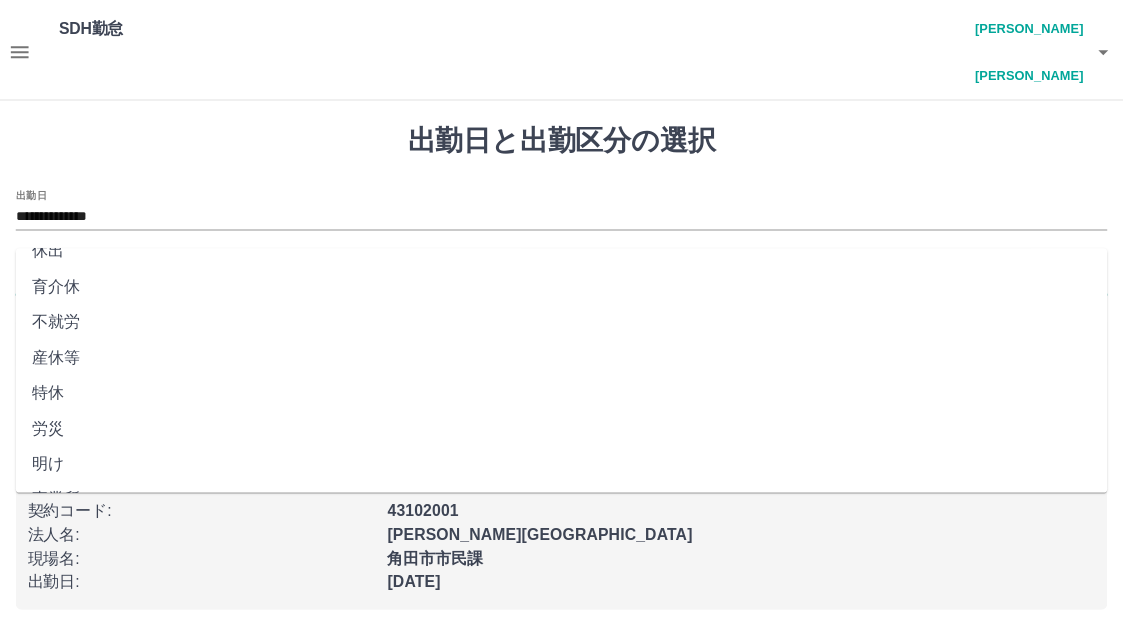 scroll, scrollTop: 416, scrollLeft: 0, axis: vertical 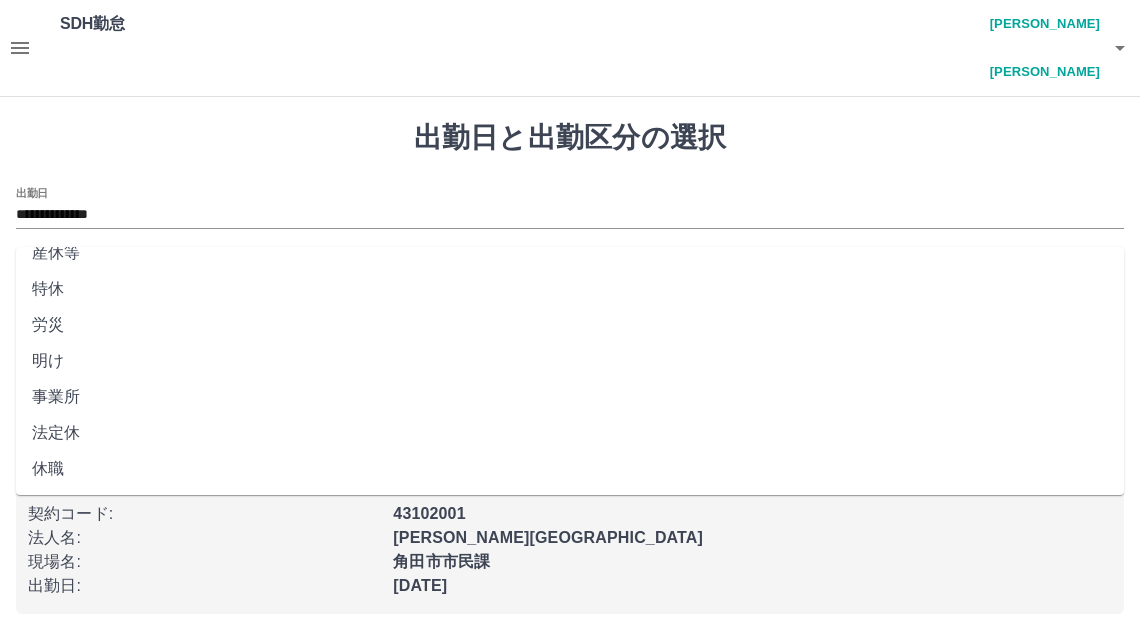 click on "法定休" at bounding box center [570, 433] 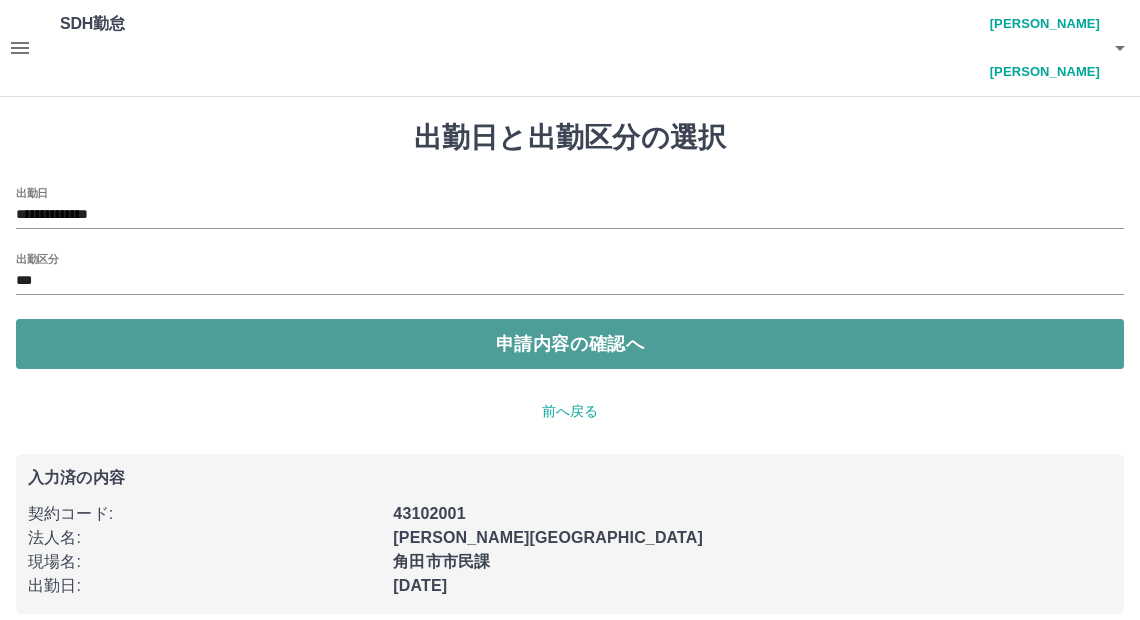 click on "申請内容の確認へ" at bounding box center [570, 344] 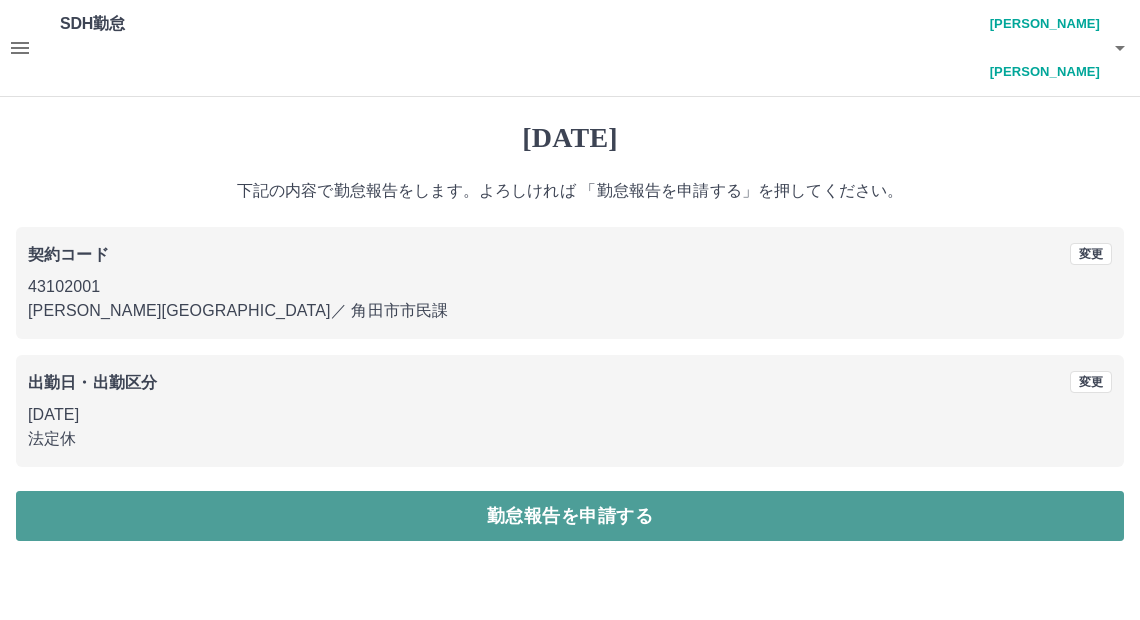 click on "勤怠報告を申請する" at bounding box center [570, 516] 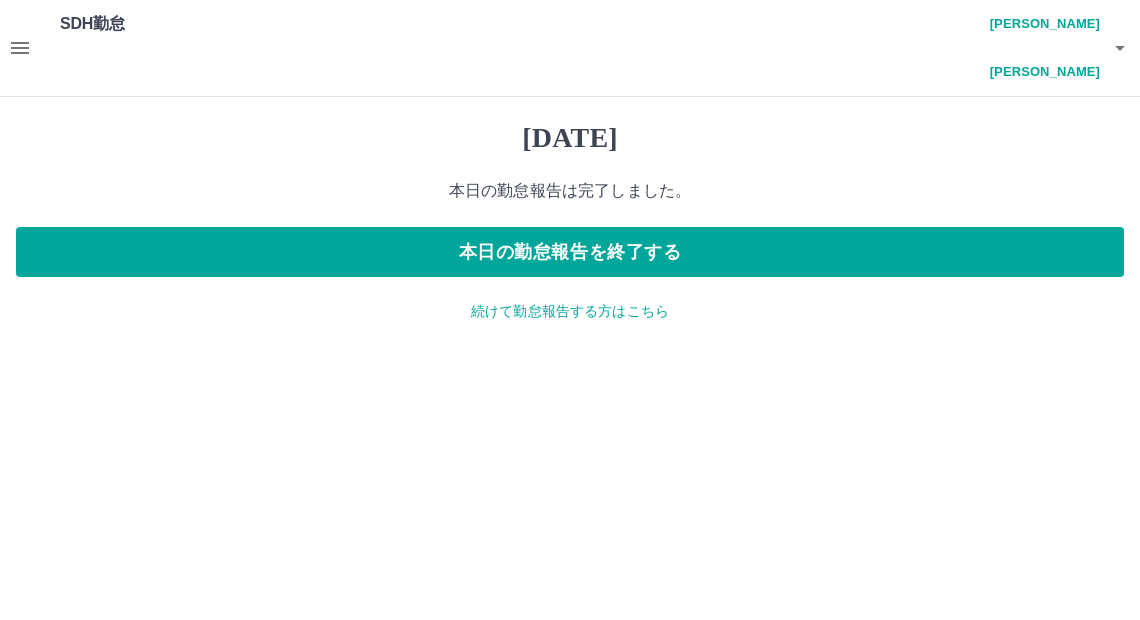 click 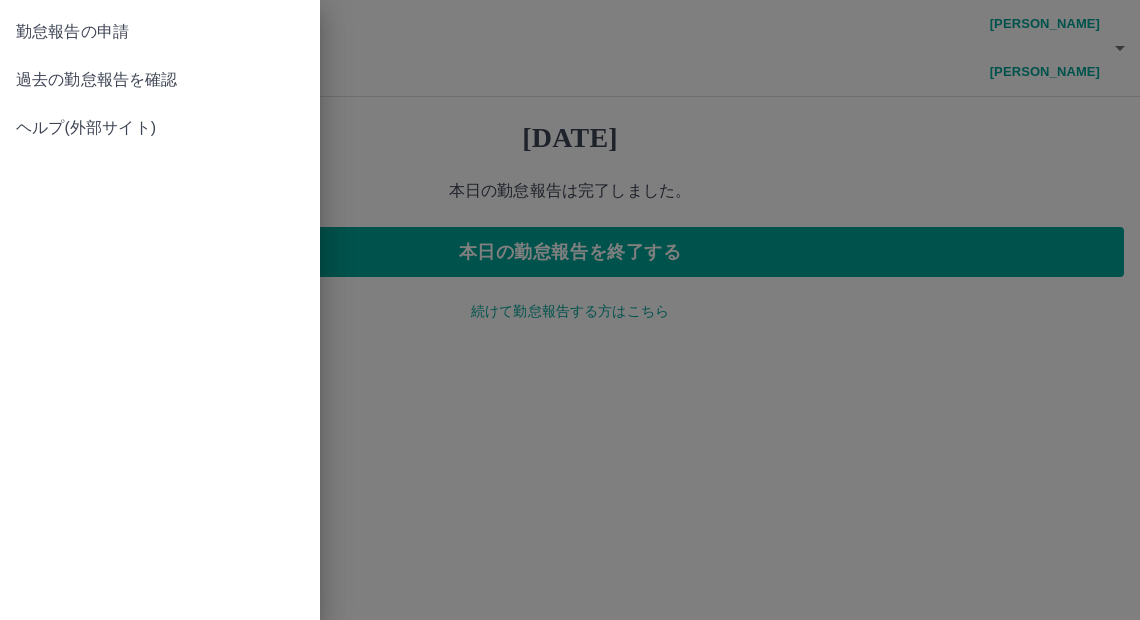 click on "過去の勤怠報告を確認" at bounding box center (160, 80) 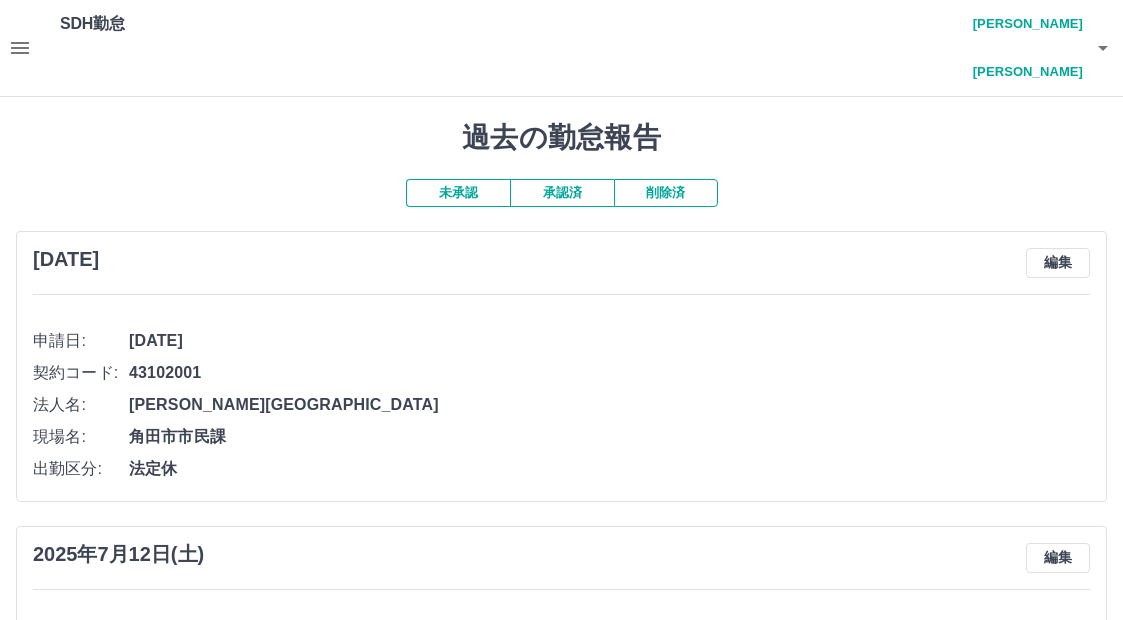 click on "未承認" at bounding box center [458, 193] 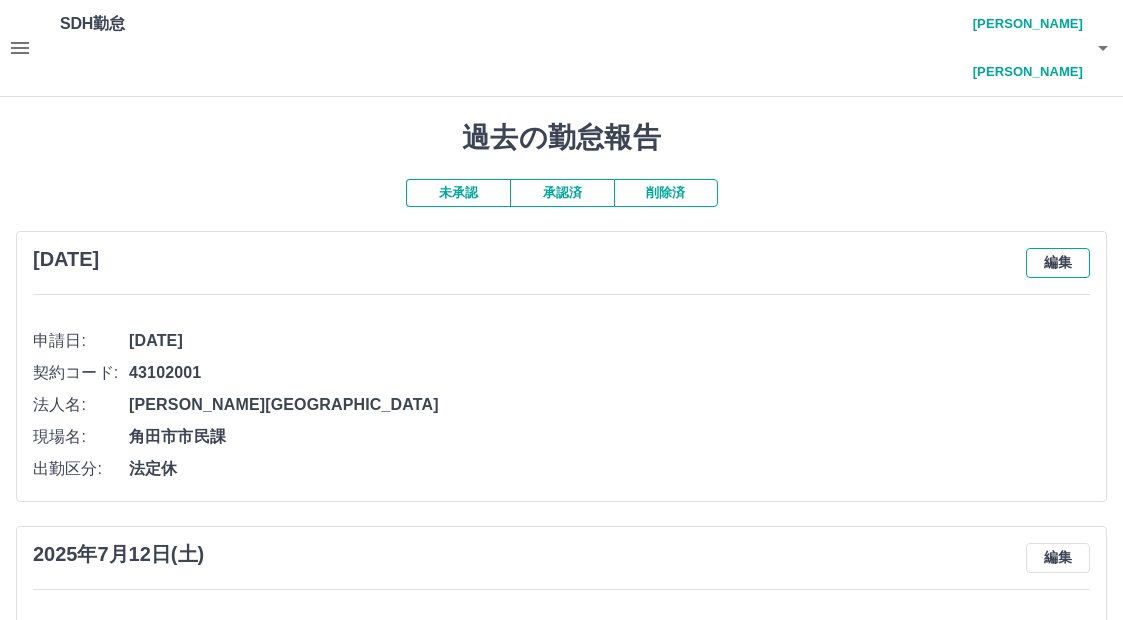 click on "編集" at bounding box center [1058, 263] 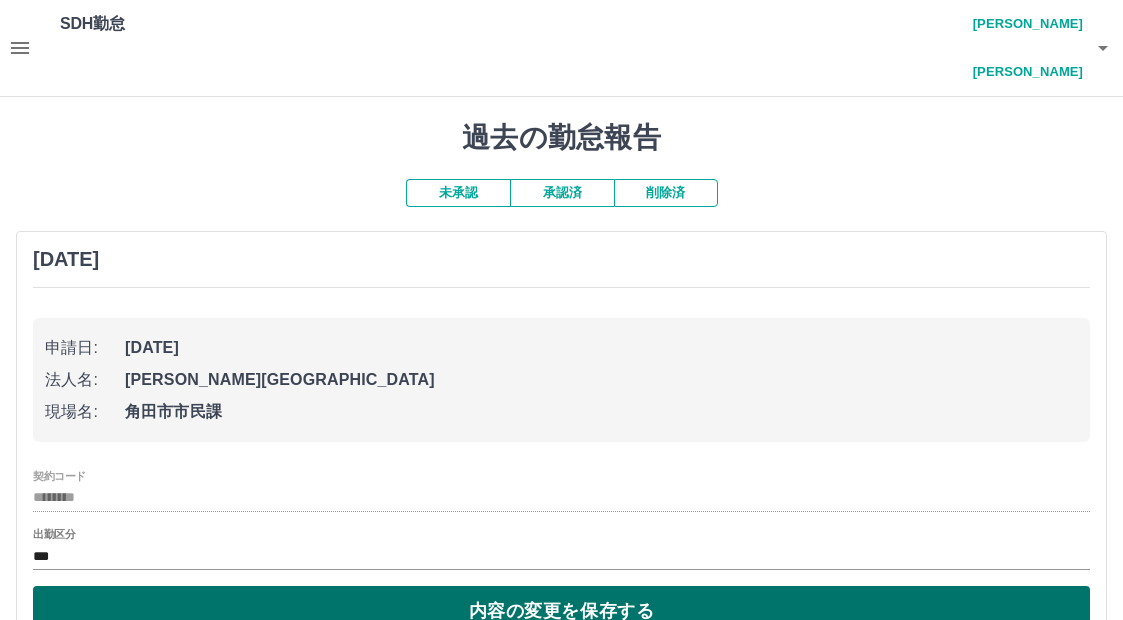 click on "内容の変更を保存する" at bounding box center (561, 611) 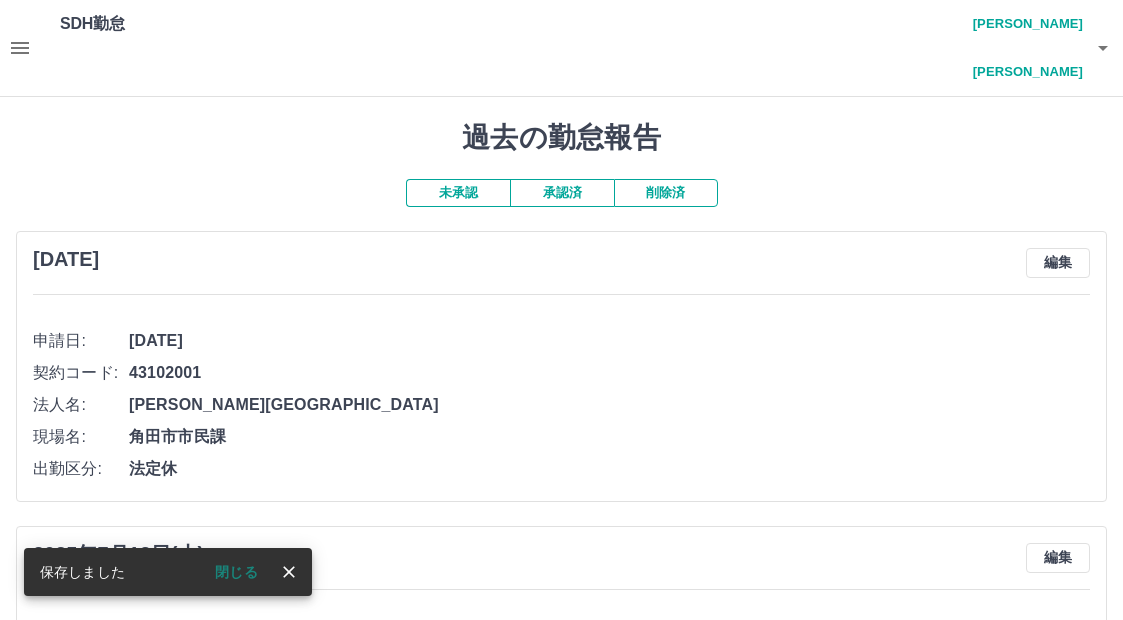 scroll, scrollTop: 100, scrollLeft: 0, axis: vertical 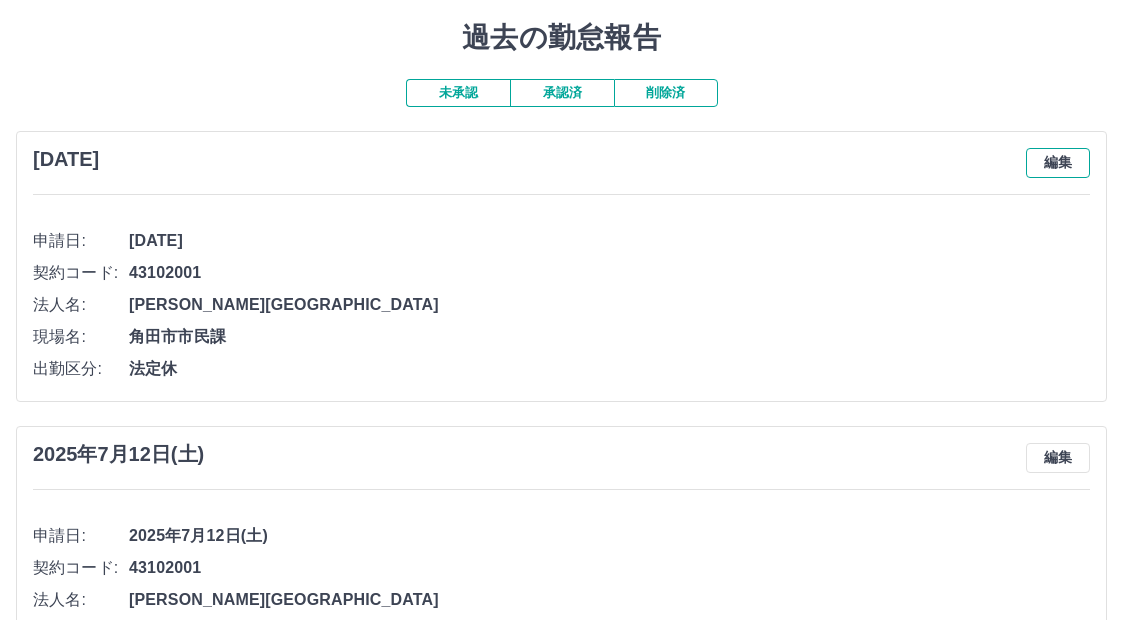 click on "編集" at bounding box center [1058, 163] 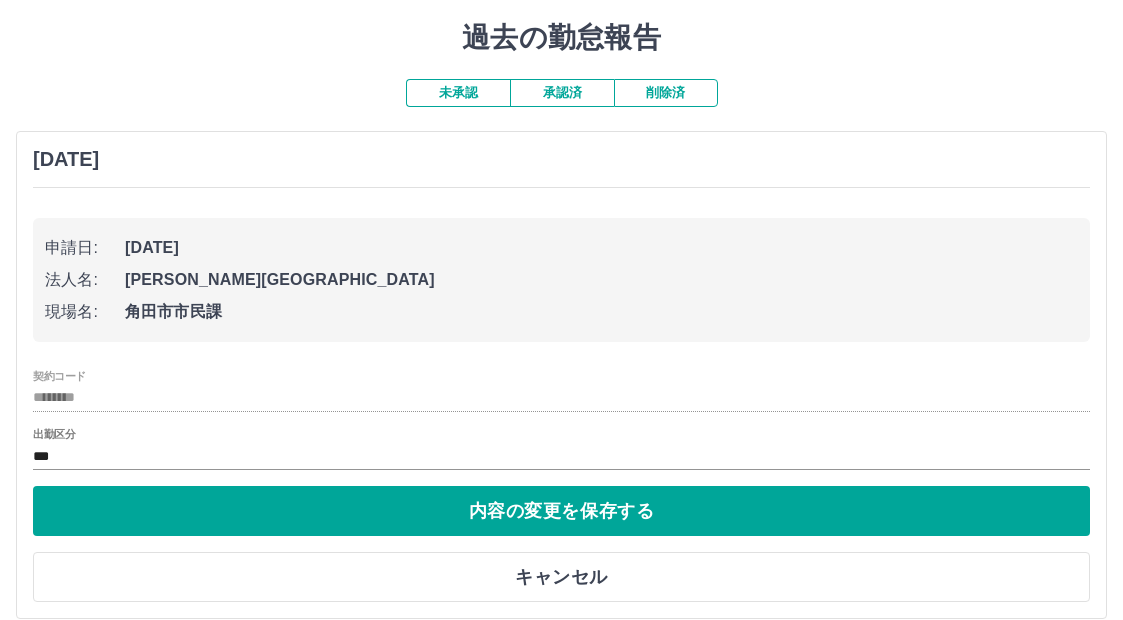 click on "[DATE]" at bounding box center (601, 248) 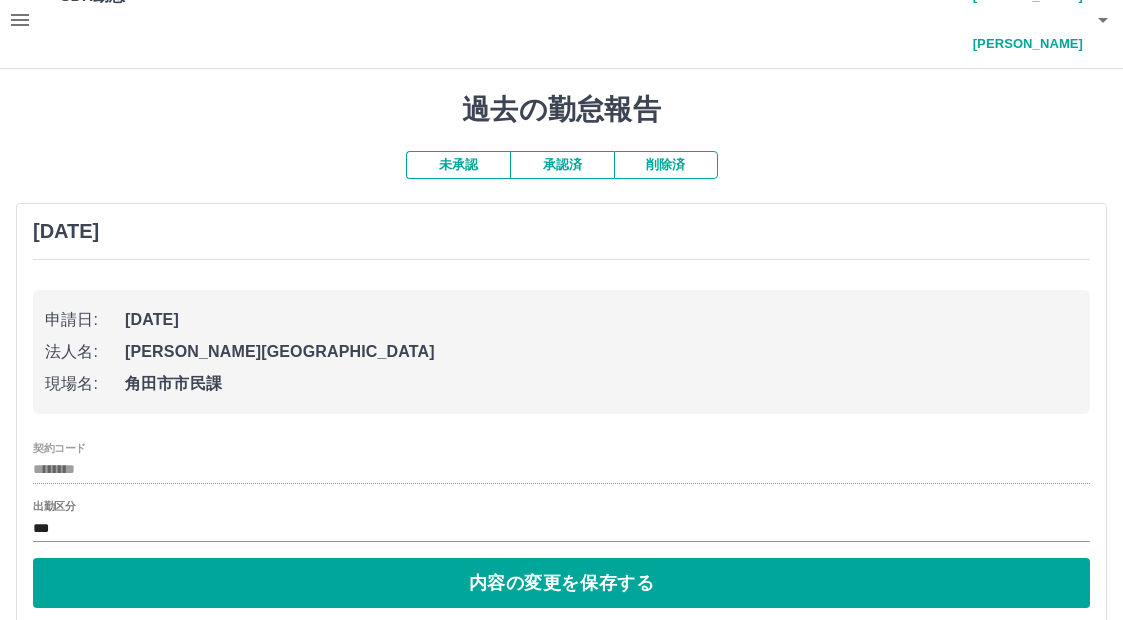 scroll, scrollTop: 0, scrollLeft: 0, axis: both 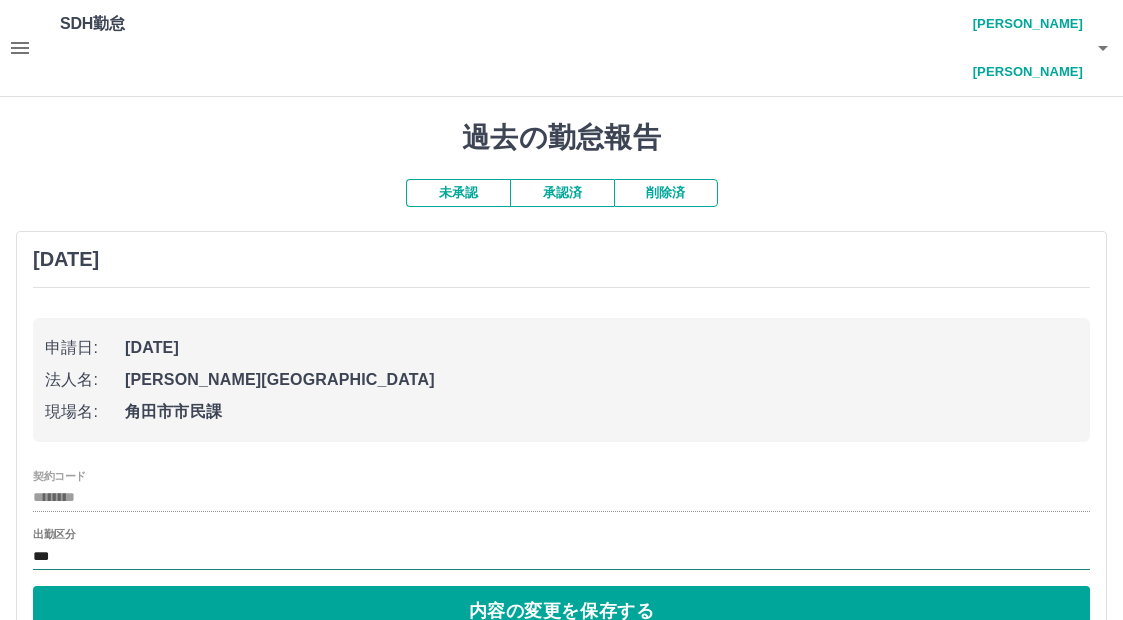 click on "***" at bounding box center (561, 556) 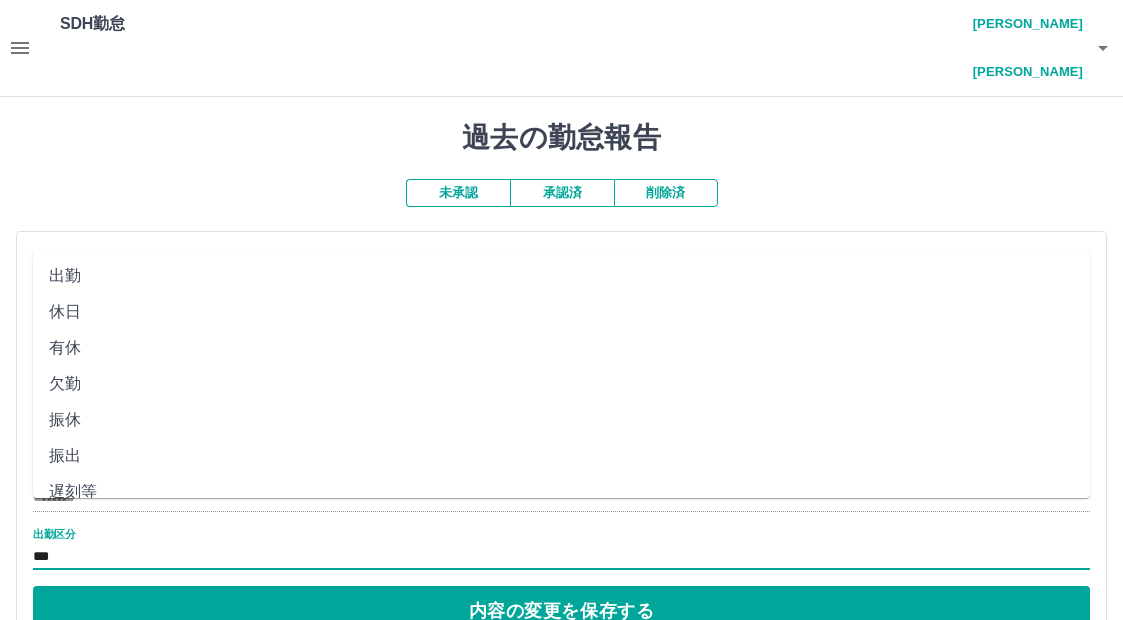 click on "出勤" at bounding box center [561, 276] 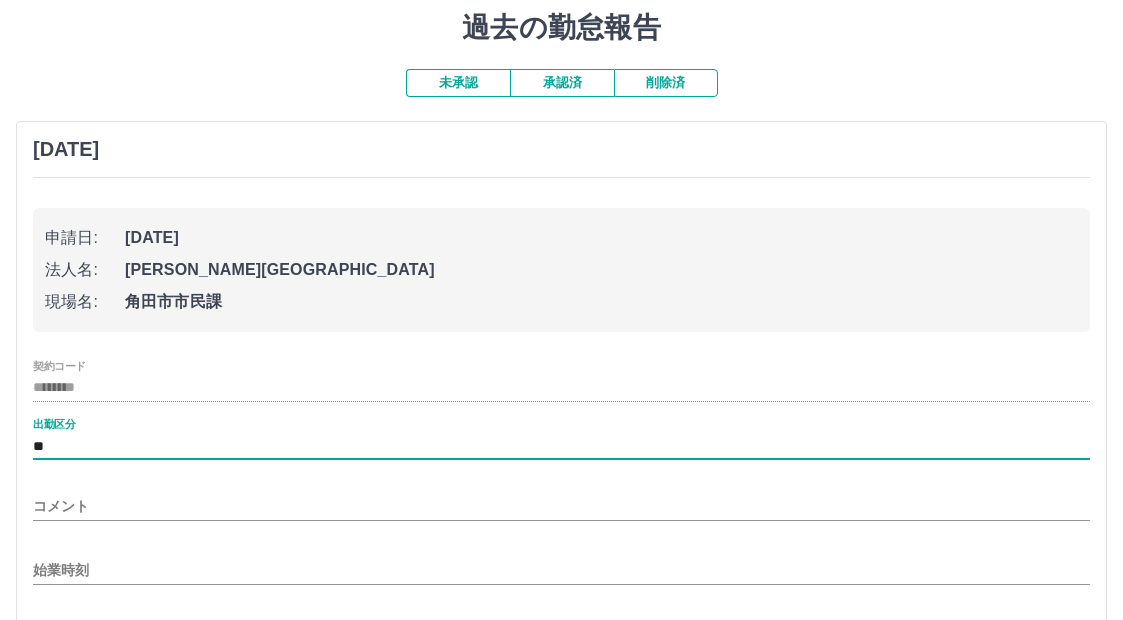 scroll, scrollTop: 0, scrollLeft: 0, axis: both 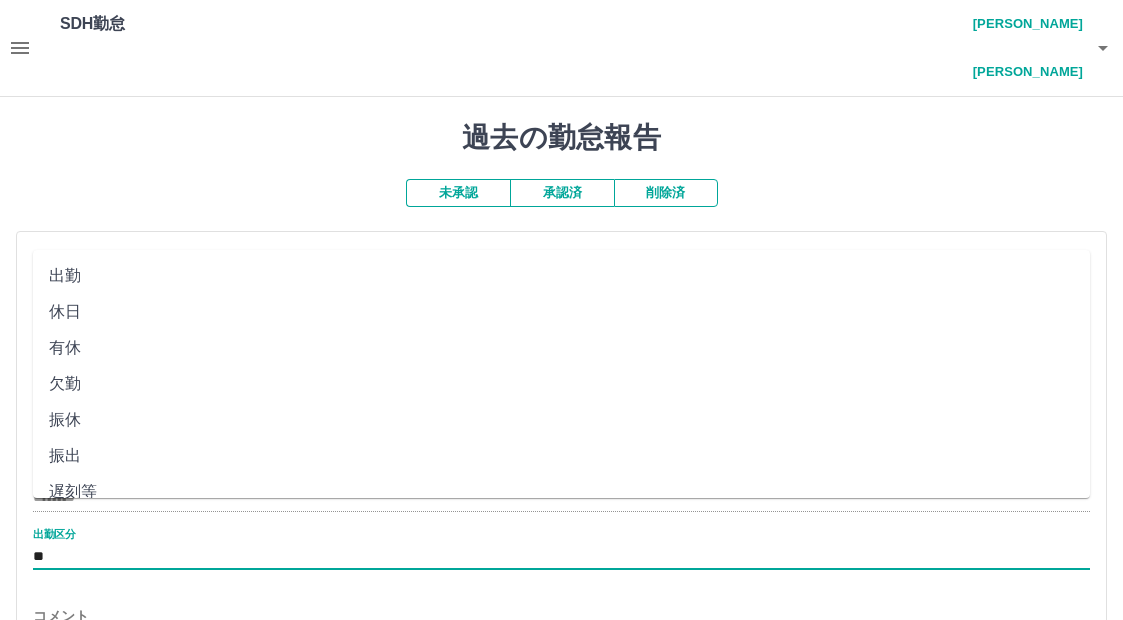 click on "**" at bounding box center (561, 556) 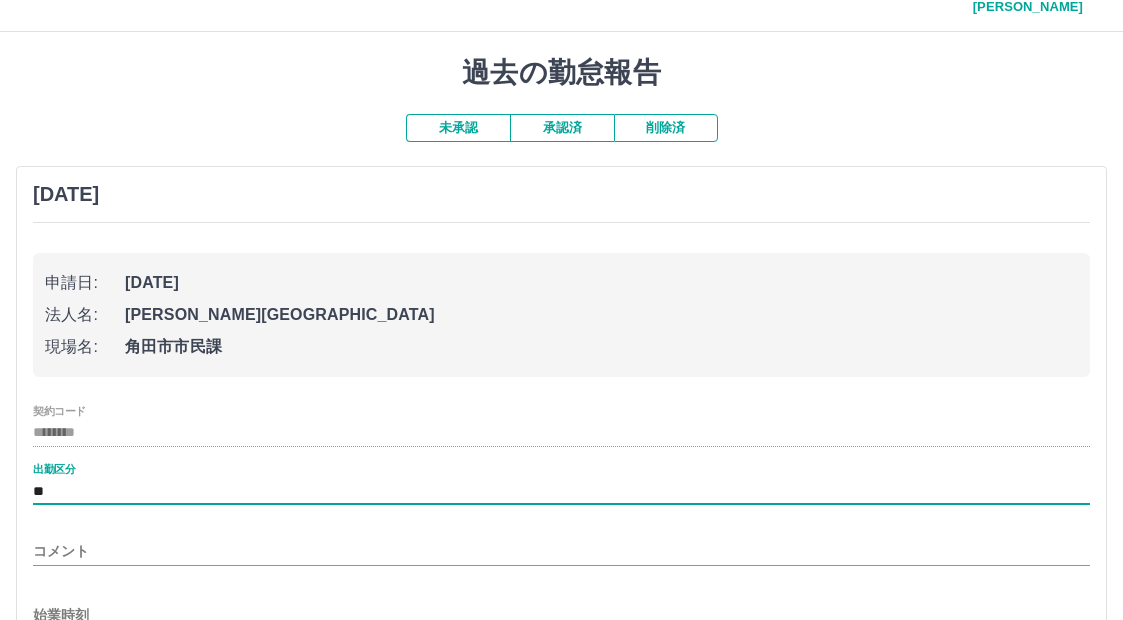 scroll, scrollTop: 100, scrollLeft: 0, axis: vertical 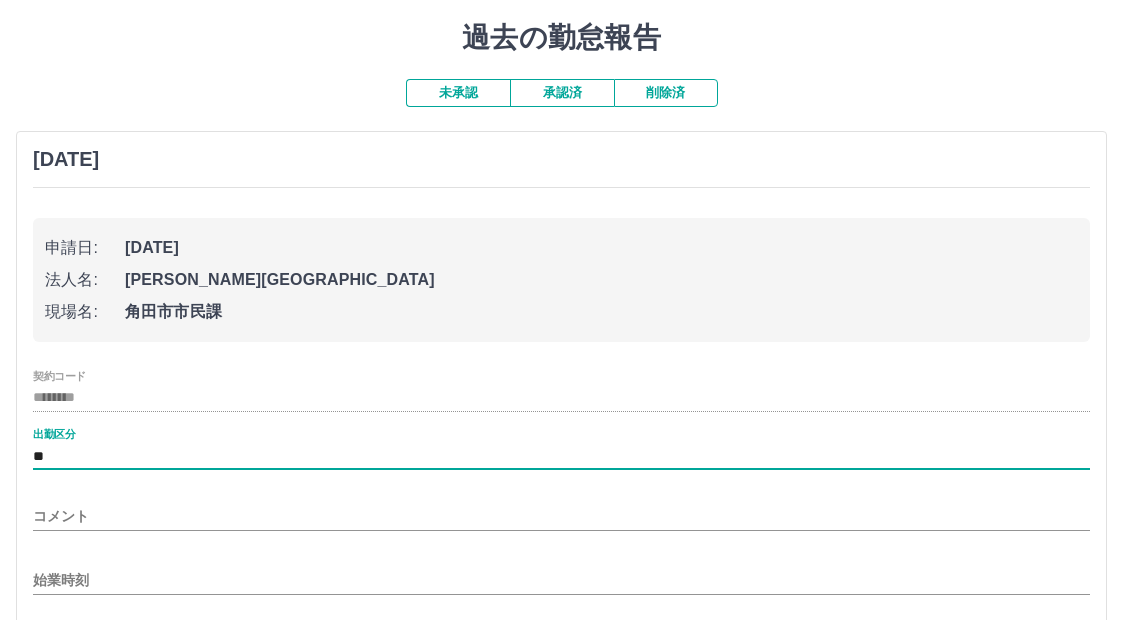 click on "始業時刻" at bounding box center (561, 580) 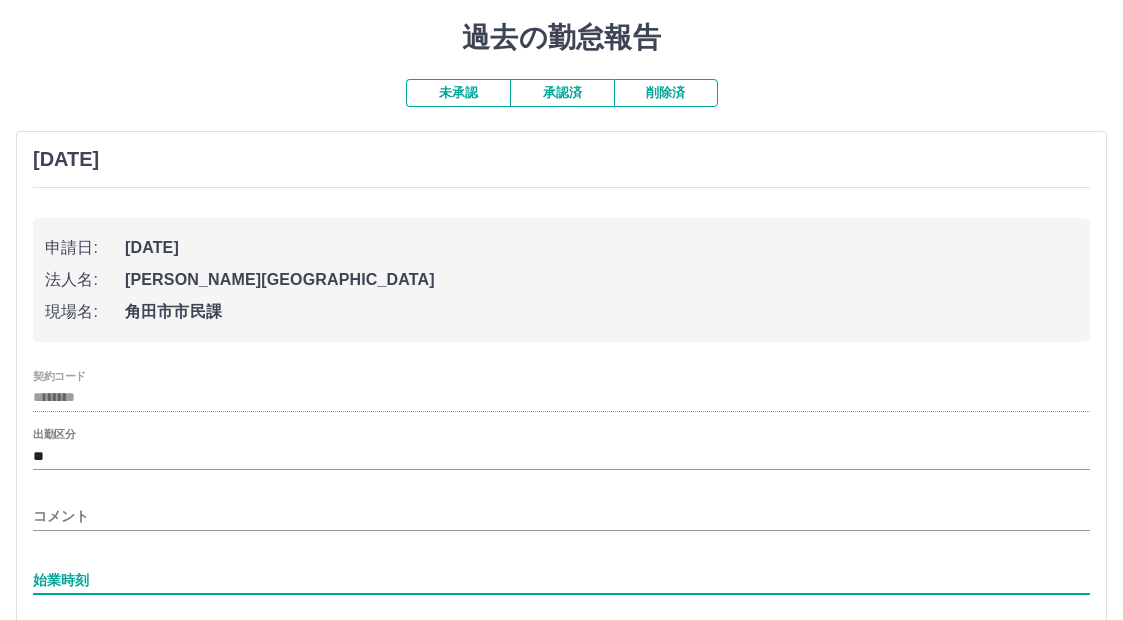 type on "****" 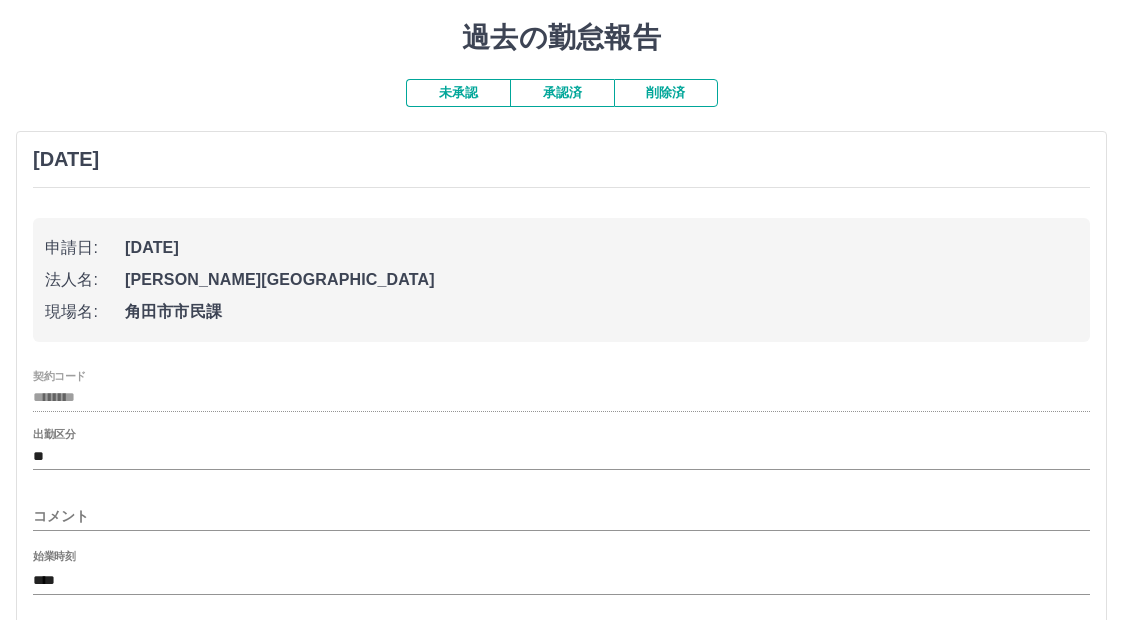 click on "終業時刻 終業時刻を入力して下さい" at bounding box center (561, 648) 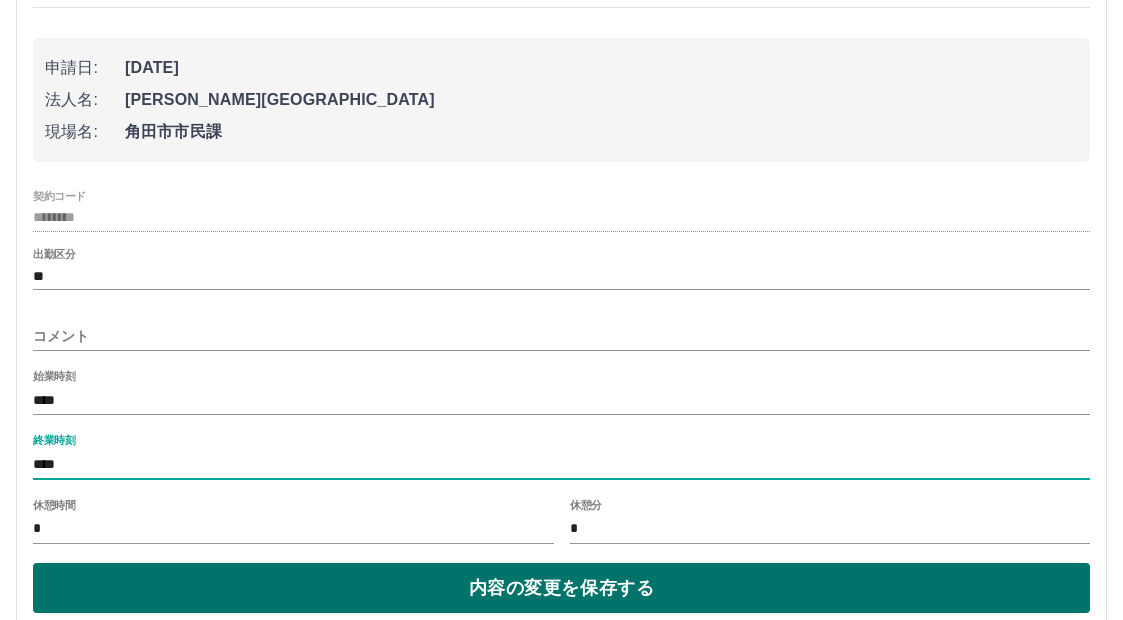 scroll, scrollTop: 300, scrollLeft: 0, axis: vertical 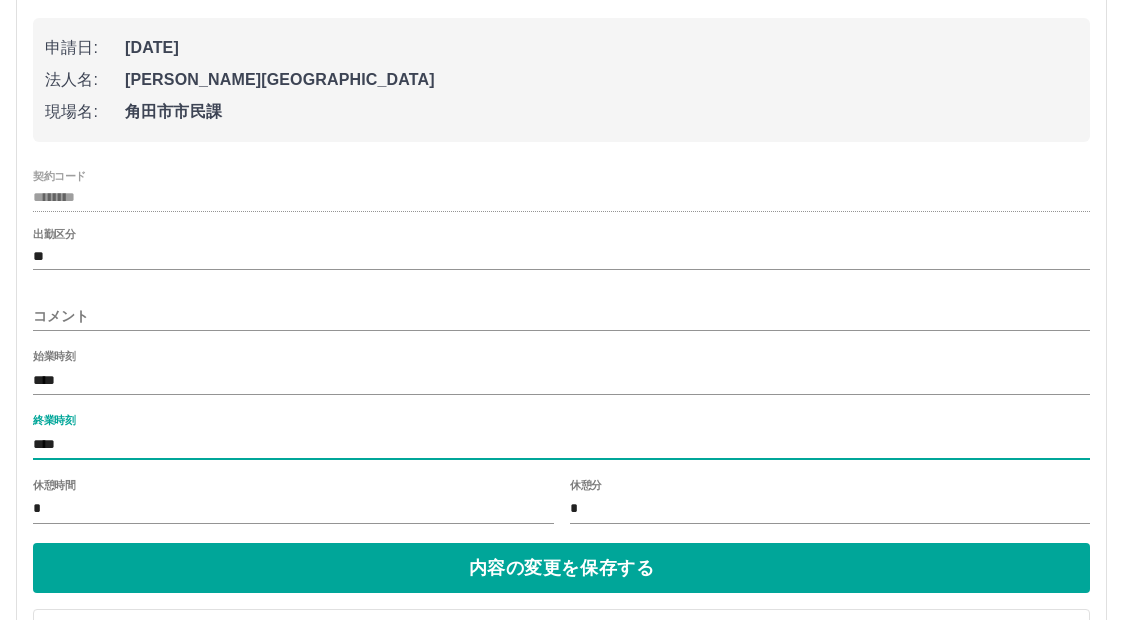 click on "*" at bounding box center (293, 509) 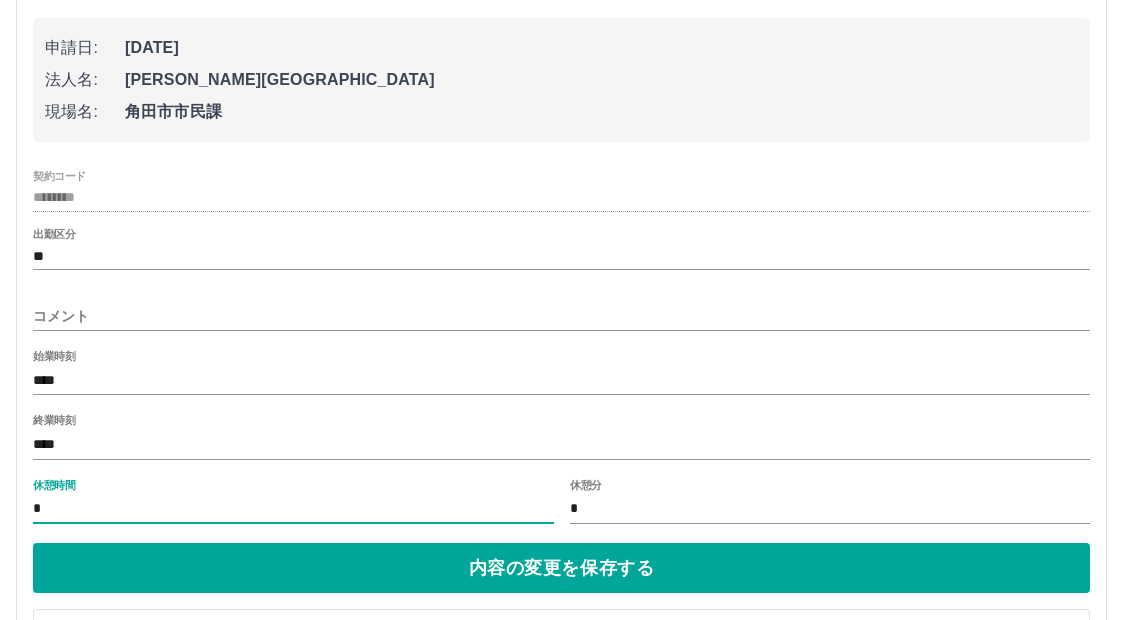 click on "*" at bounding box center [293, 509] 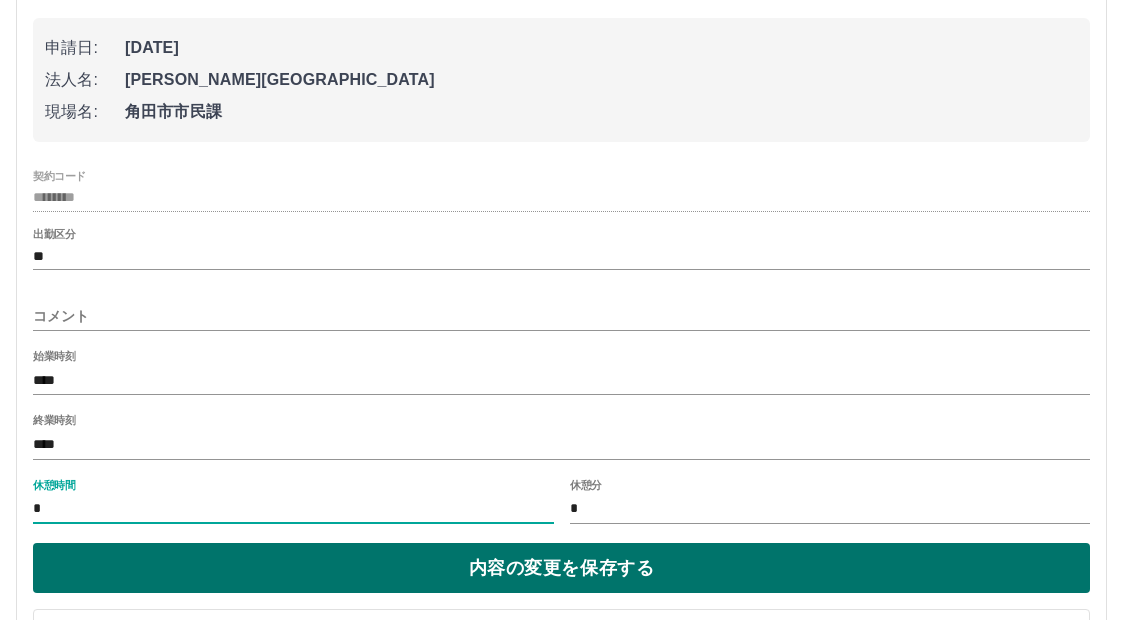 type on "*" 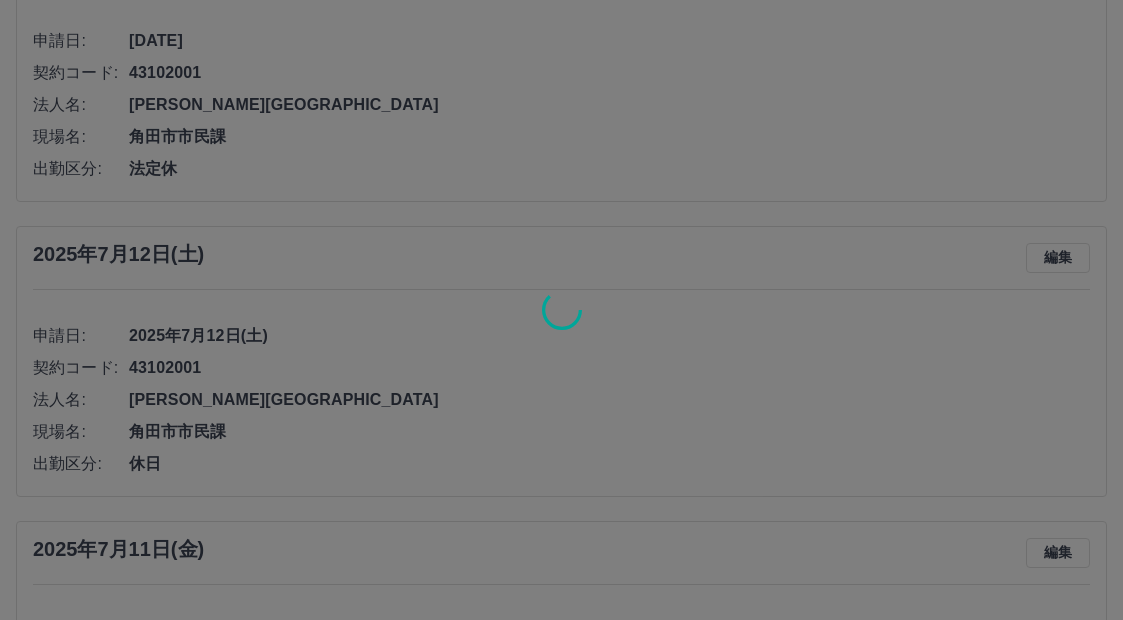 scroll, scrollTop: 307, scrollLeft: 0, axis: vertical 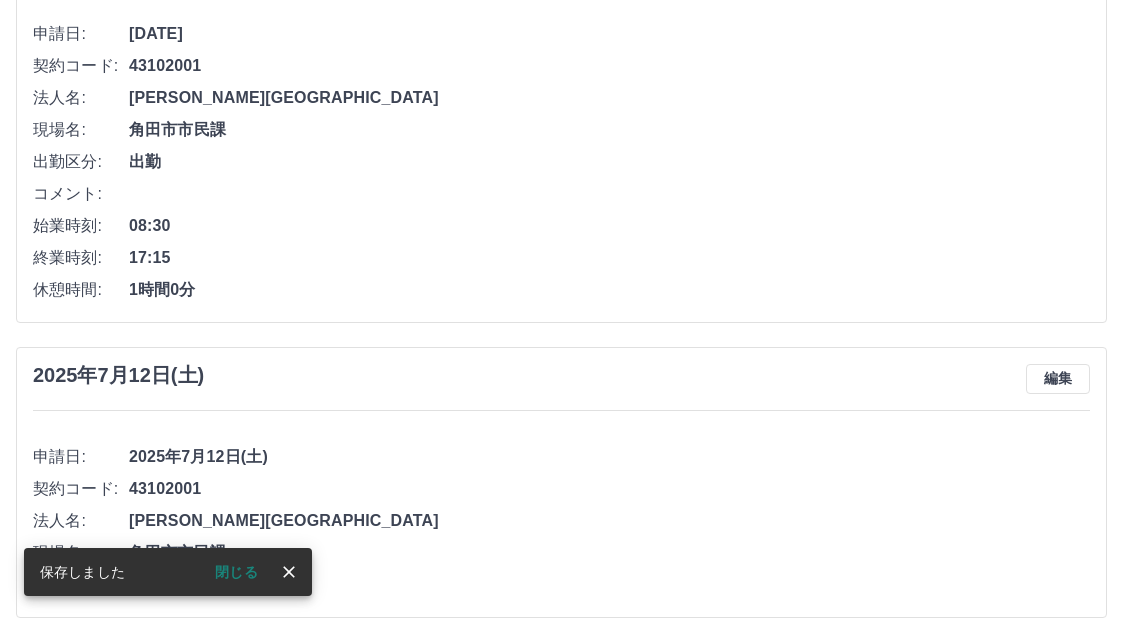click on "閉じる" at bounding box center [236, 572] 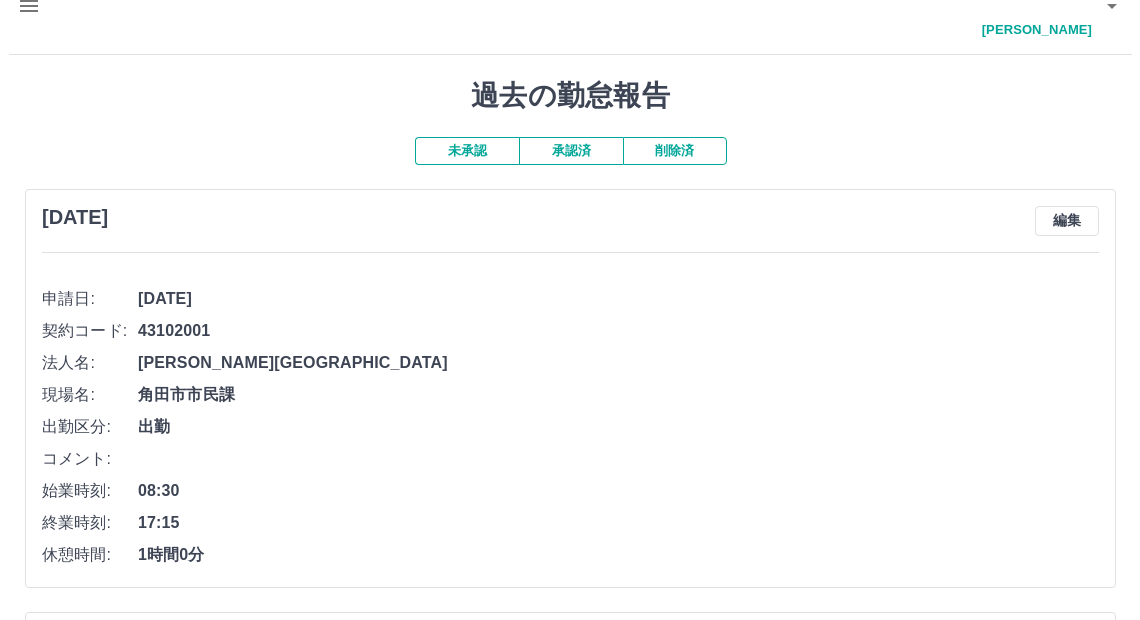 scroll, scrollTop: 6, scrollLeft: 0, axis: vertical 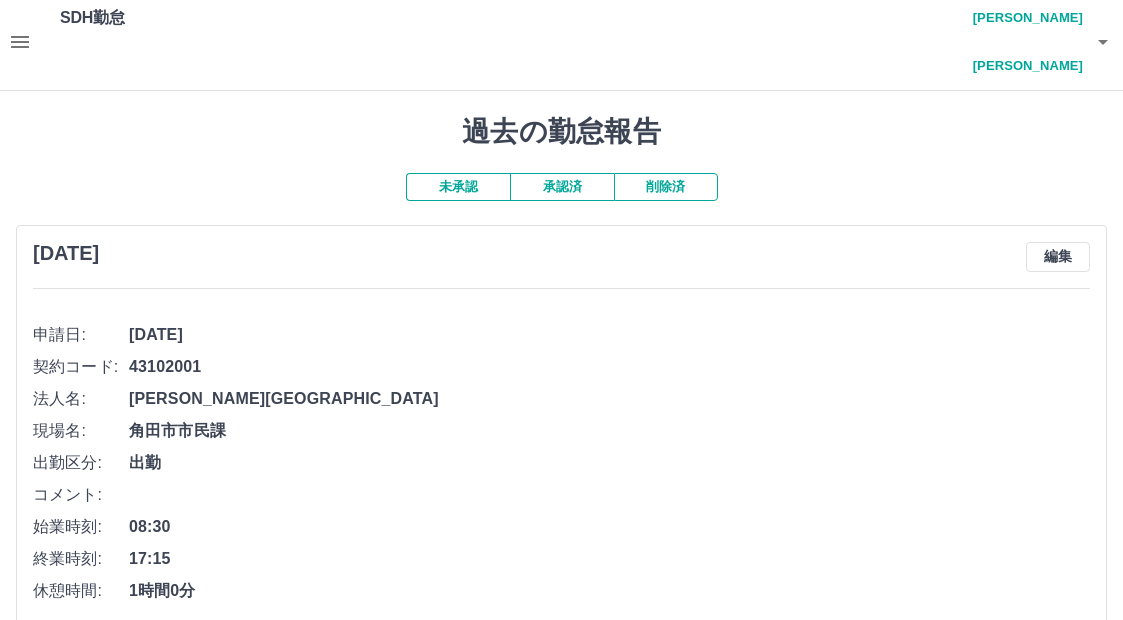 click 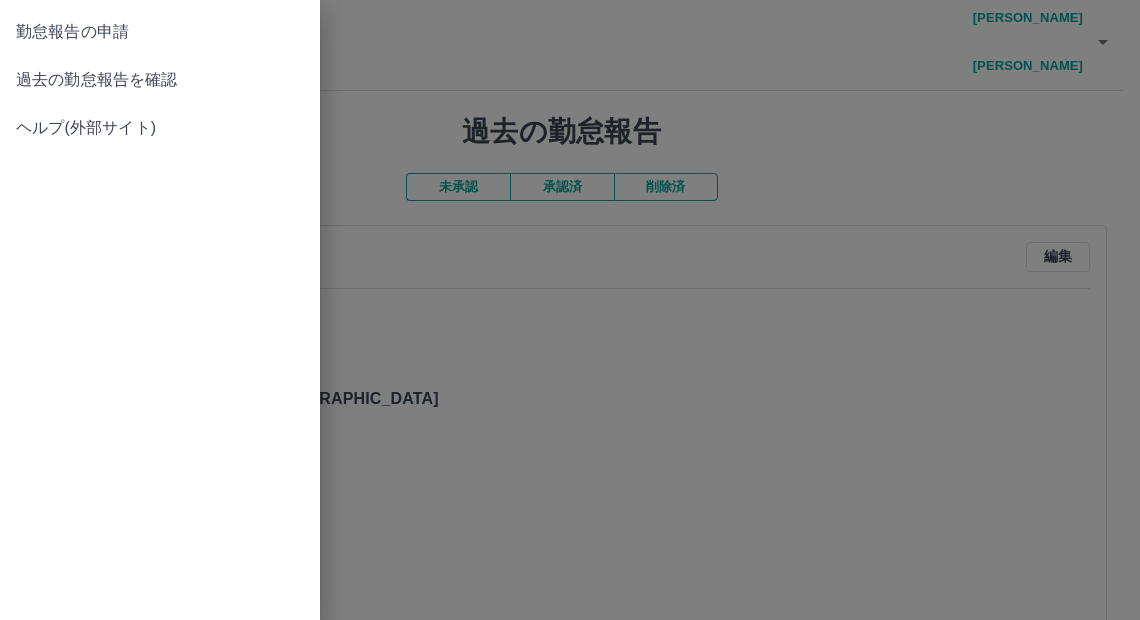 click on "勤怠報告の申請" at bounding box center (160, 32) 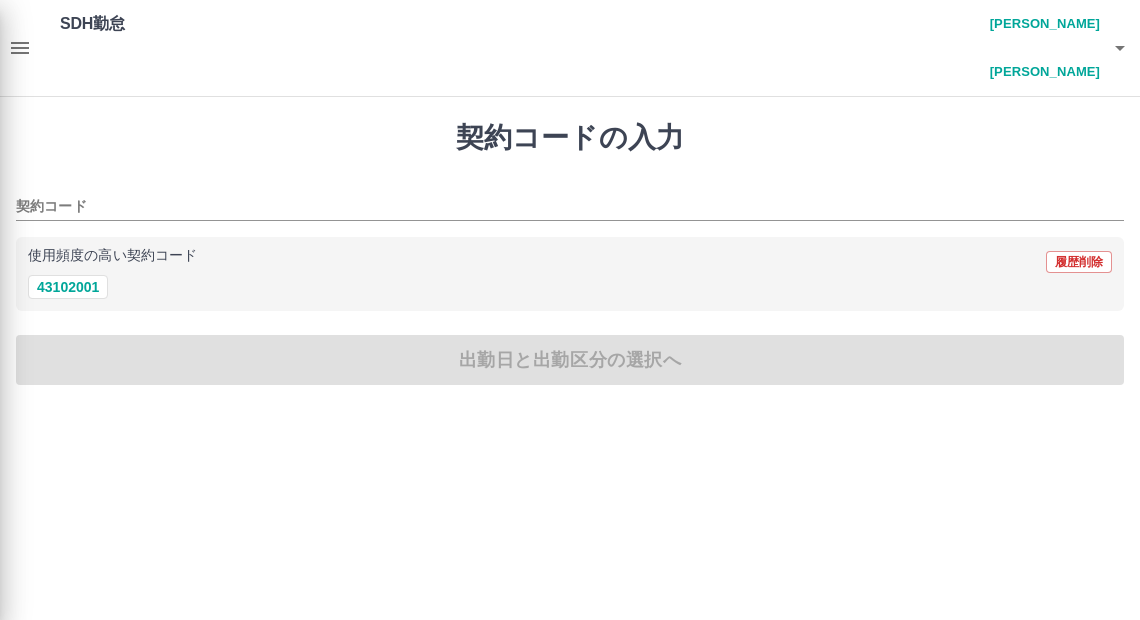 scroll, scrollTop: 0, scrollLeft: 0, axis: both 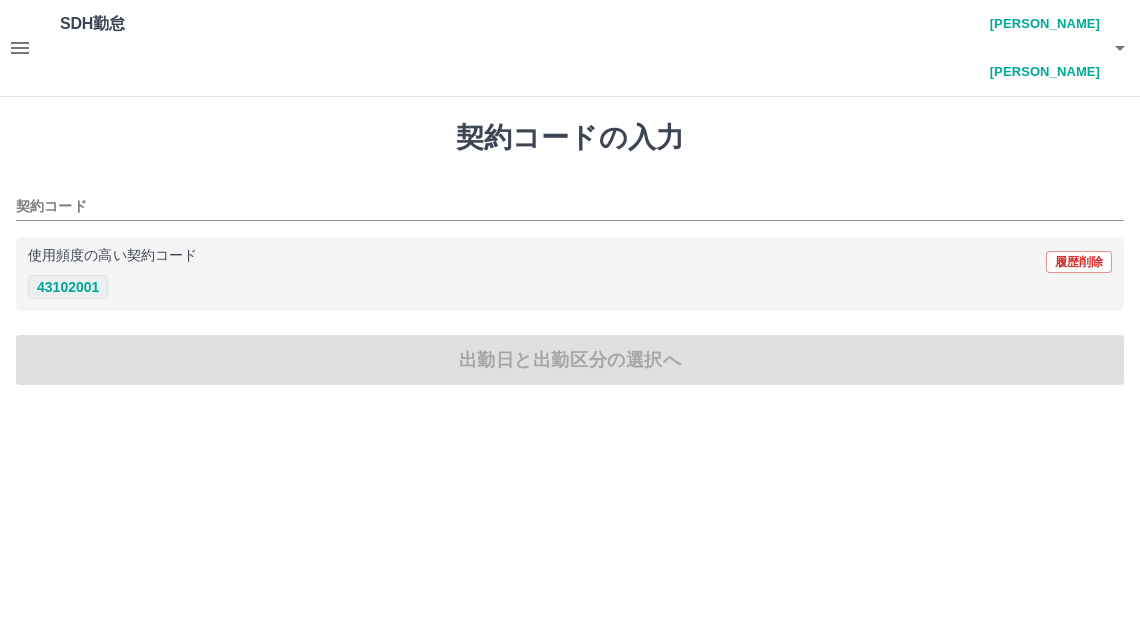 click on "43102001" at bounding box center [68, 287] 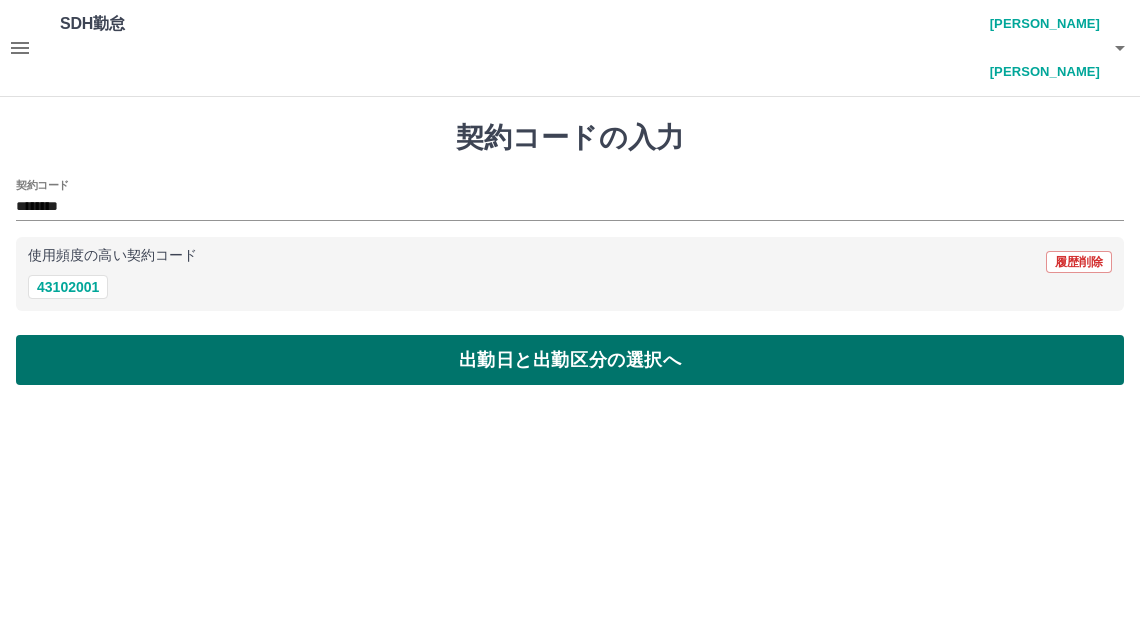 click on "出勤日と出勤区分の選択へ" at bounding box center (570, 360) 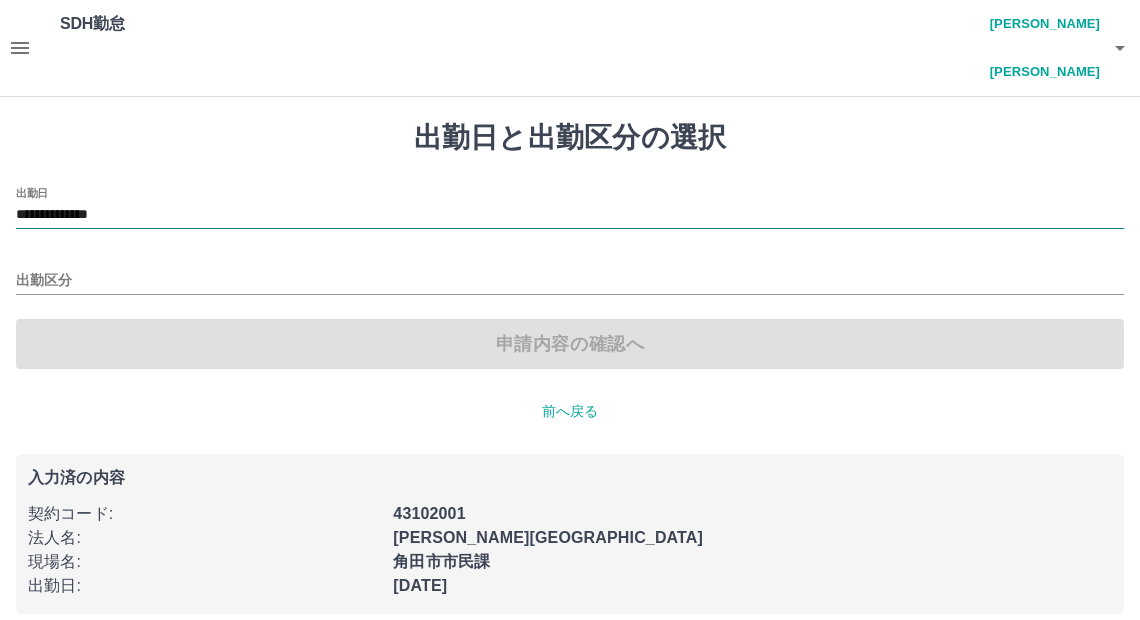 click on "**********" at bounding box center (570, 215) 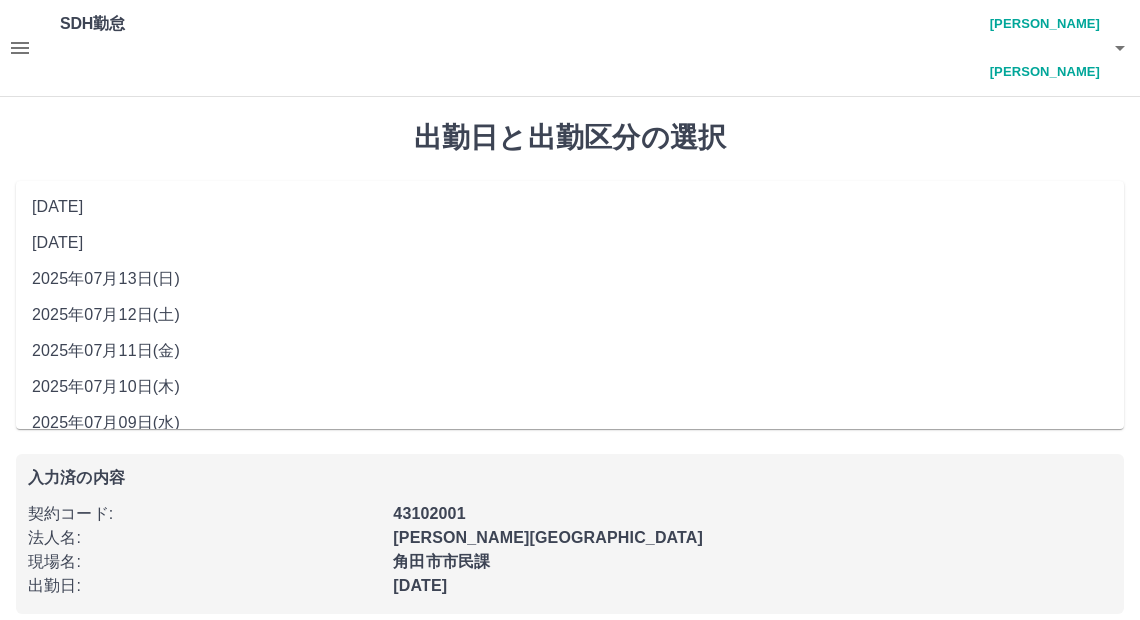 click on "2025年07月13日(日)" at bounding box center [570, 279] 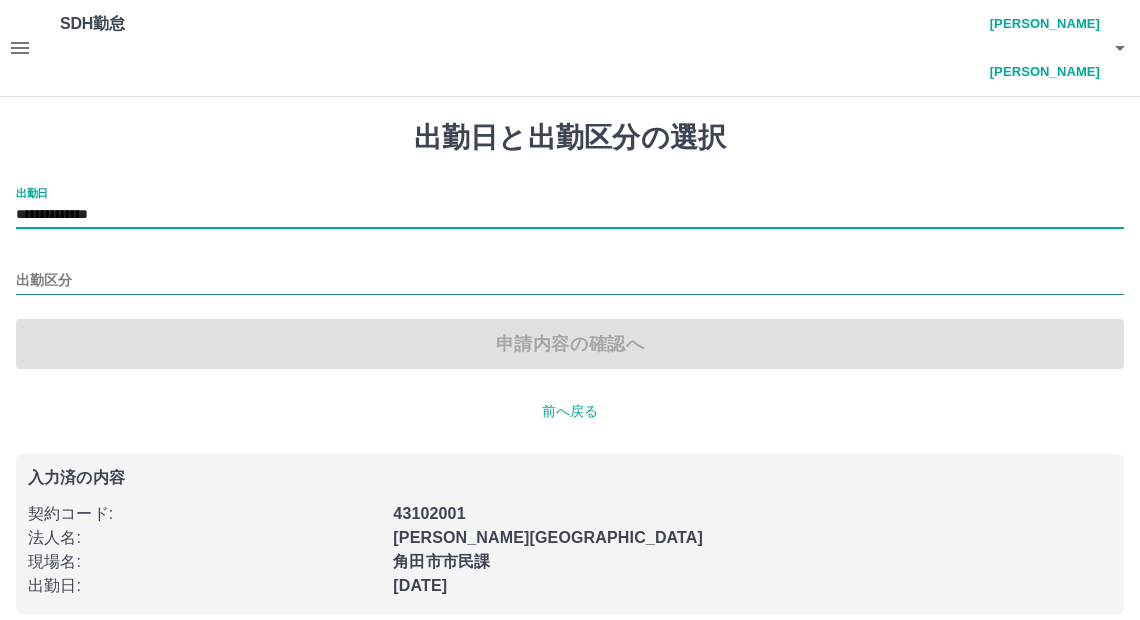 click on "出勤区分" at bounding box center (570, 281) 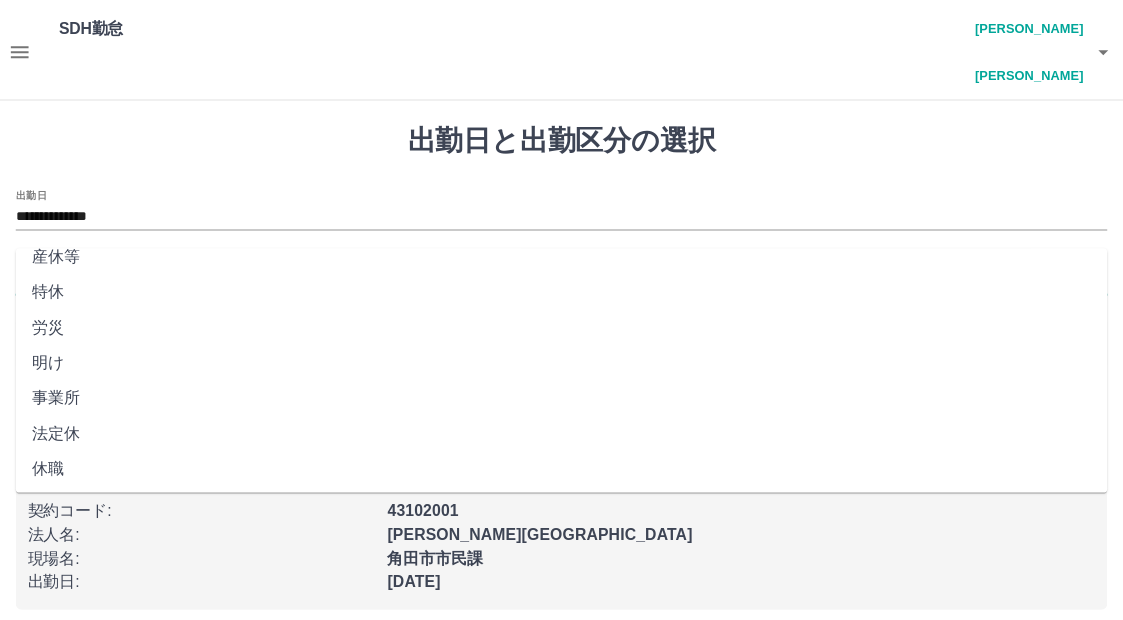 scroll, scrollTop: 416, scrollLeft: 0, axis: vertical 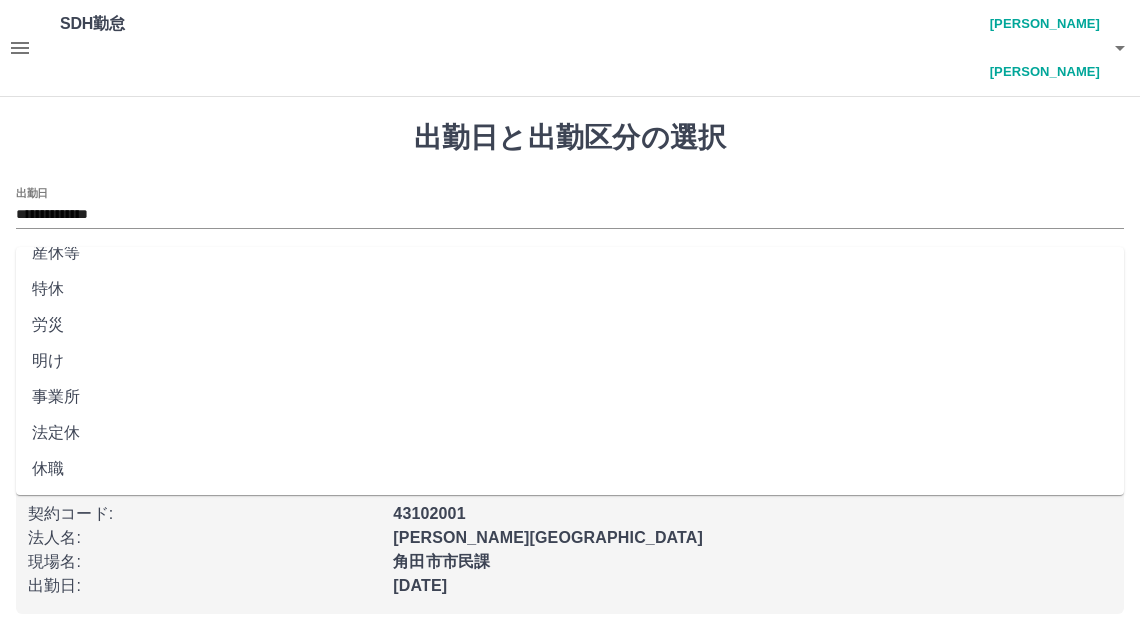 click on "法定休" at bounding box center [570, 433] 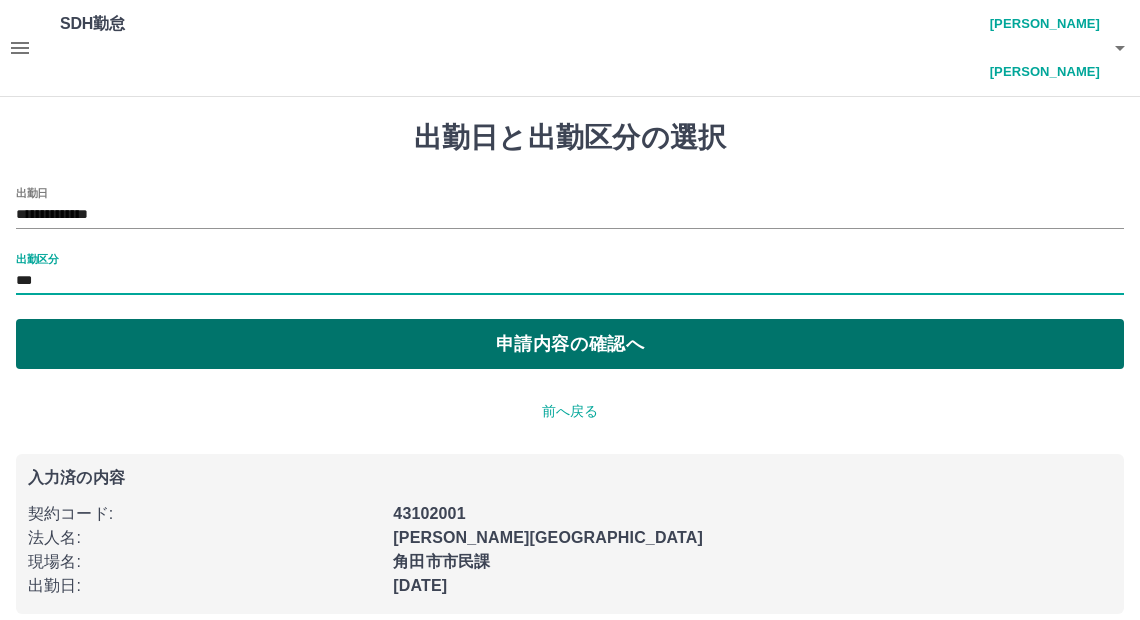 click on "申請内容の確認へ" at bounding box center (570, 344) 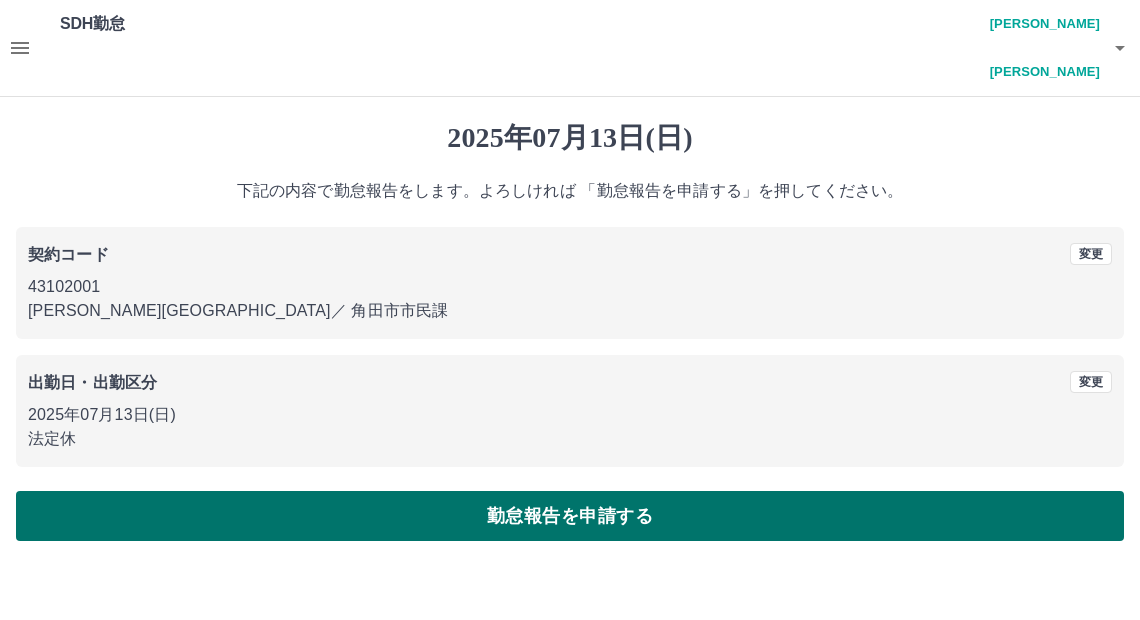 click on "勤怠報告を申請する" at bounding box center (570, 516) 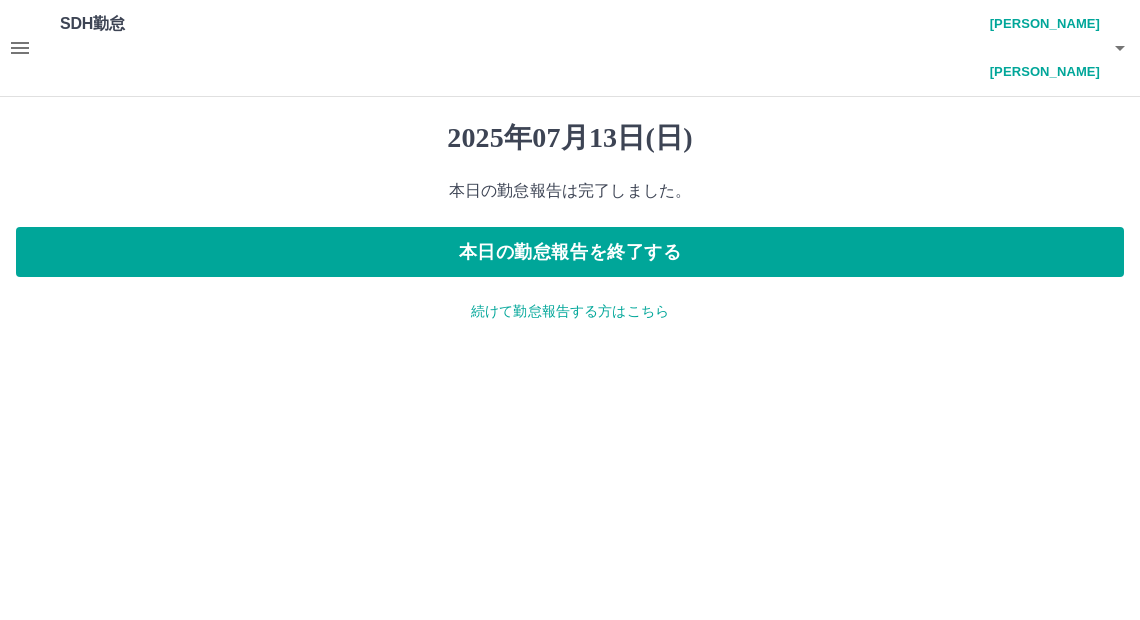 click 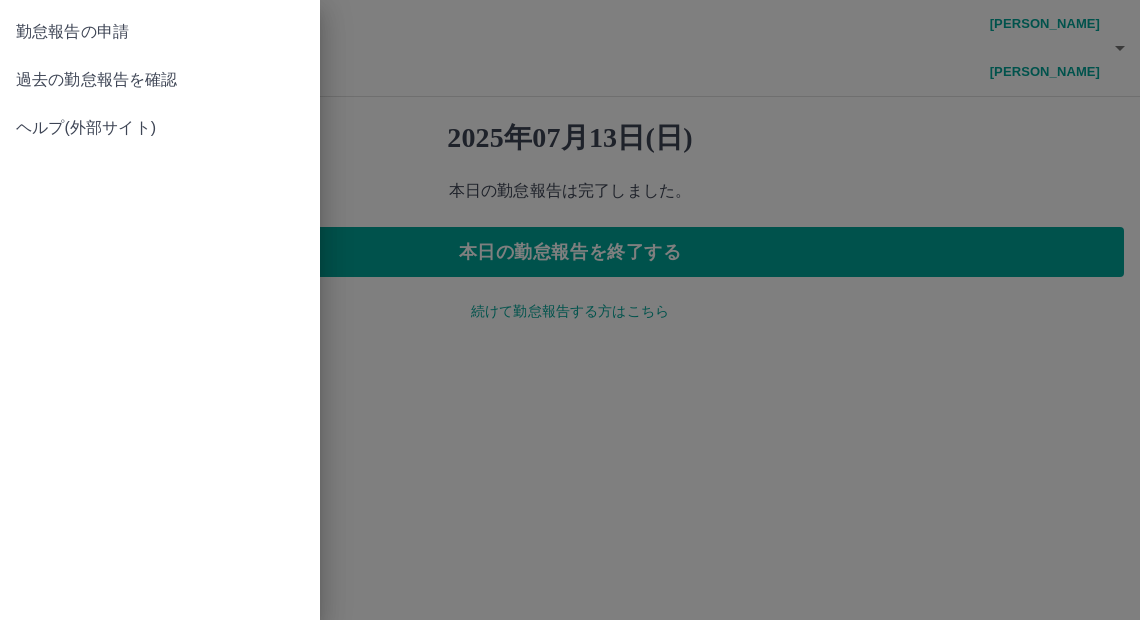 click on "過去の勤怠報告を確認" at bounding box center (160, 80) 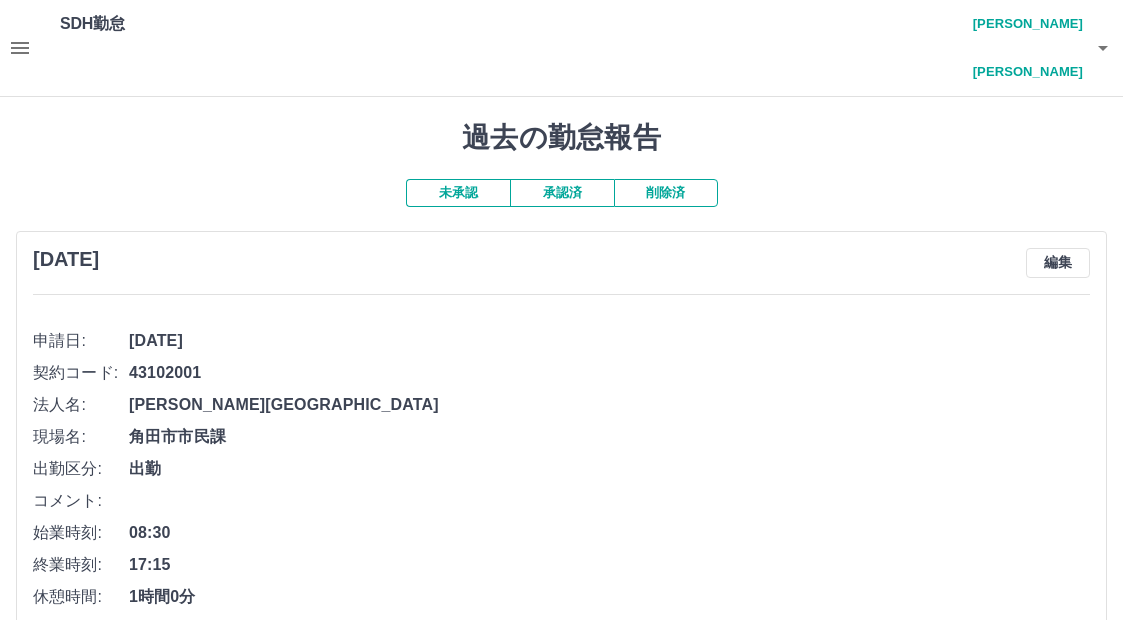 click on "未承認" at bounding box center [458, 193] 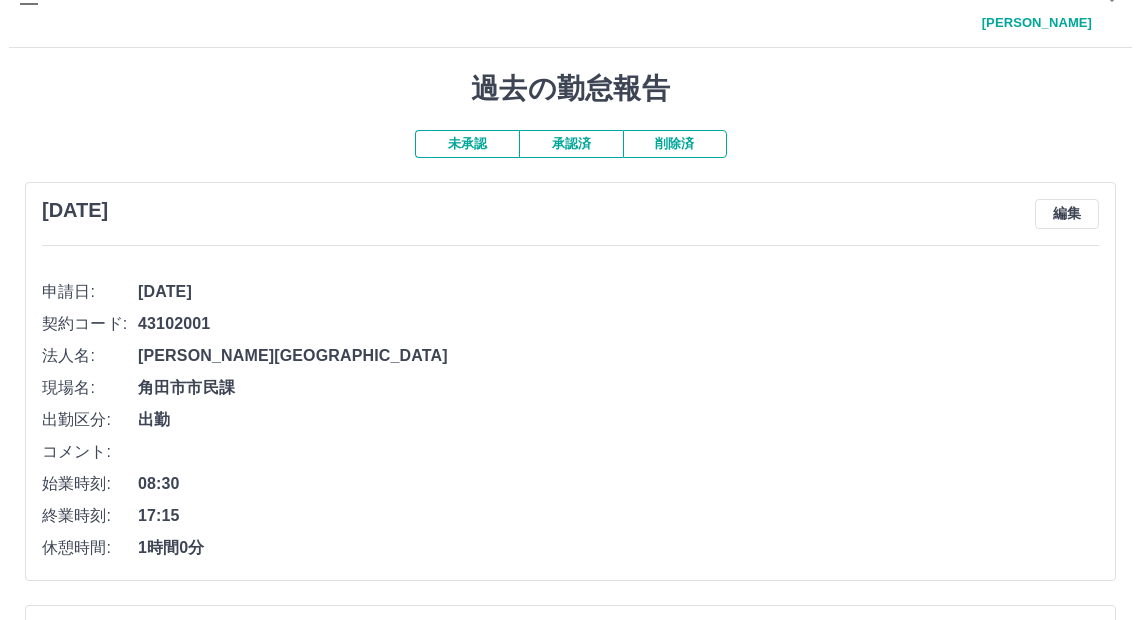 scroll, scrollTop: 0, scrollLeft: 0, axis: both 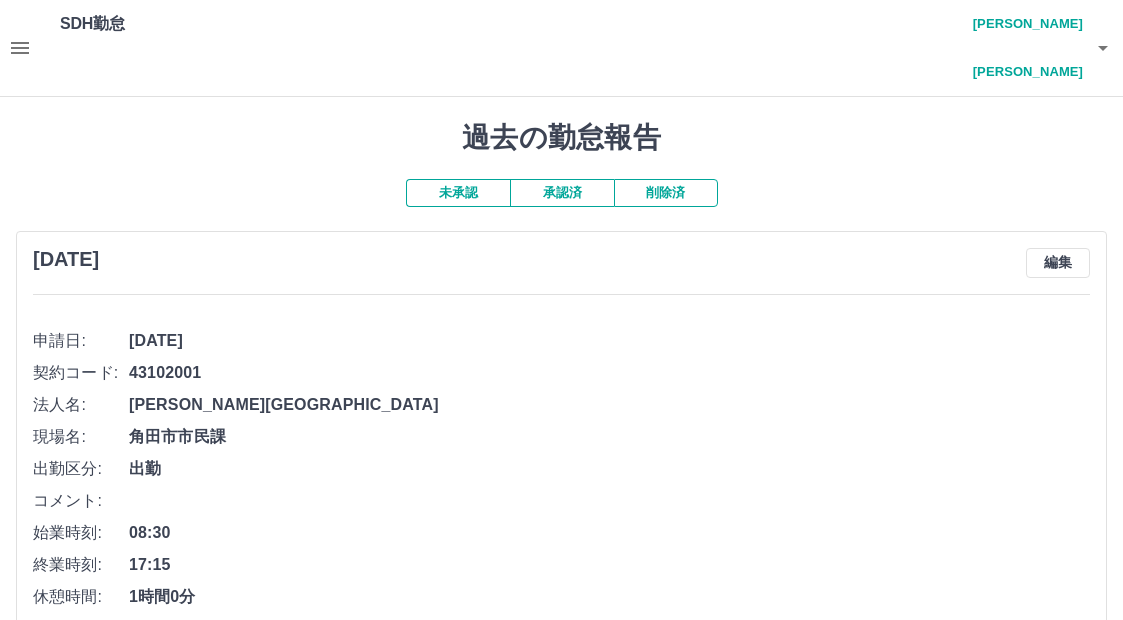 click on "上田　納亜紀" at bounding box center [1023, 48] 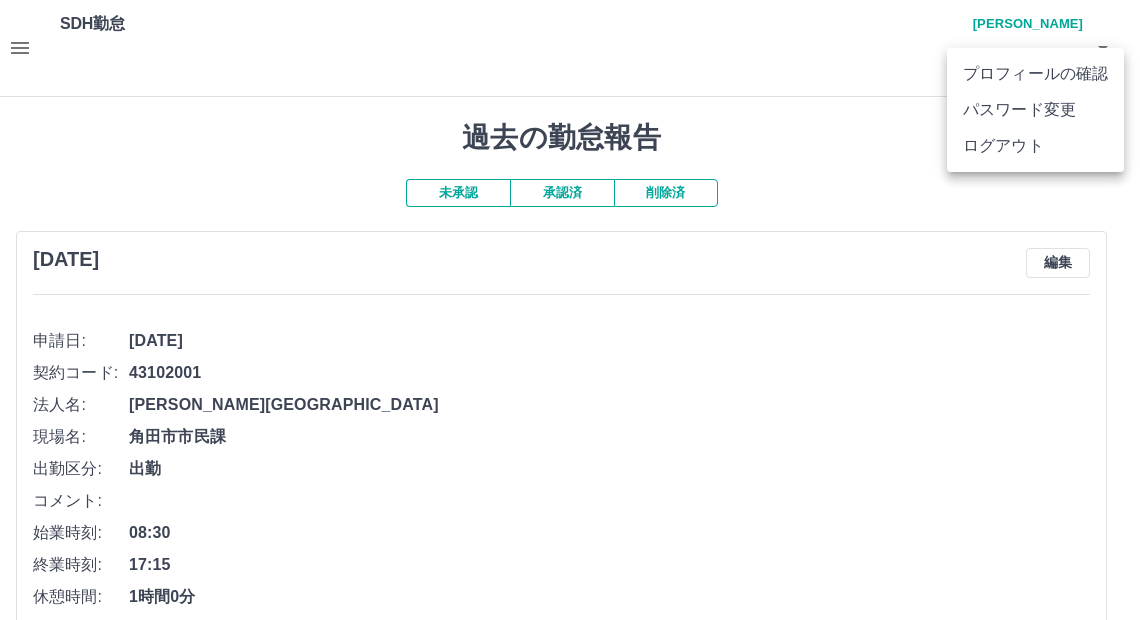 click on "ログアウト" at bounding box center [1035, 146] 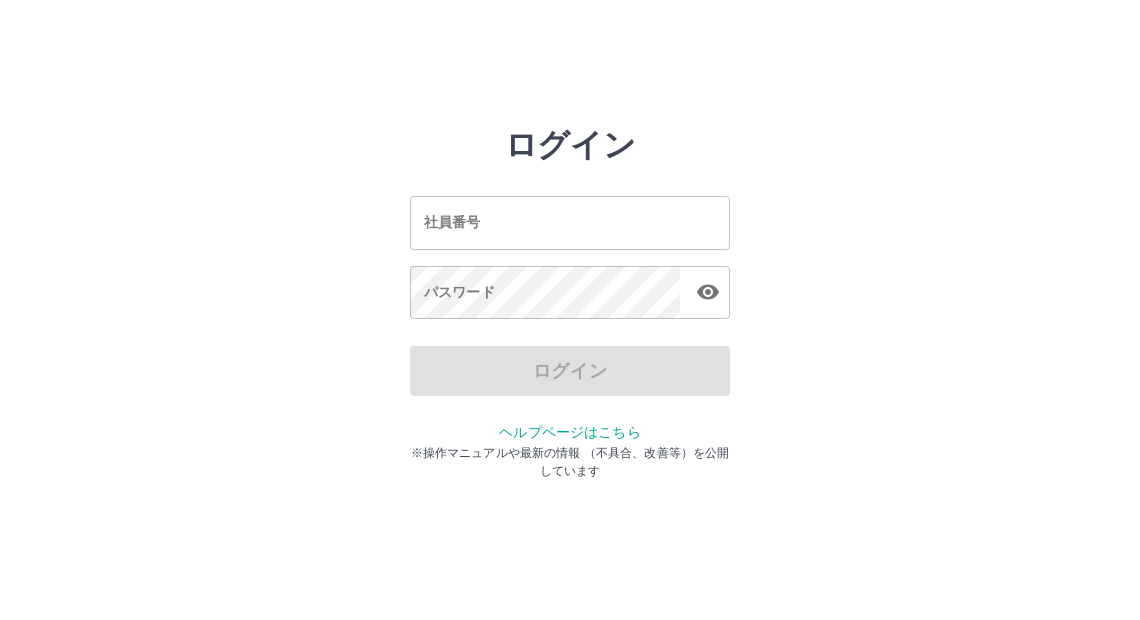 scroll, scrollTop: 0, scrollLeft: 0, axis: both 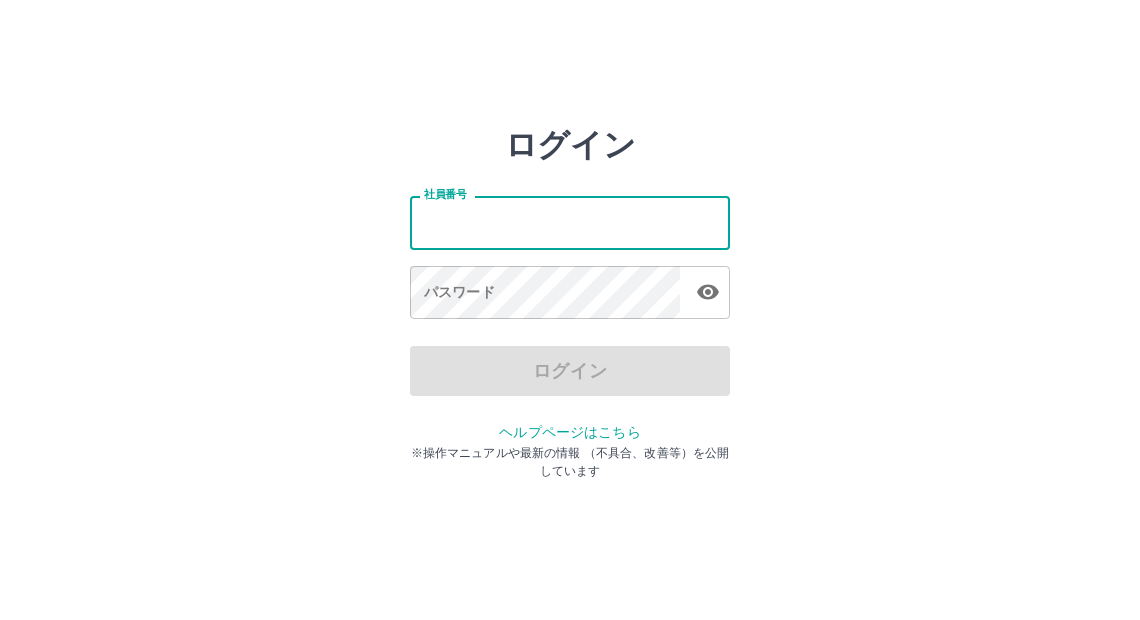 drag, startPoint x: 556, startPoint y: 237, endPoint x: 561, endPoint y: 251, distance: 14.866069 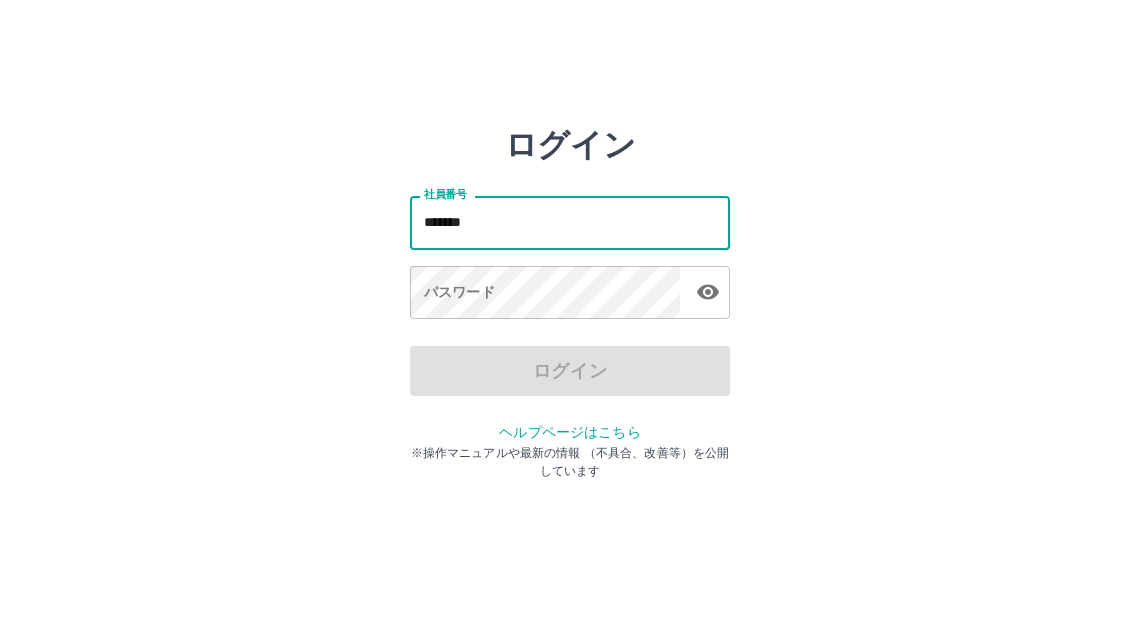 type on "*******" 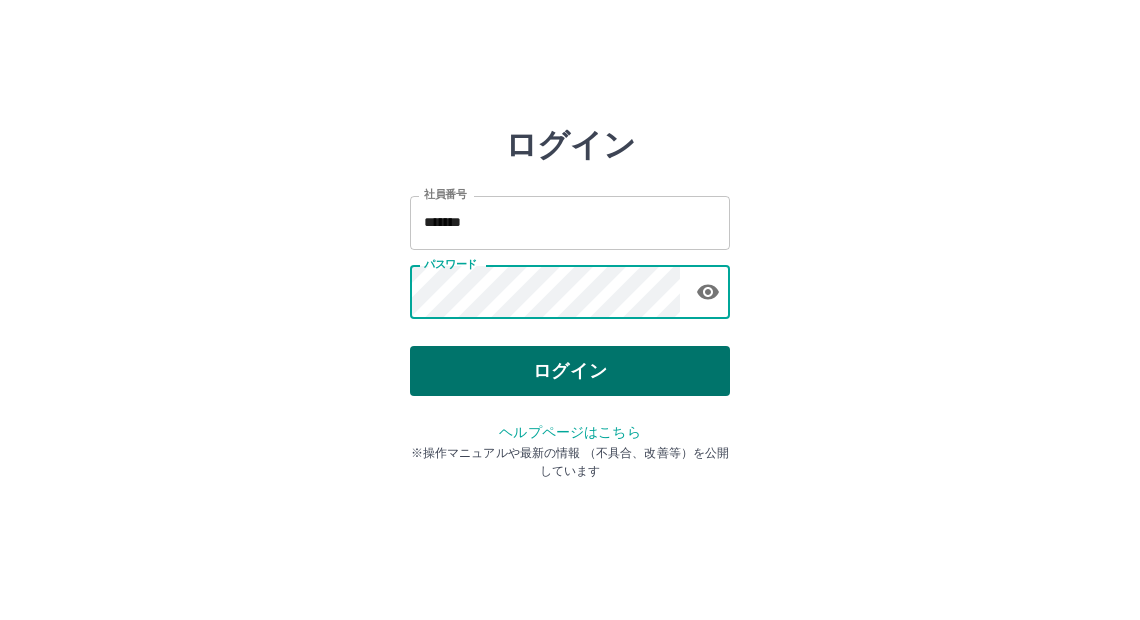 click on "ログイン" at bounding box center [570, 371] 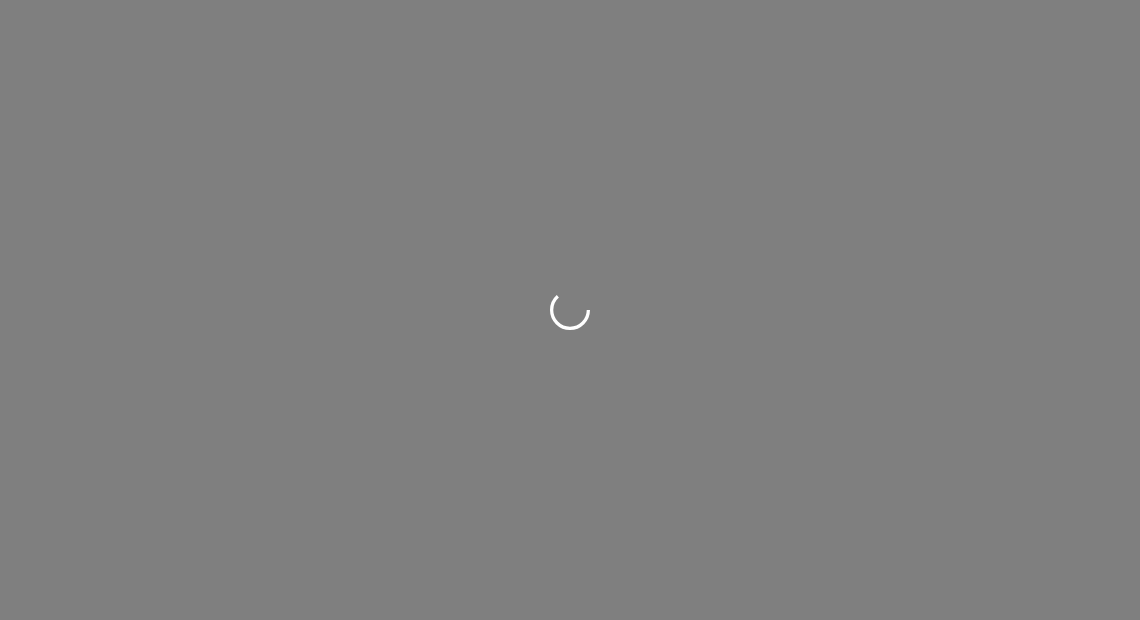 scroll, scrollTop: 0, scrollLeft: 0, axis: both 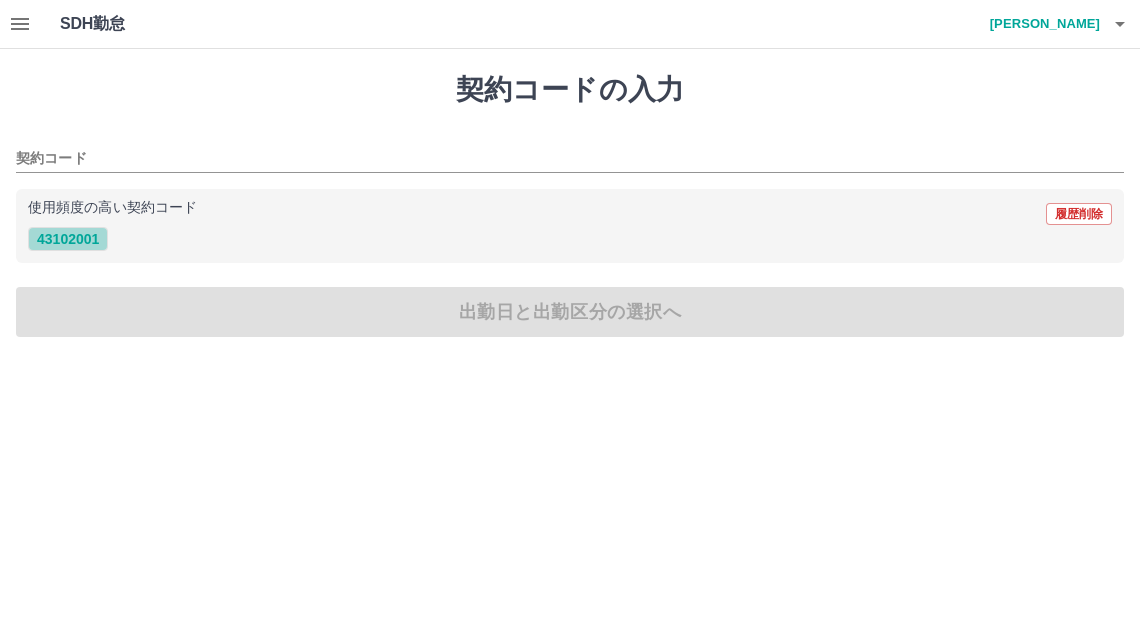 click on "43102001" at bounding box center [68, 239] 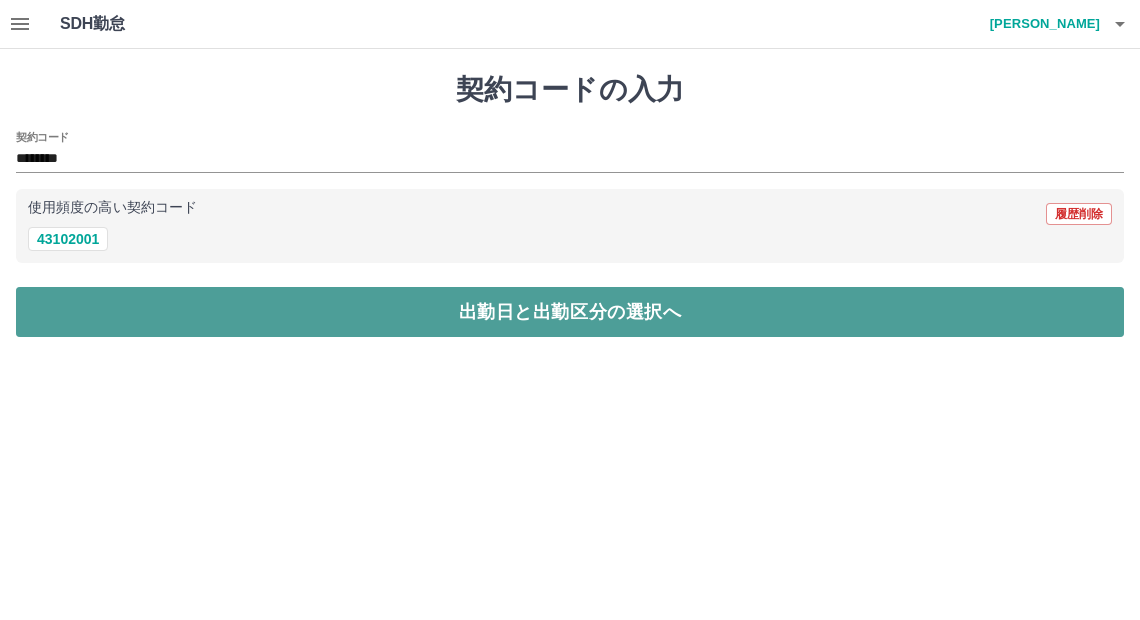 click on "出勤日と出勤区分の選択へ" at bounding box center (570, 312) 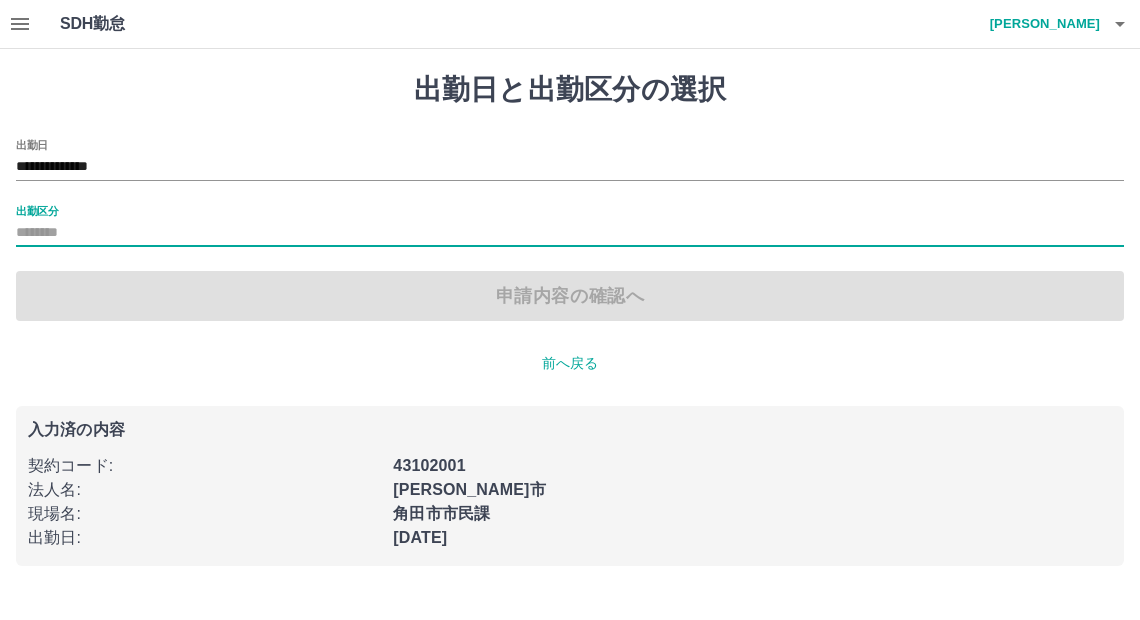 click on "出勤区分" at bounding box center [570, 233] 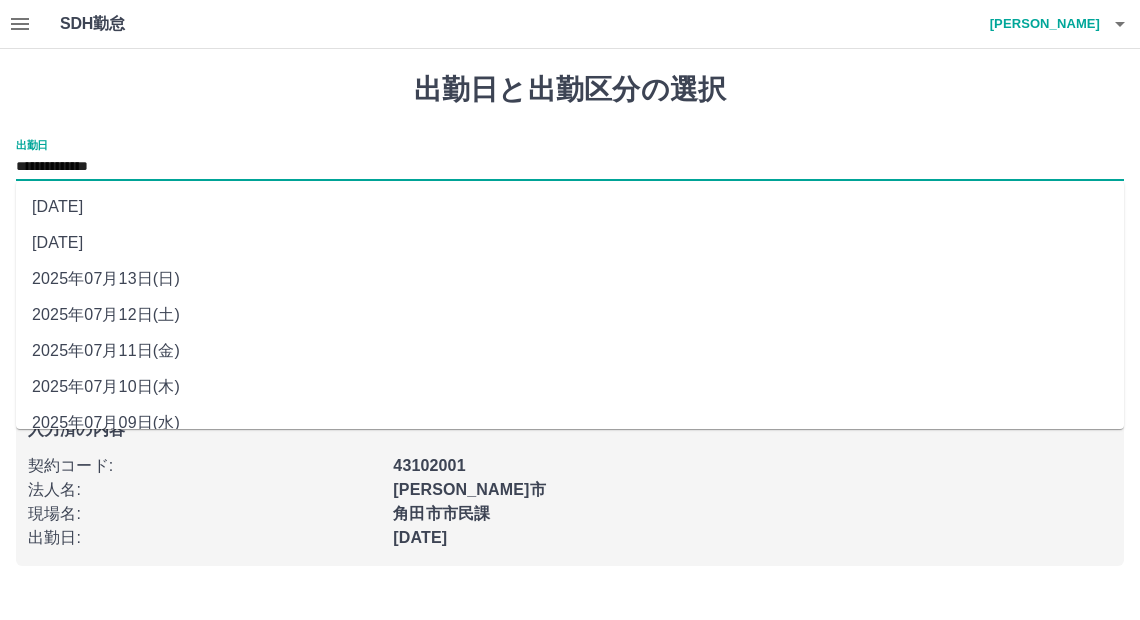 click on "**********" at bounding box center [570, 167] 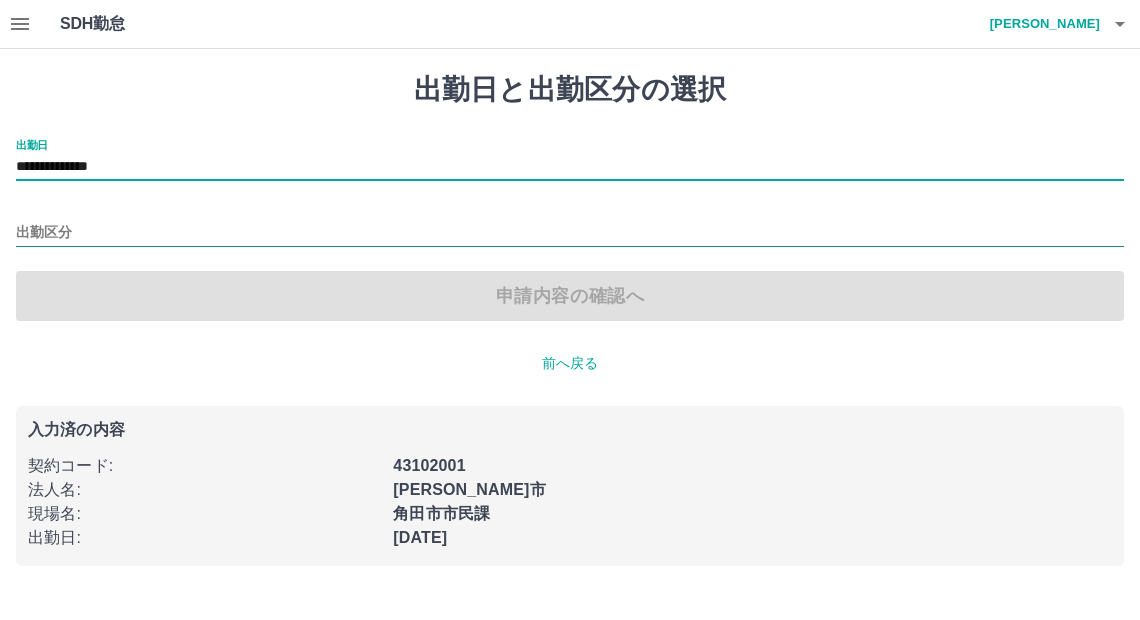 click on "出勤区分" at bounding box center (570, 233) 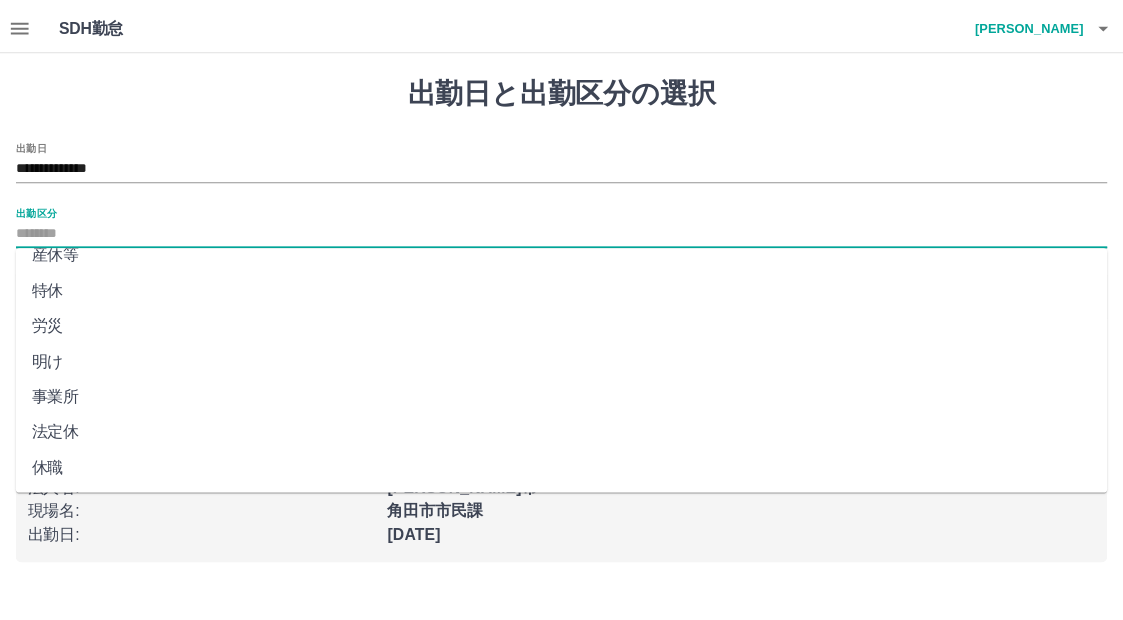 scroll, scrollTop: 416, scrollLeft: 0, axis: vertical 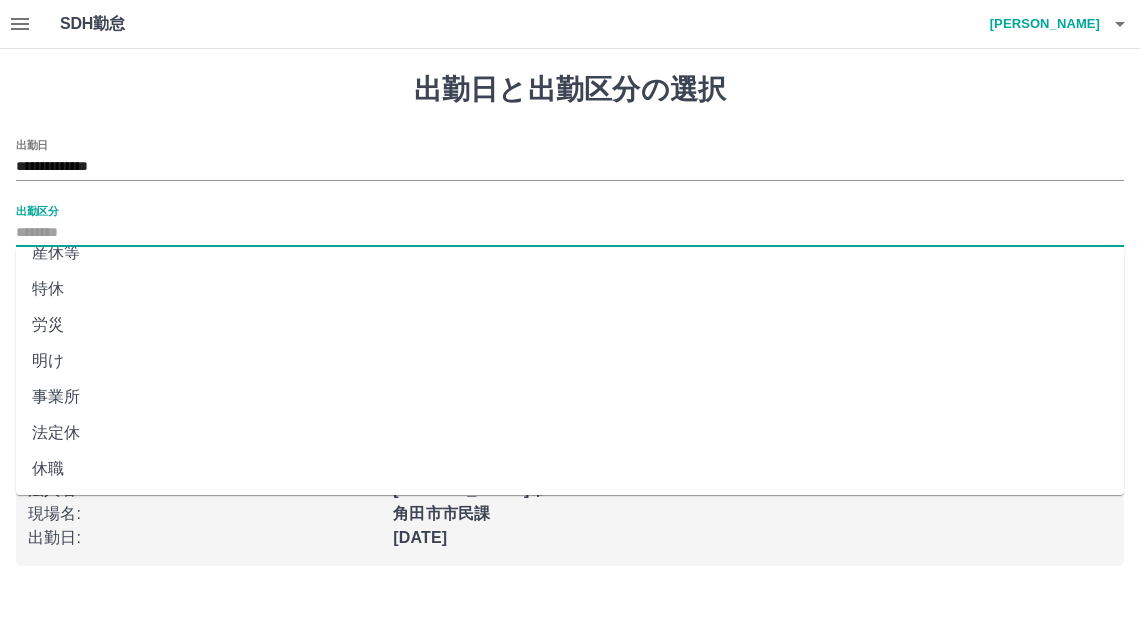 click on "法定休" at bounding box center [570, 433] 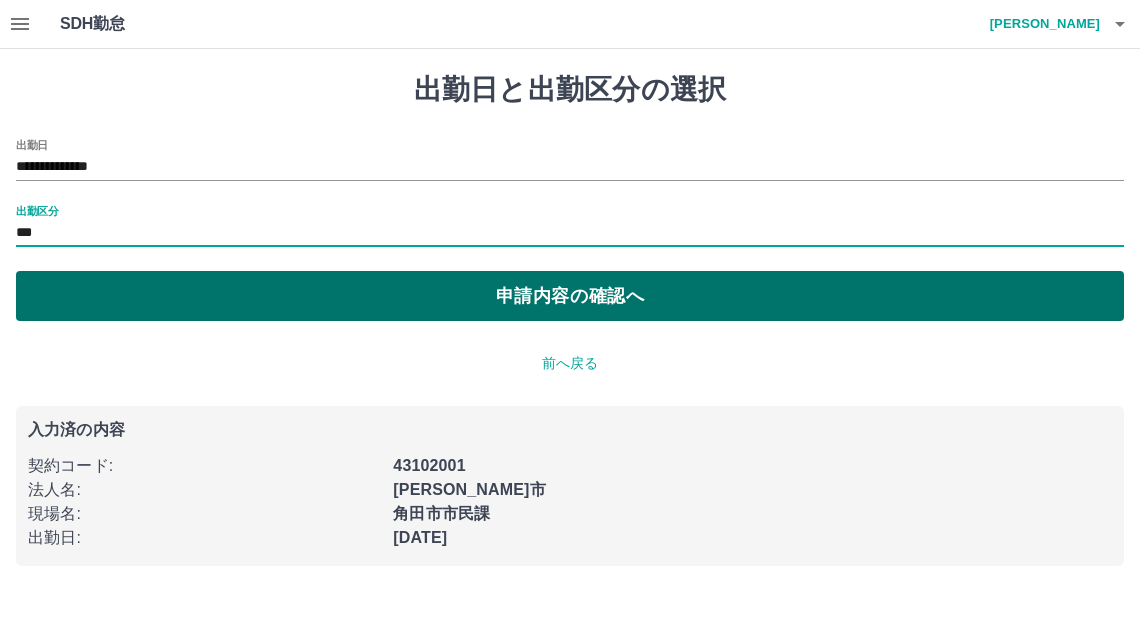click on "申請内容の確認へ" at bounding box center (570, 296) 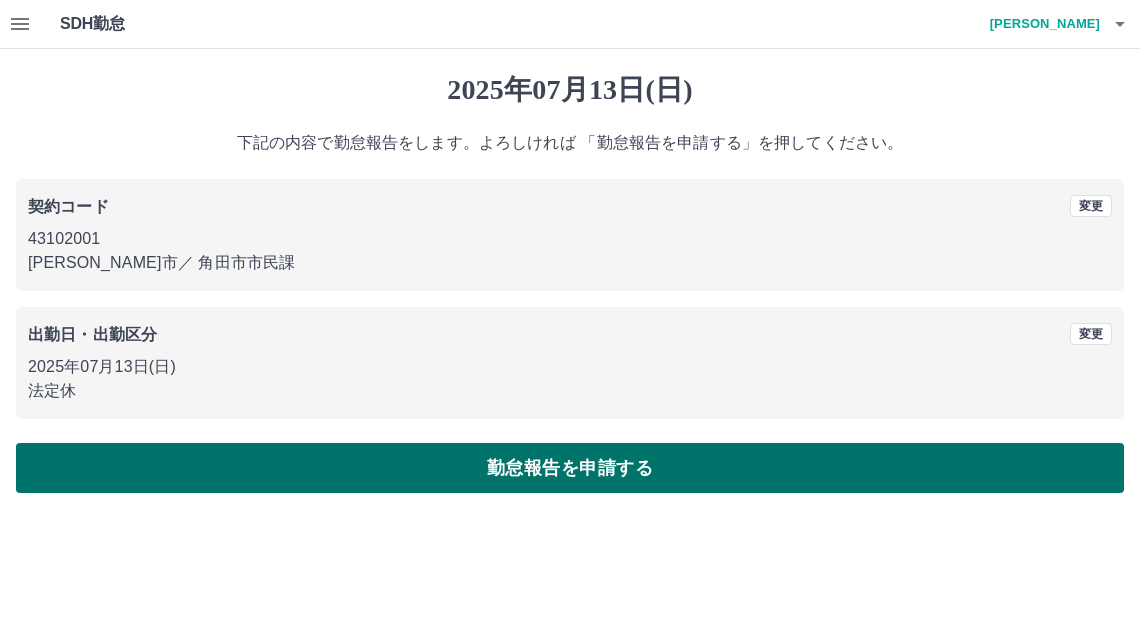 click on "勤怠報告を申請する" at bounding box center [570, 468] 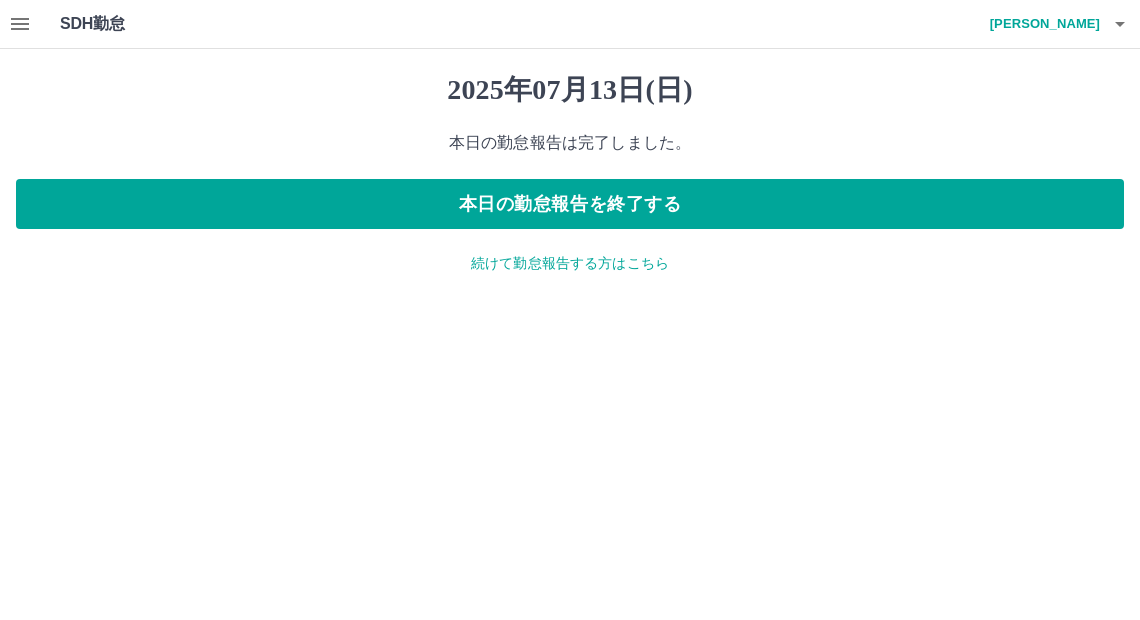 click on "2025年07月13日(日) 本日の勤怠報告は完了しました。 本日の勤怠報告を終了する 続けて勤怠報告する方はこちら" at bounding box center [570, 173] 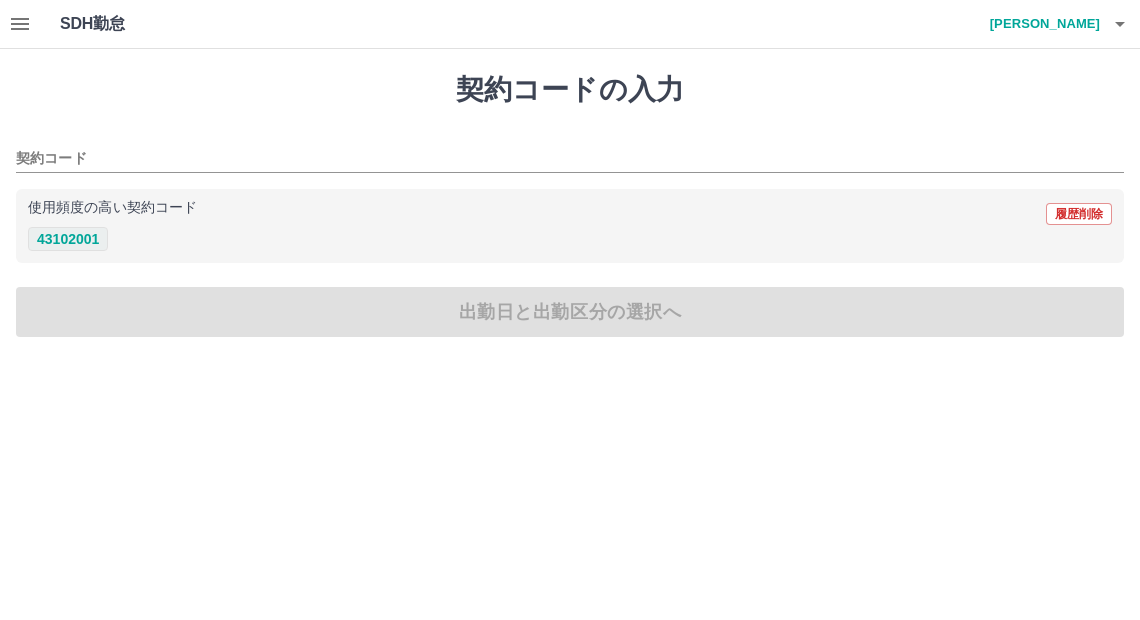 click on "43102001" at bounding box center (68, 239) 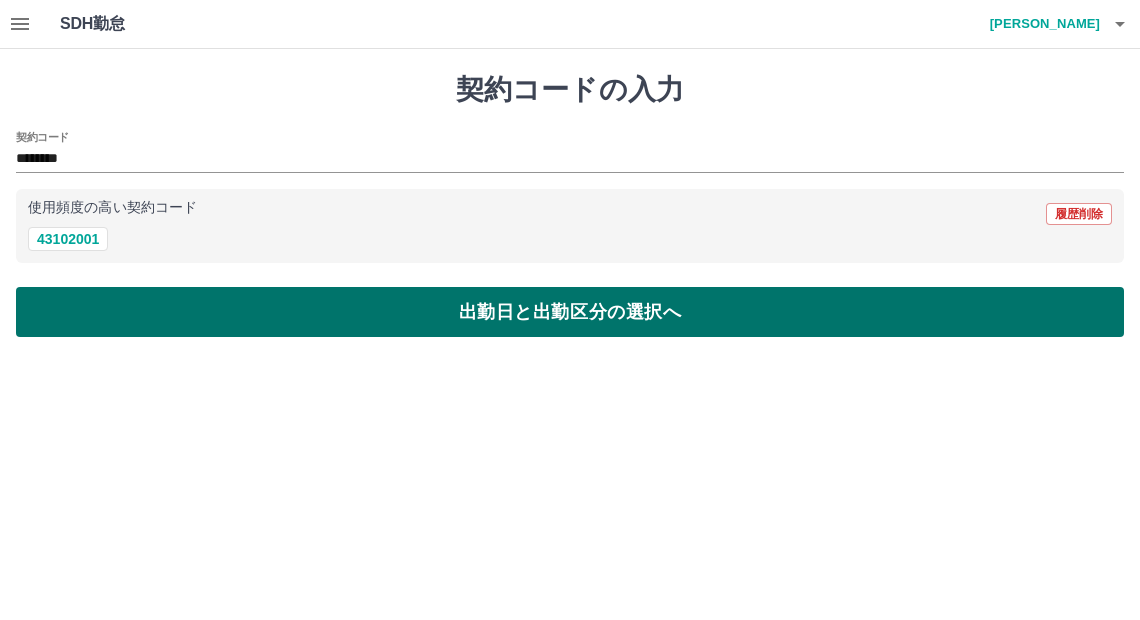 click on "出勤日と出勤区分の選択へ" at bounding box center (570, 312) 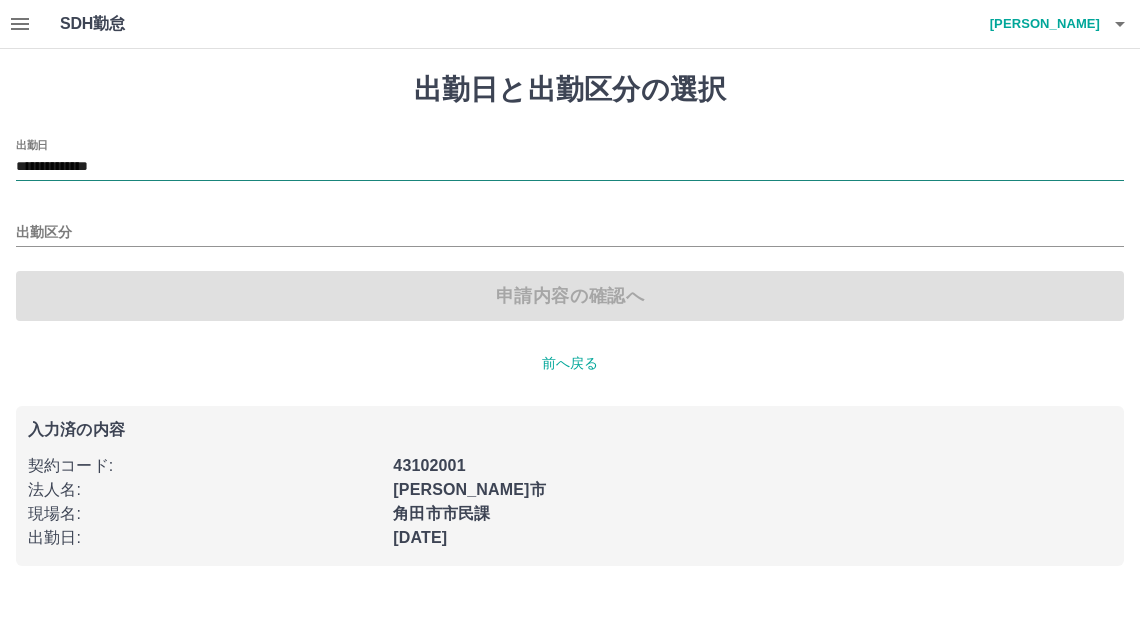 click on "**********" at bounding box center (570, 167) 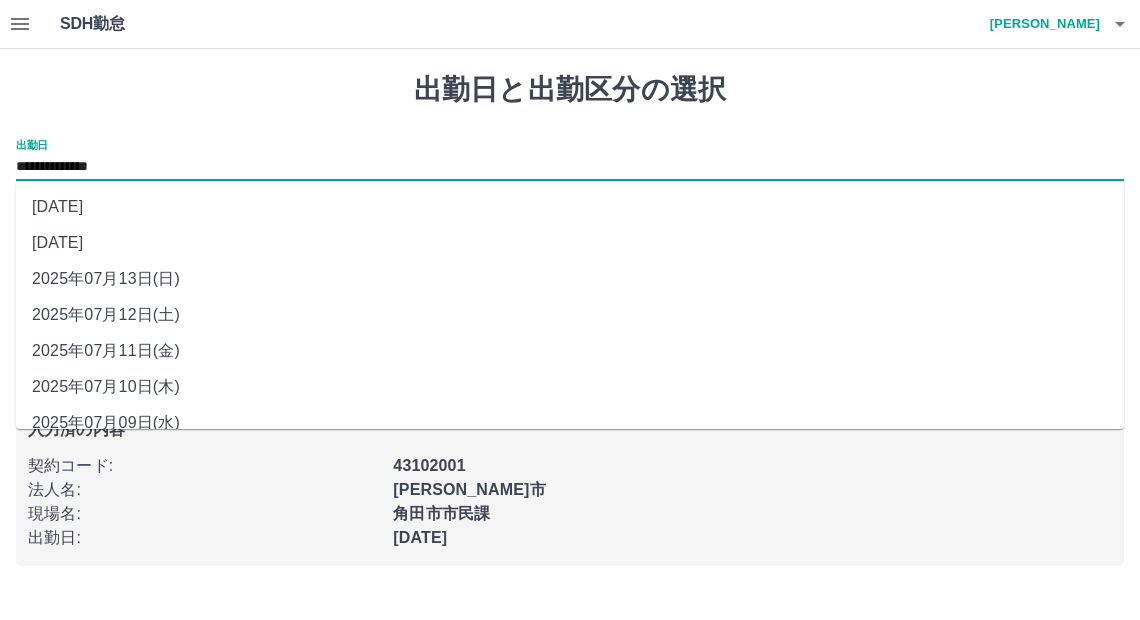 click on "2025年07月12日(土)" at bounding box center [570, 315] 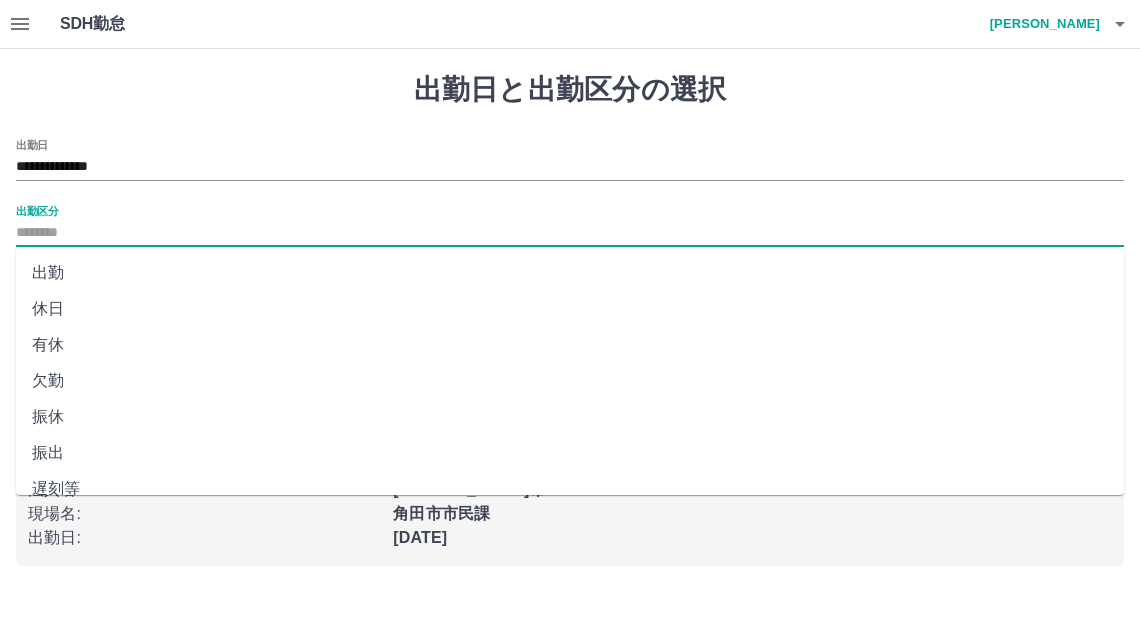 click on "出勤区分" at bounding box center (570, 233) 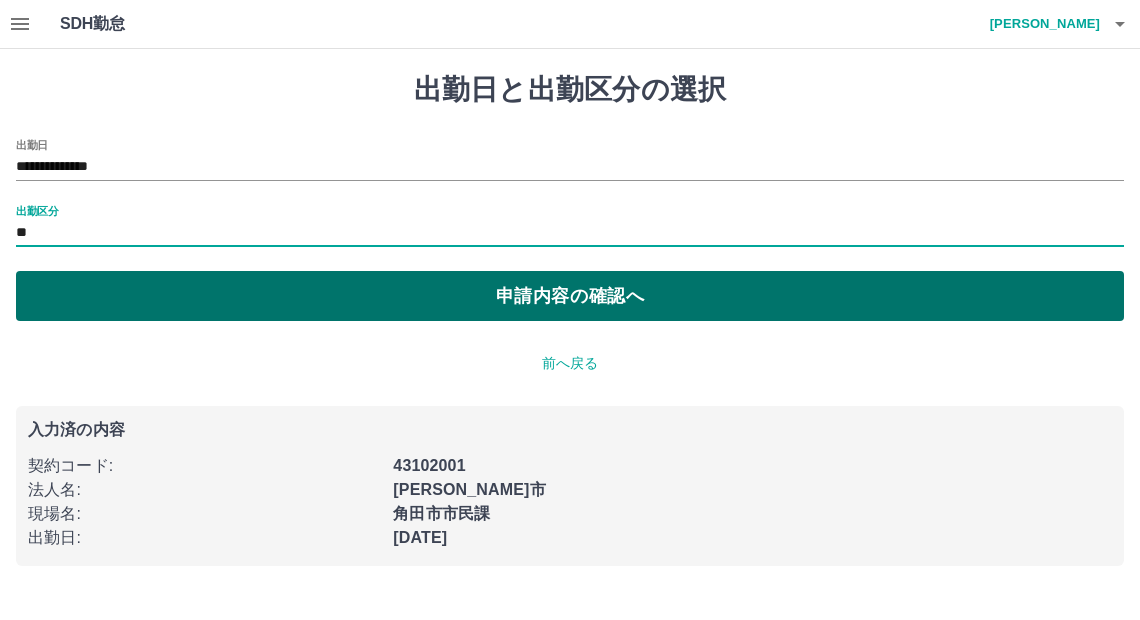 click on "申請内容の確認へ" at bounding box center [570, 296] 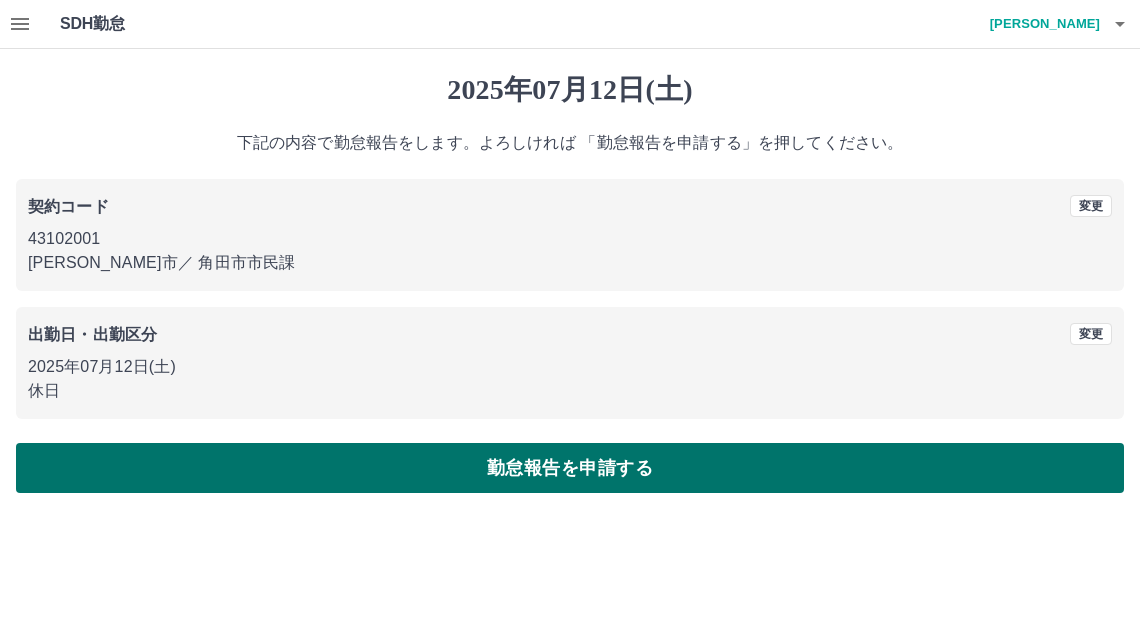 click on "勤怠報告を申請する" at bounding box center [570, 468] 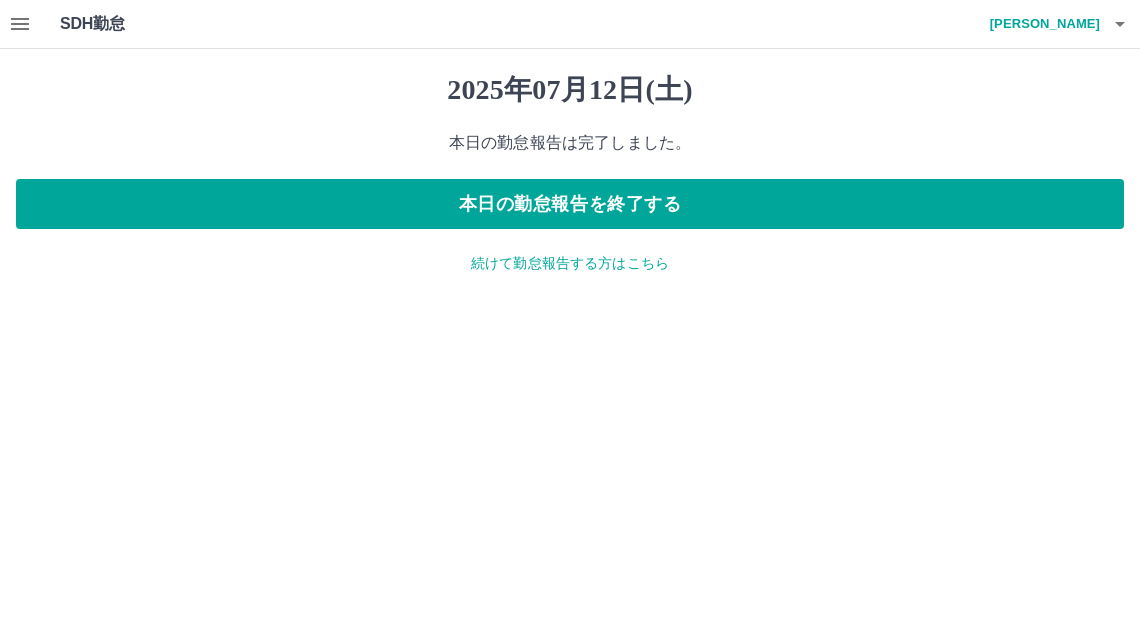 click on "続けて勤怠報告する方はこちら" at bounding box center (570, 263) 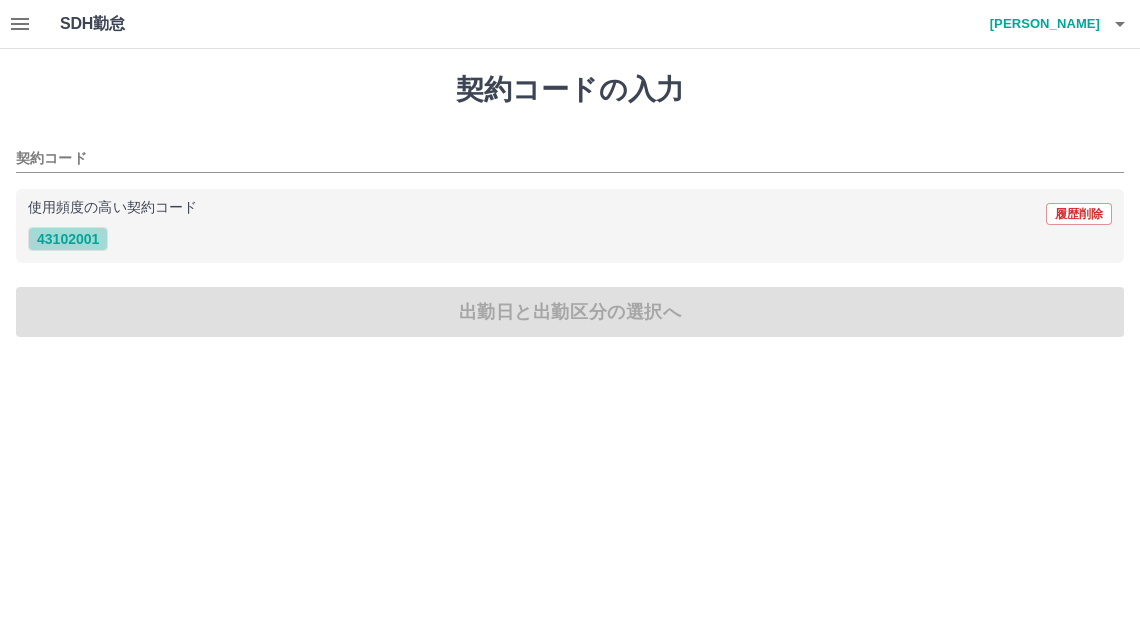 drag, startPoint x: 53, startPoint y: 242, endPoint x: 63, endPoint y: 244, distance: 10.198039 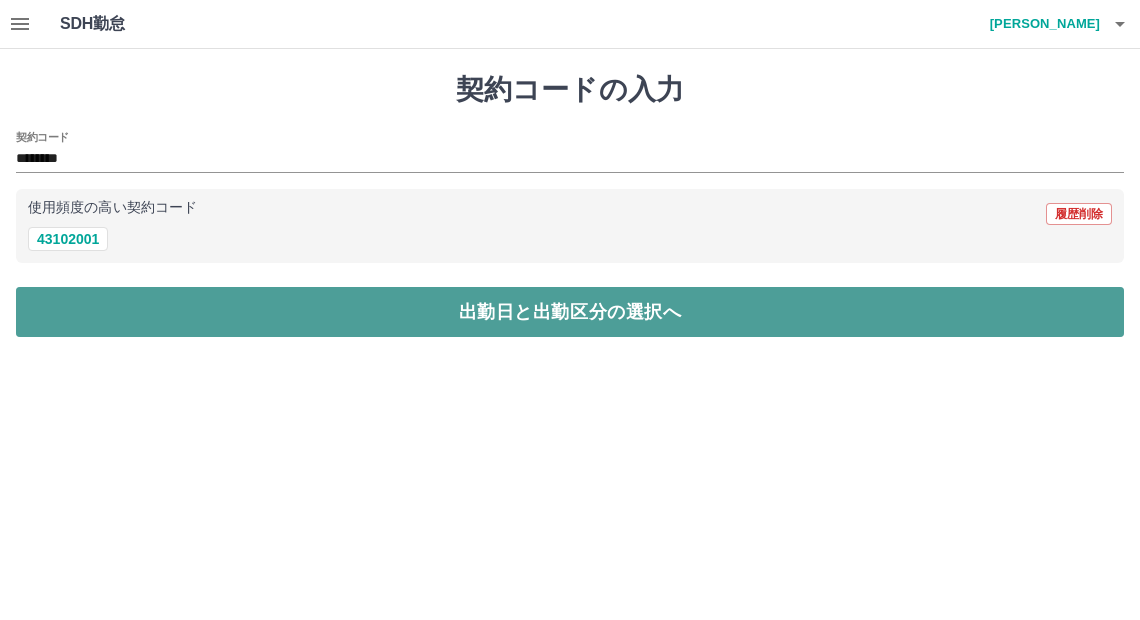 click on "出勤日と出勤区分の選択へ" at bounding box center [570, 312] 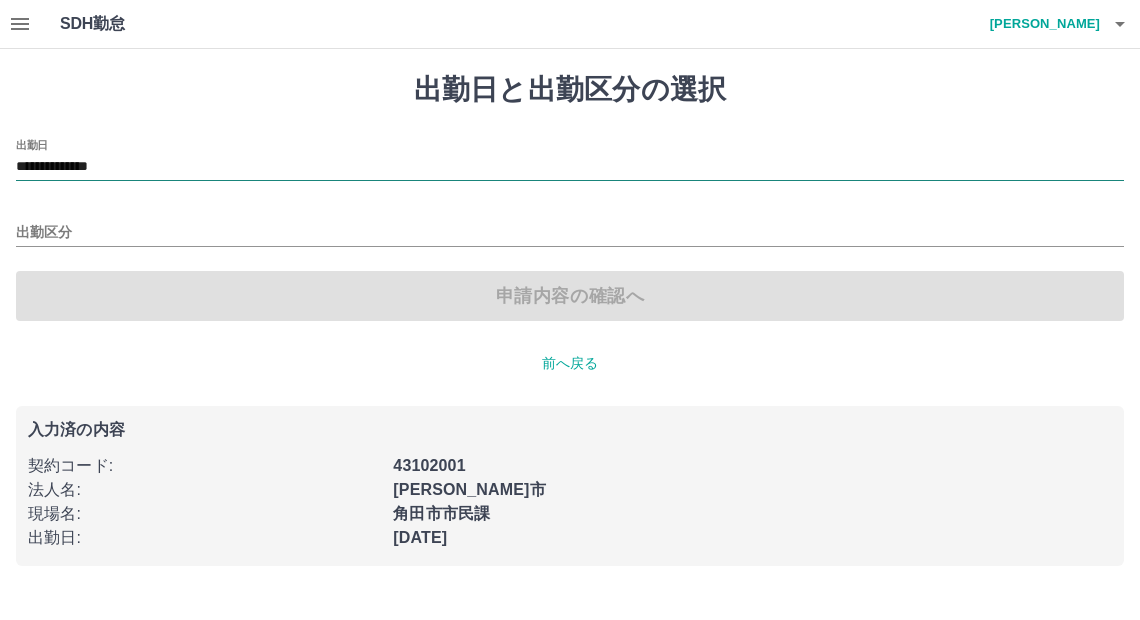 click on "**********" at bounding box center [570, 167] 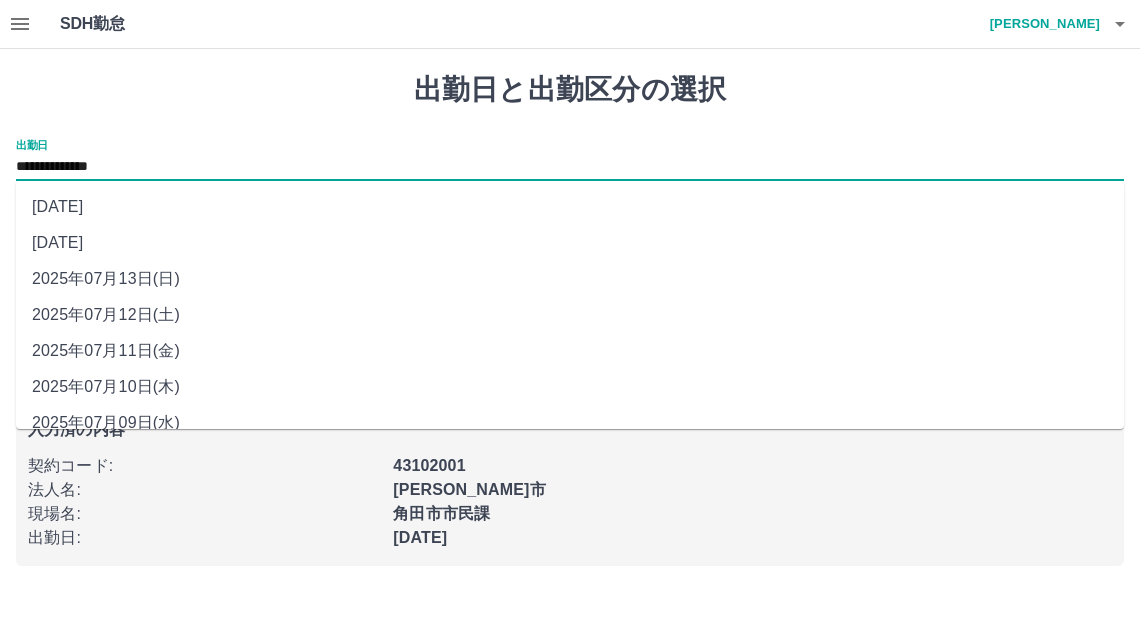click on "2025年07月11日(金)" at bounding box center (570, 351) 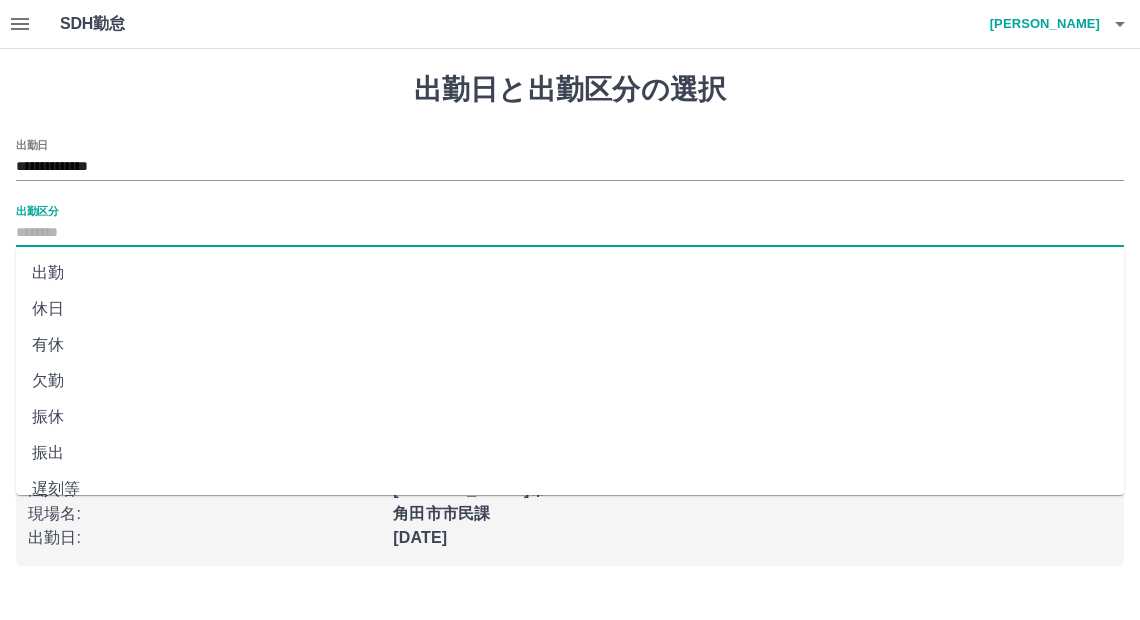 click on "出勤区分" at bounding box center (570, 233) 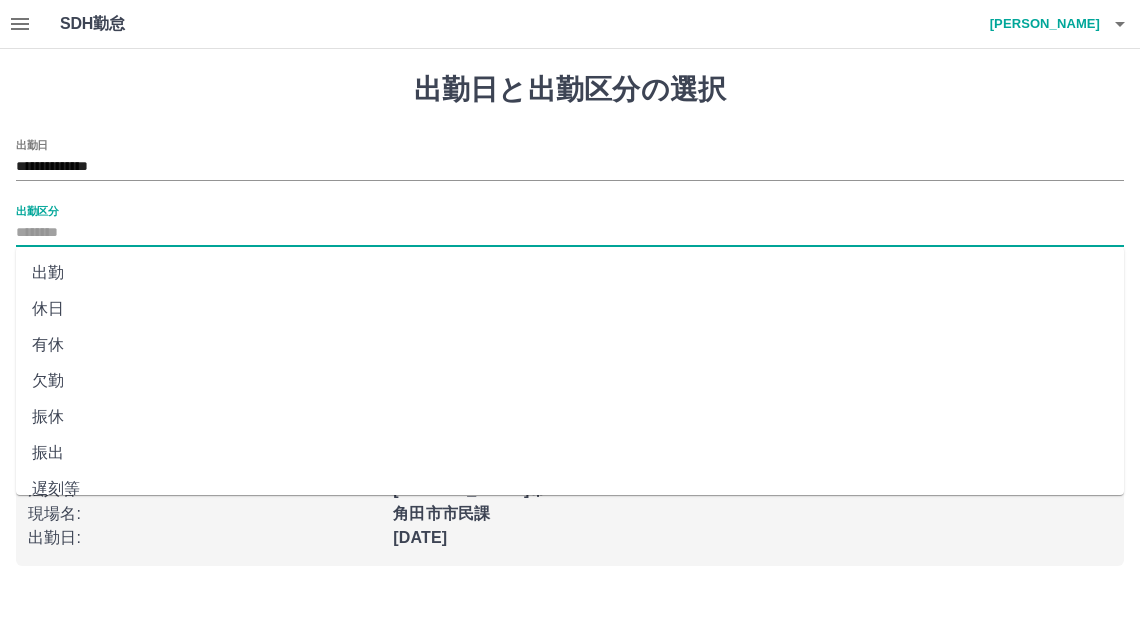 click on "出勤" at bounding box center (570, 273) 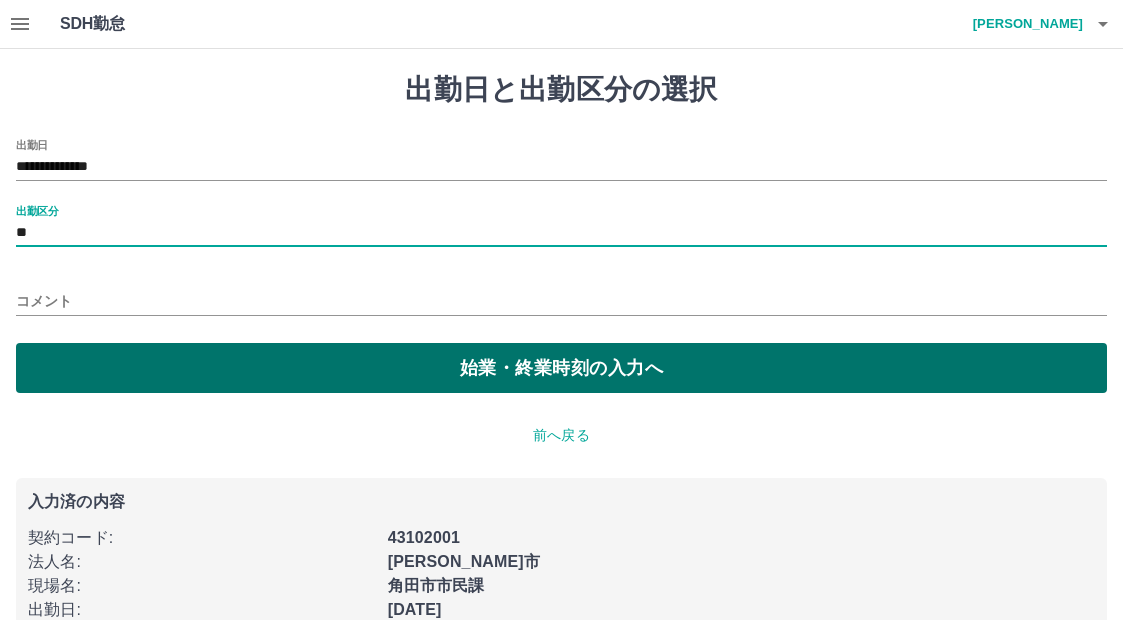 click on "始業・終業時刻の入力へ" at bounding box center [561, 368] 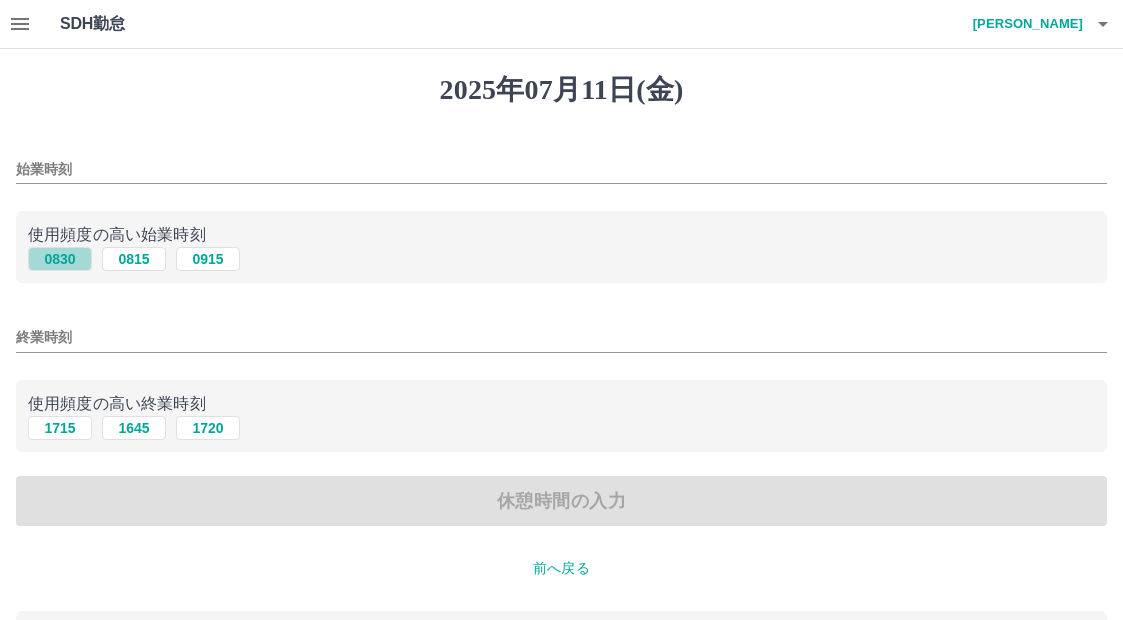 click on "0830" at bounding box center [60, 259] 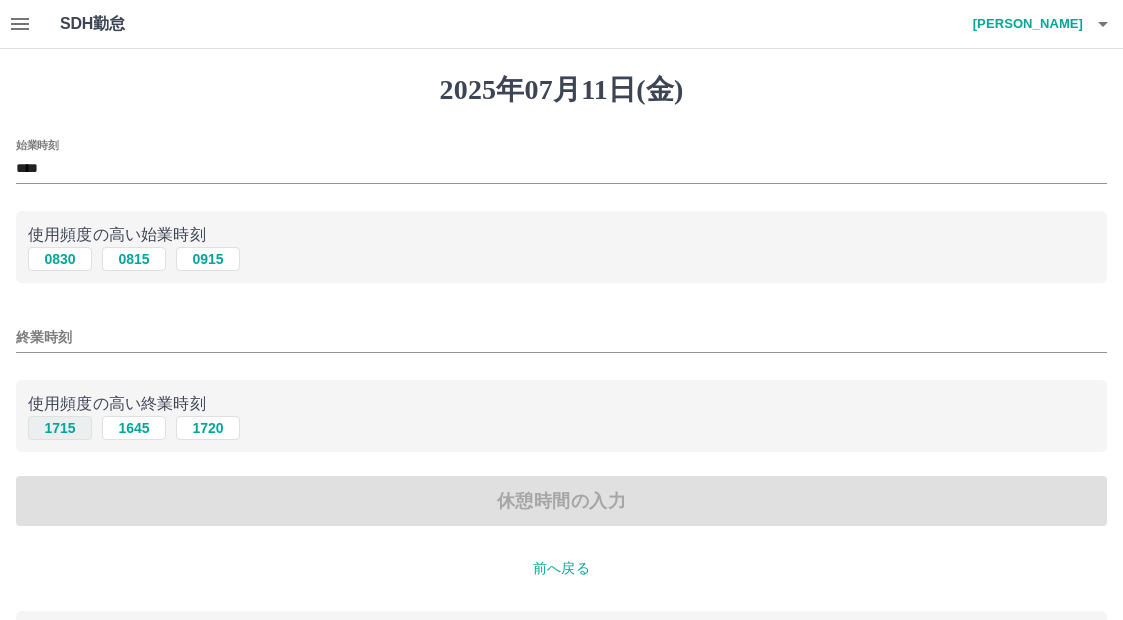 click on "1715" at bounding box center [60, 428] 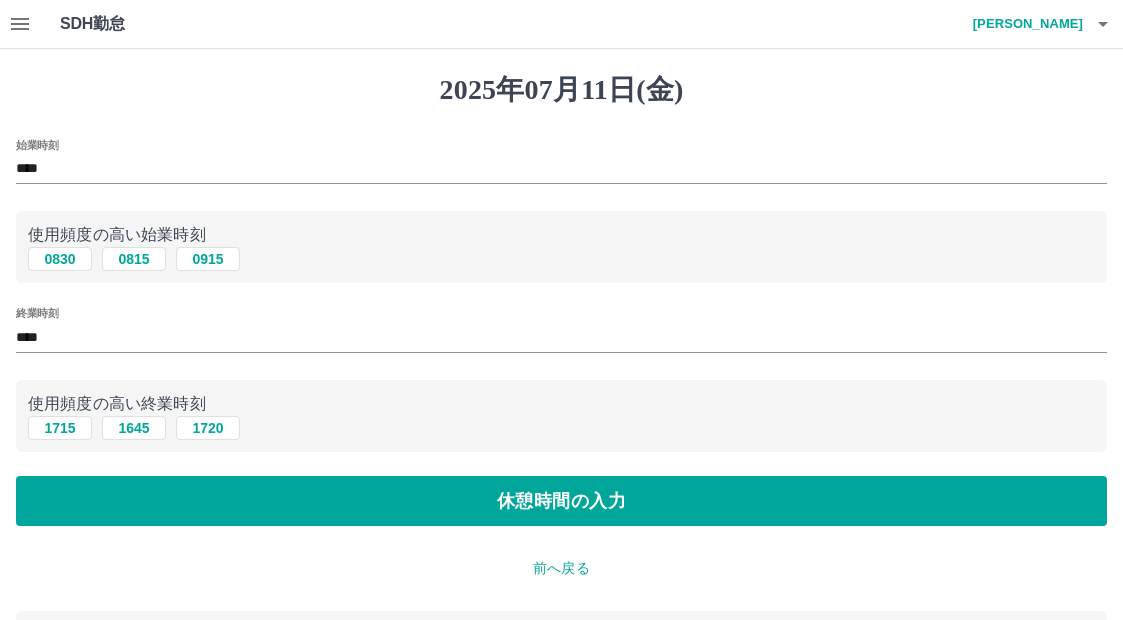 click on "始業時刻 **** 使用頻度の高い始業時刻 0830 0815 0915 終業時刻 **** 使用頻度の高い終業時刻 1715 1645 1720 休憩時間の入力" at bounding box center (561, 333) 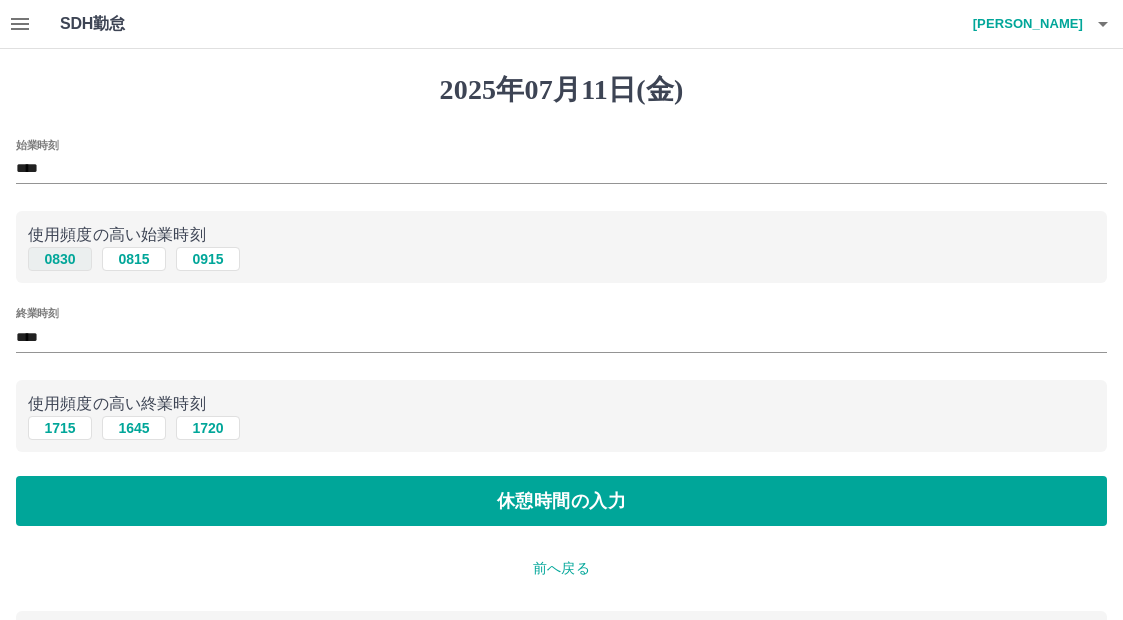 click on "0830" at bounding box center (60, 259) 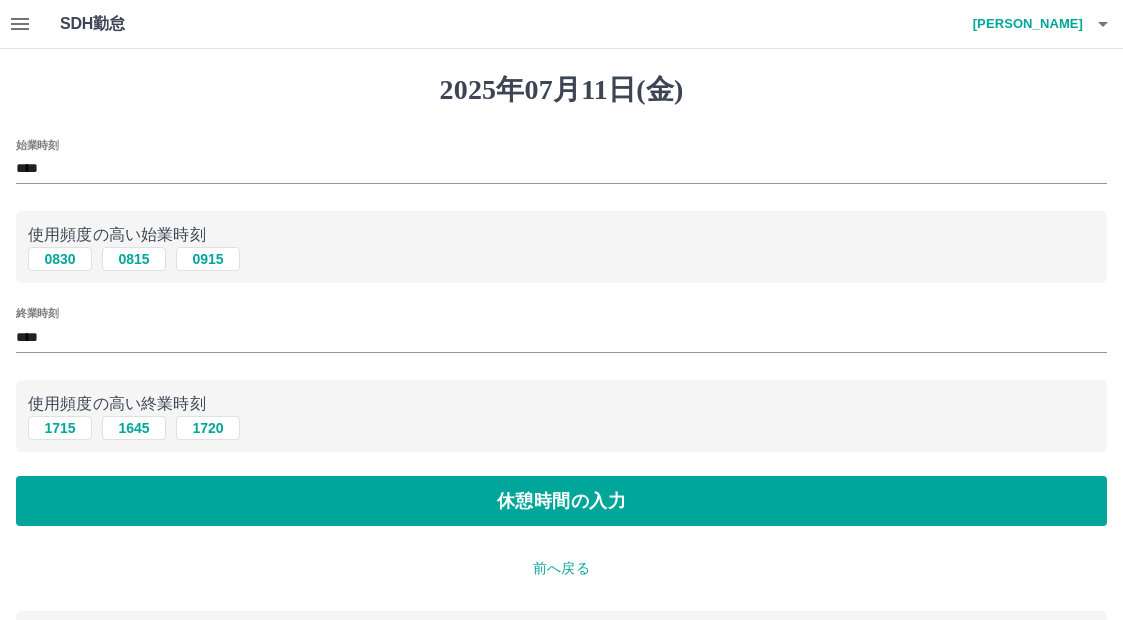 drag, startPoint x: 58, startPoint y: 369, endPoint x: 58, endPoint y: 398, distance: 29 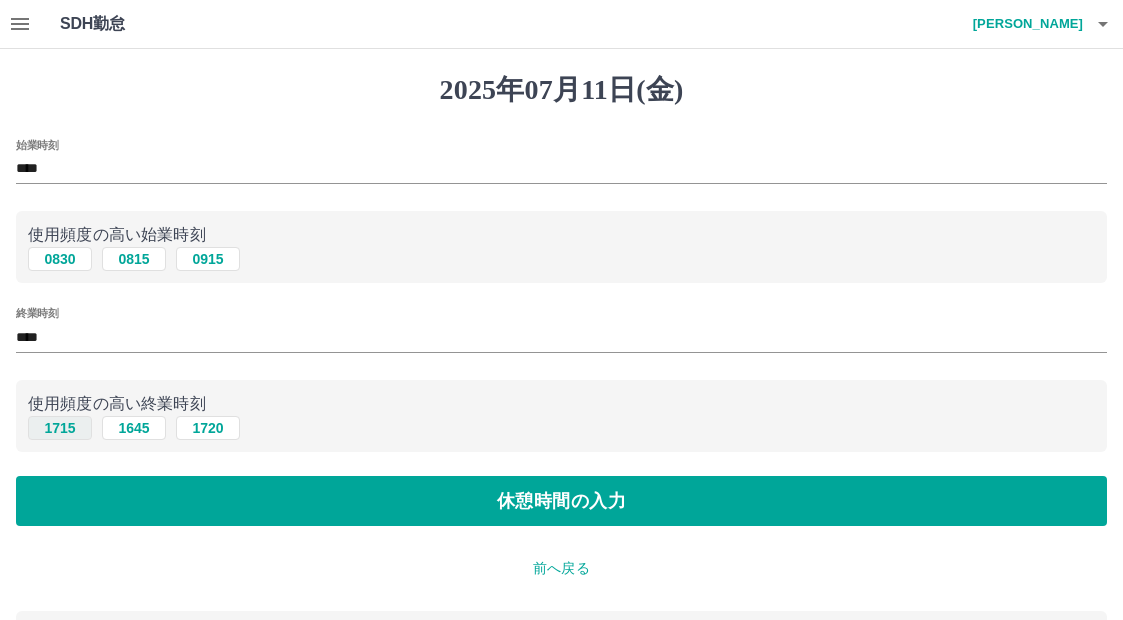 click on "1715" at bounding box center [60, 428] 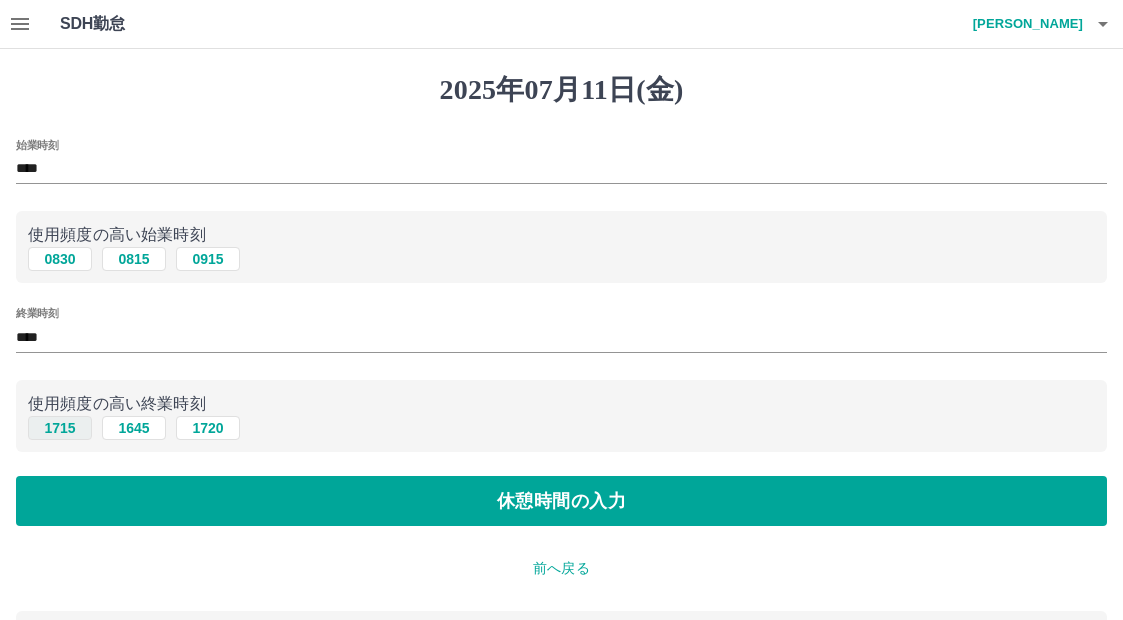 click on "1715" at bounding box center [60, 428] 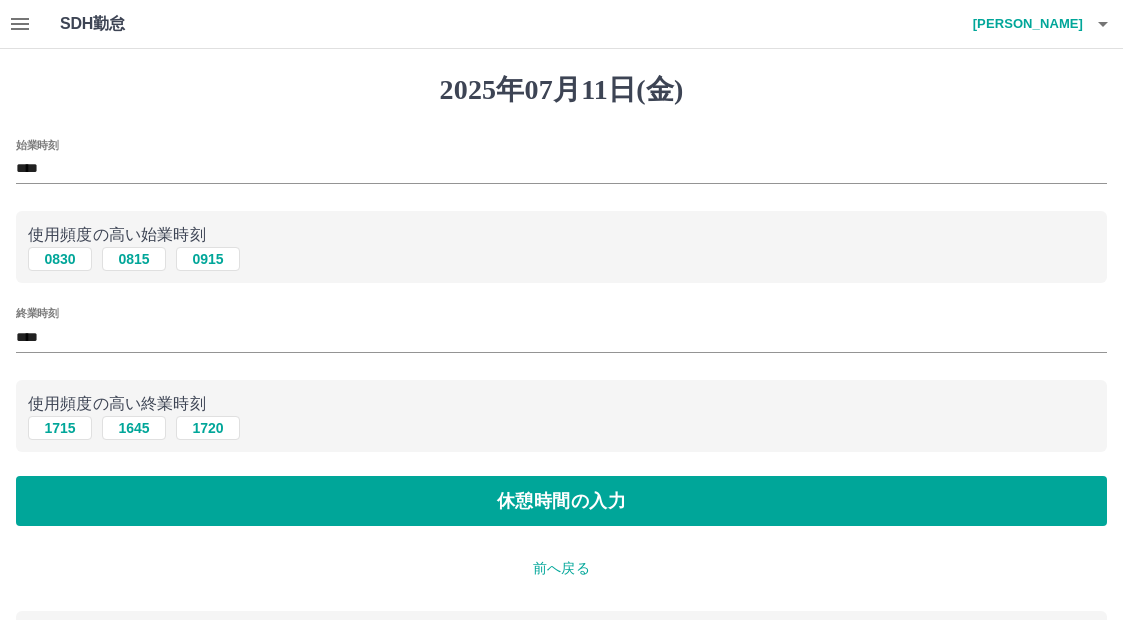 click on "始業時刻 **** 使用頻度の高い始業時刻 0830 0815 0915 終業時刻 **** 使用頻度の高い終業時刻 1715 1645 1720 休憩時間の入力" at bounding box center (561, 333) 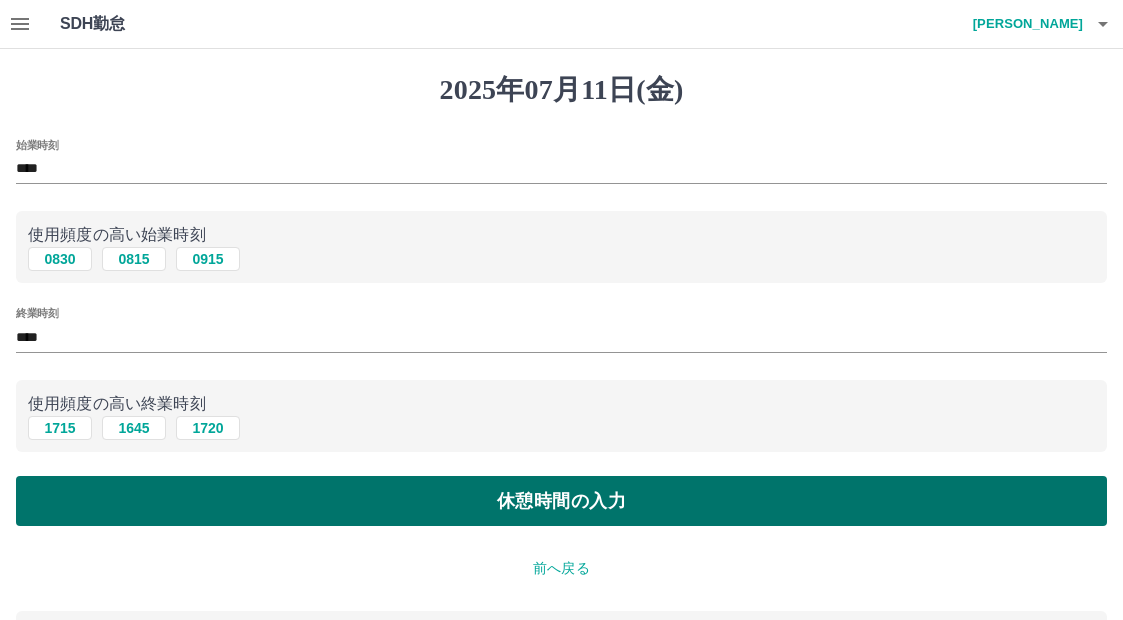click on "休憩時間の入力" at bounding box center [561, 501] 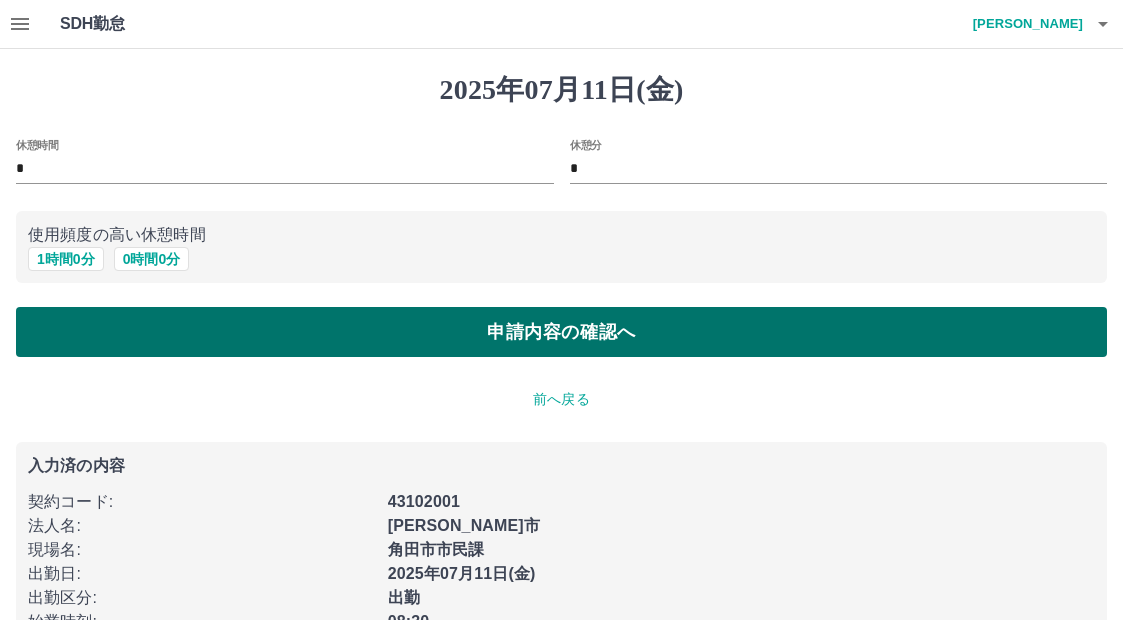 click on "申請内容の確認へ" at bounding box center [561, 332] 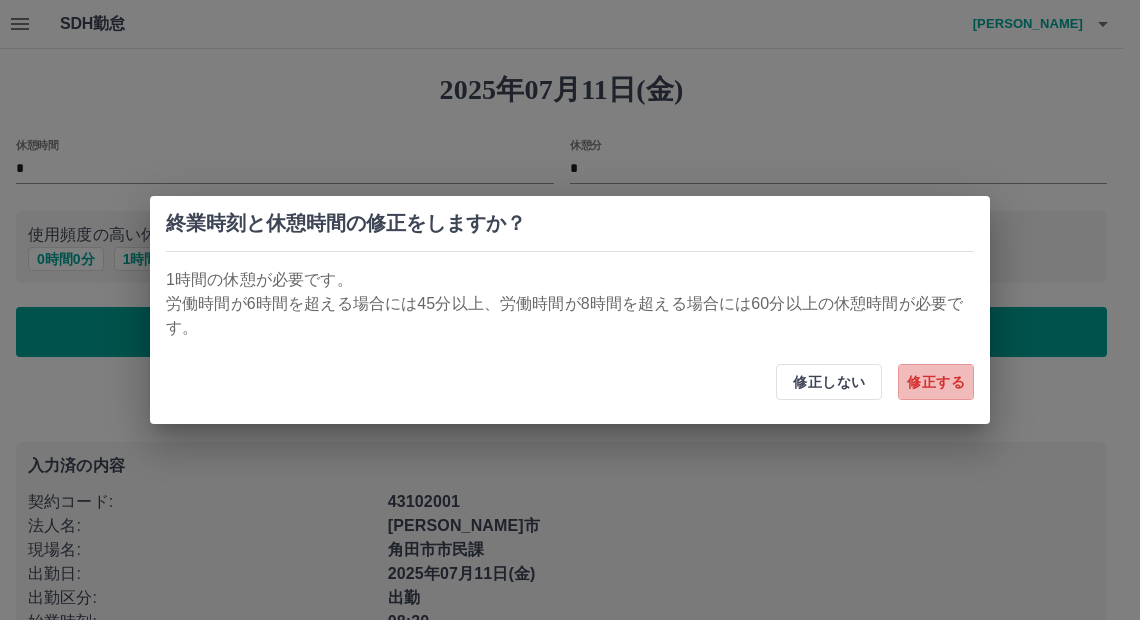 click on "修正する" at bounding box center (936, 382) 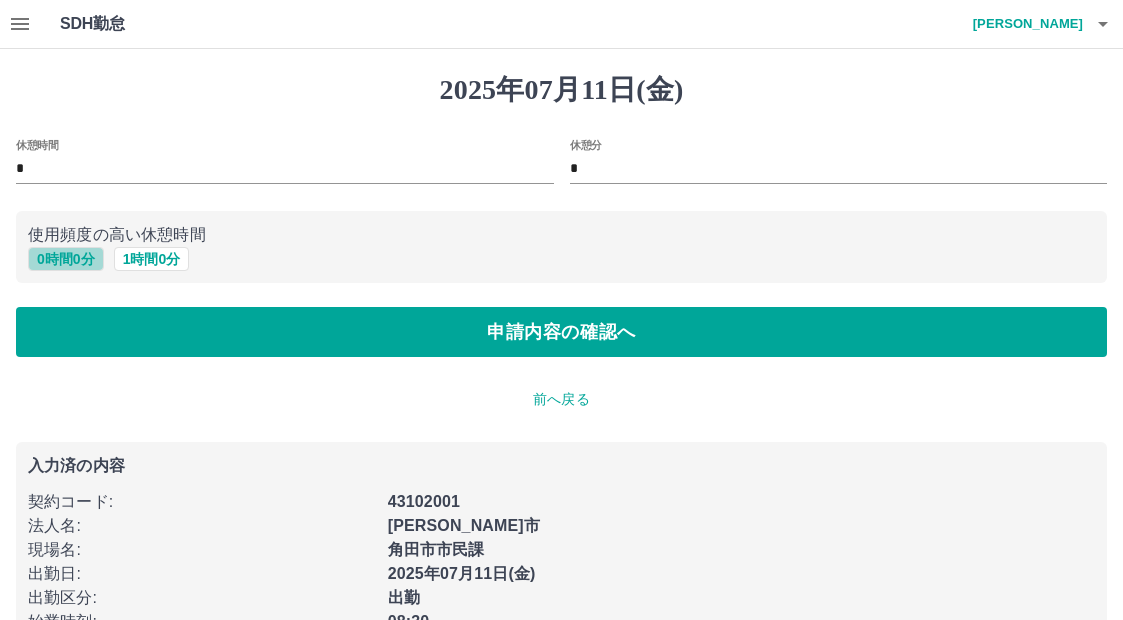click on "0 時間 0 分" at bounding box center [66, 259] 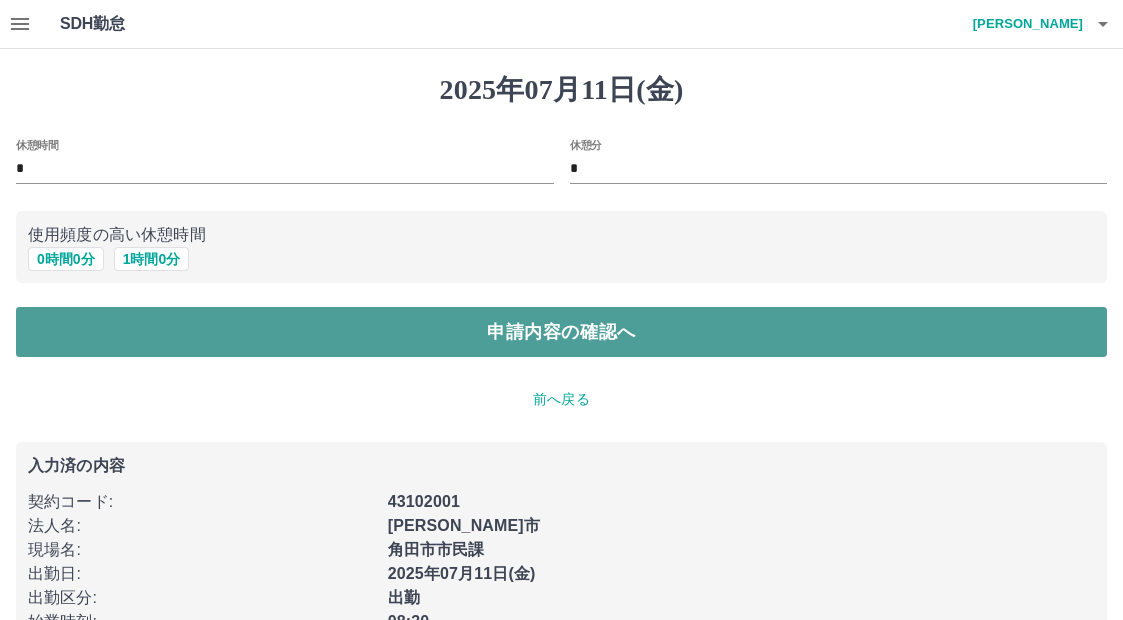 click on "申請内容の確認へ" at bounding box center [561, 332] 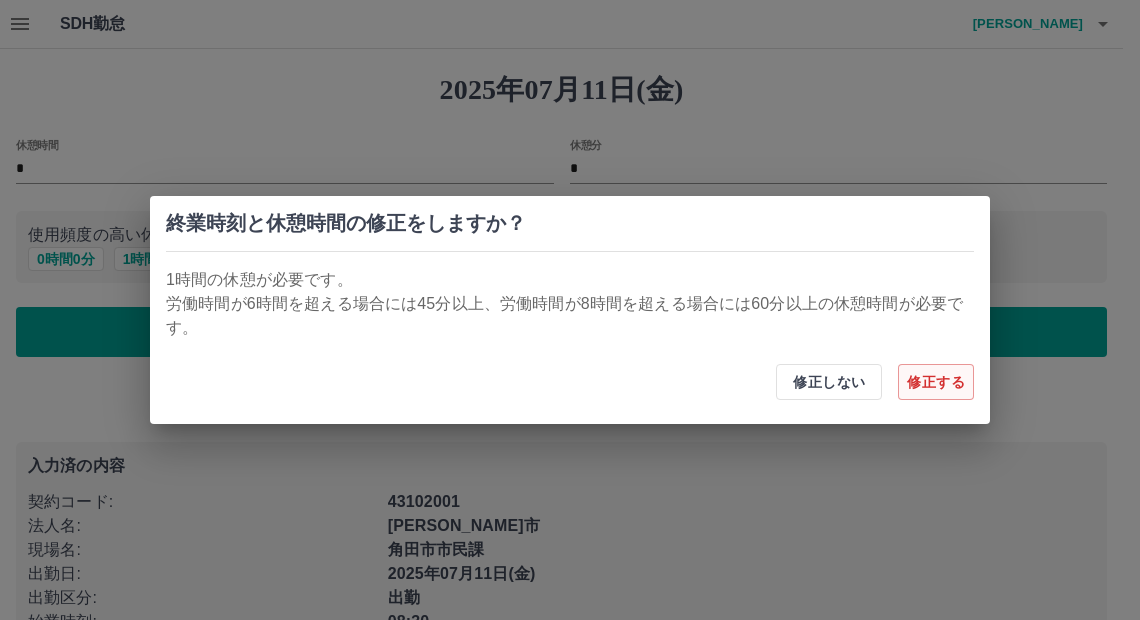 click on "修正する" at bounding box center [936, 382] 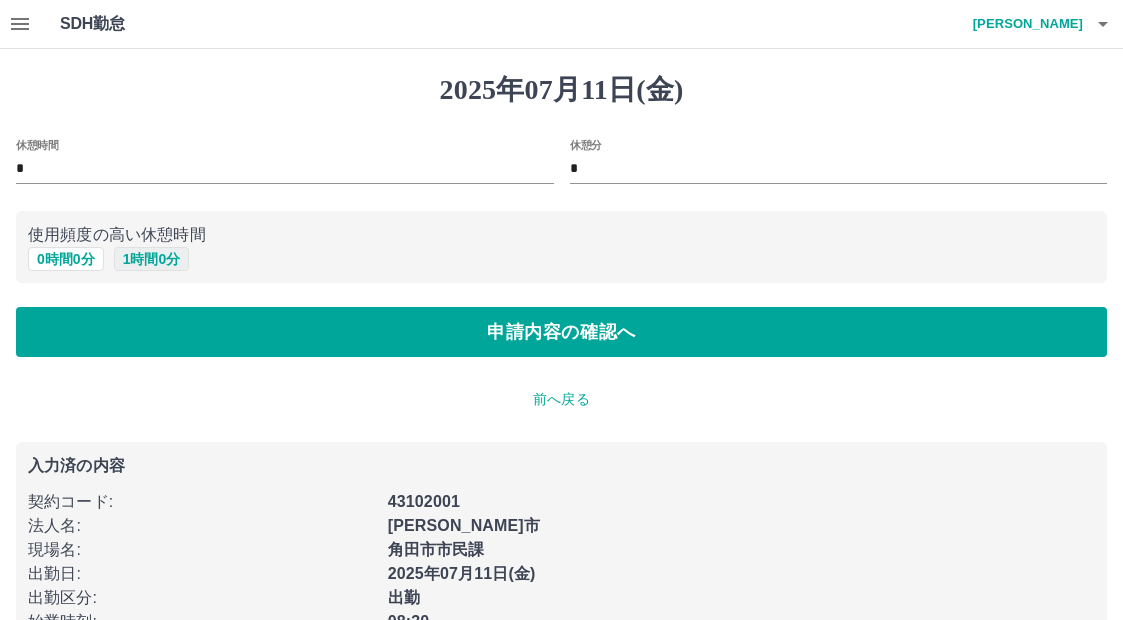click on "1 時間 0 分" at bounding box center (152, 259) 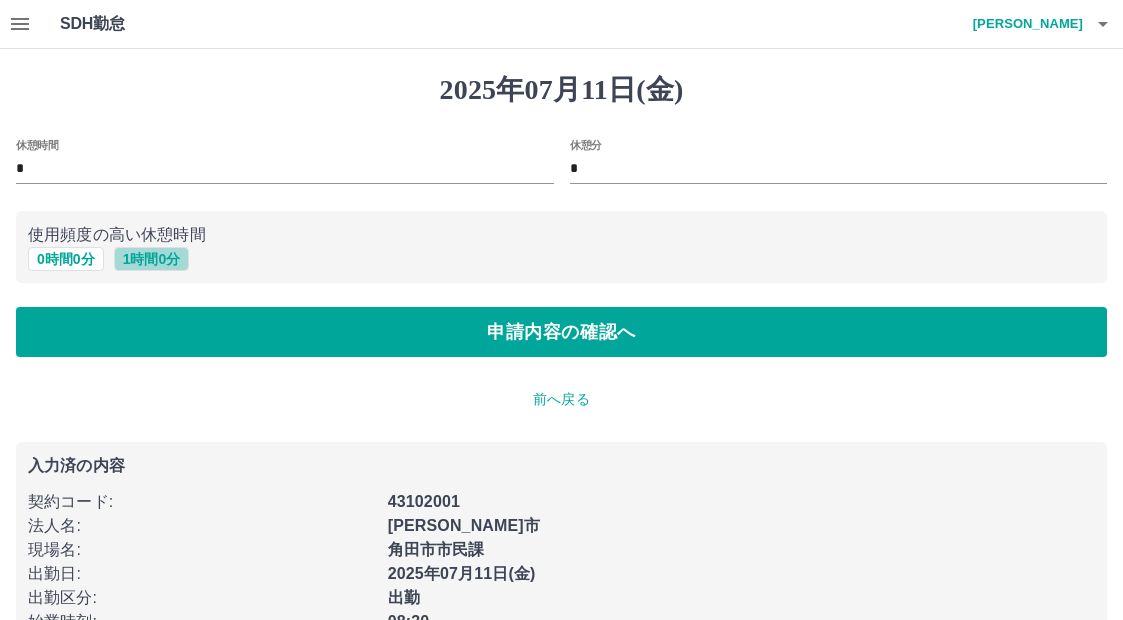 click on "1 時間 0 分" at bounding box center (152, 259) 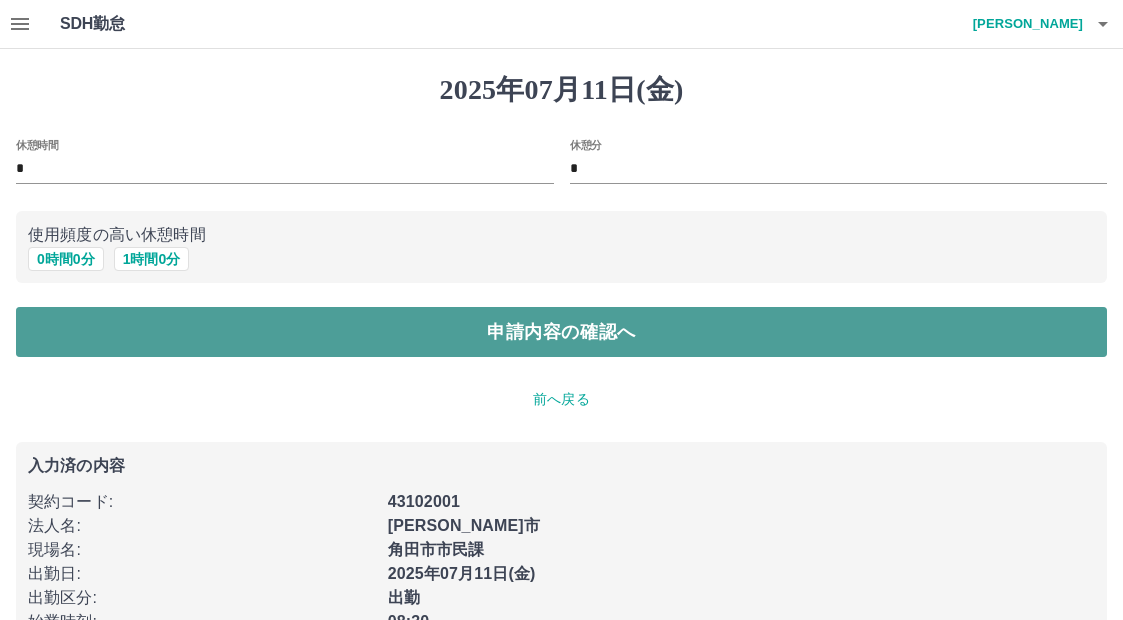 click on "申請内容の確認へ" at bounding box center (561, 332) 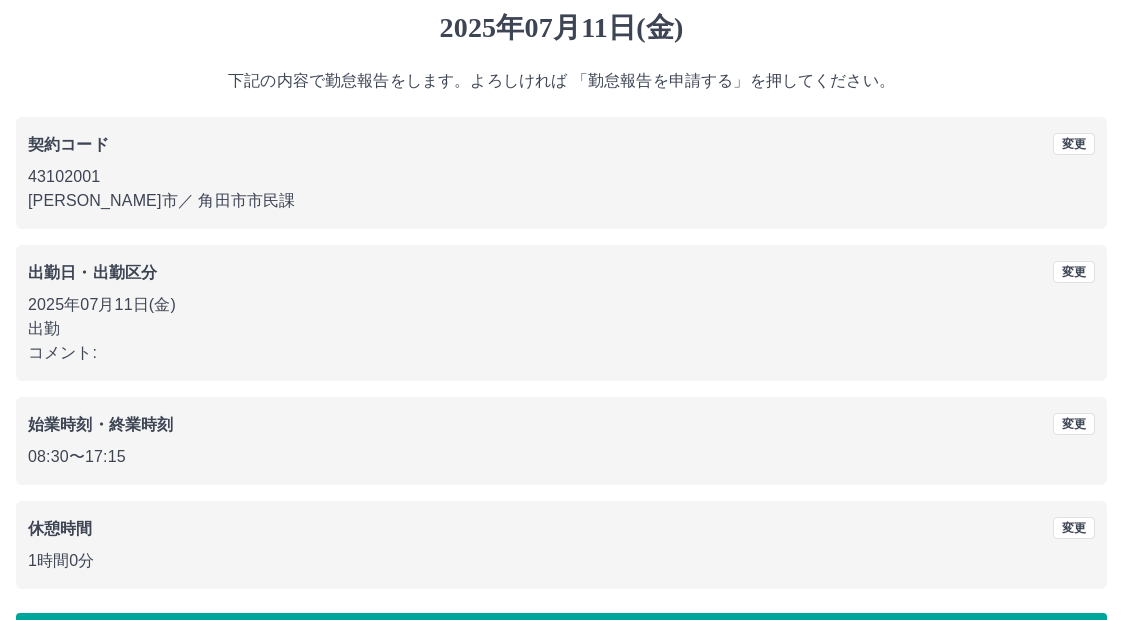 scroll, scrollTop: 129, scrollLeft: 0, axis: vertical 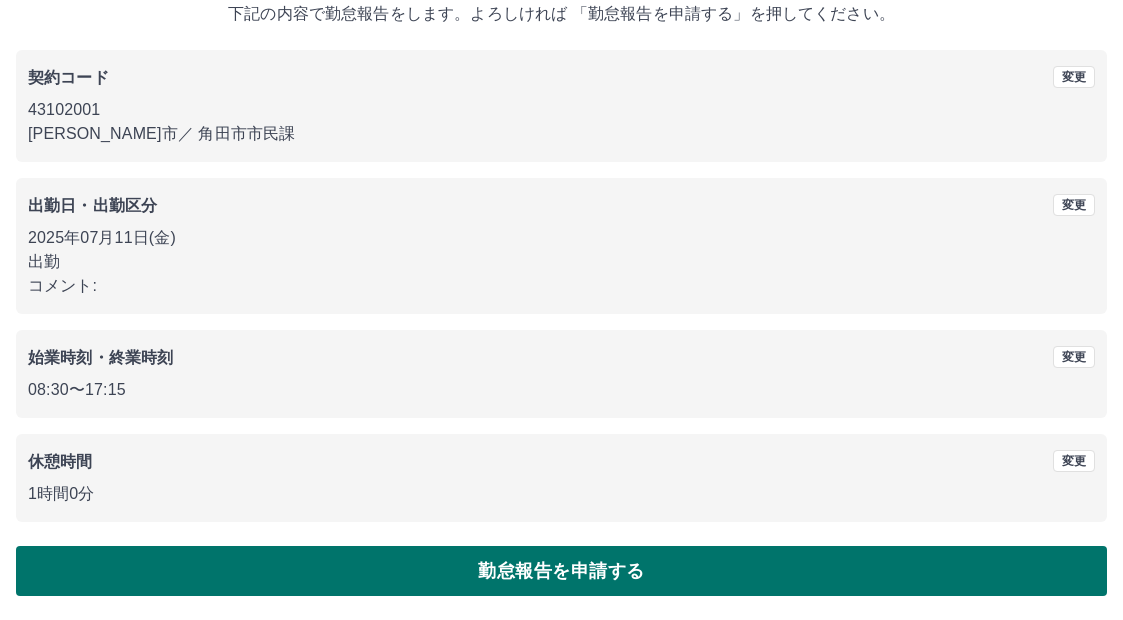 click on "勤怠報告を申請する" at bounding box center [561, 571] 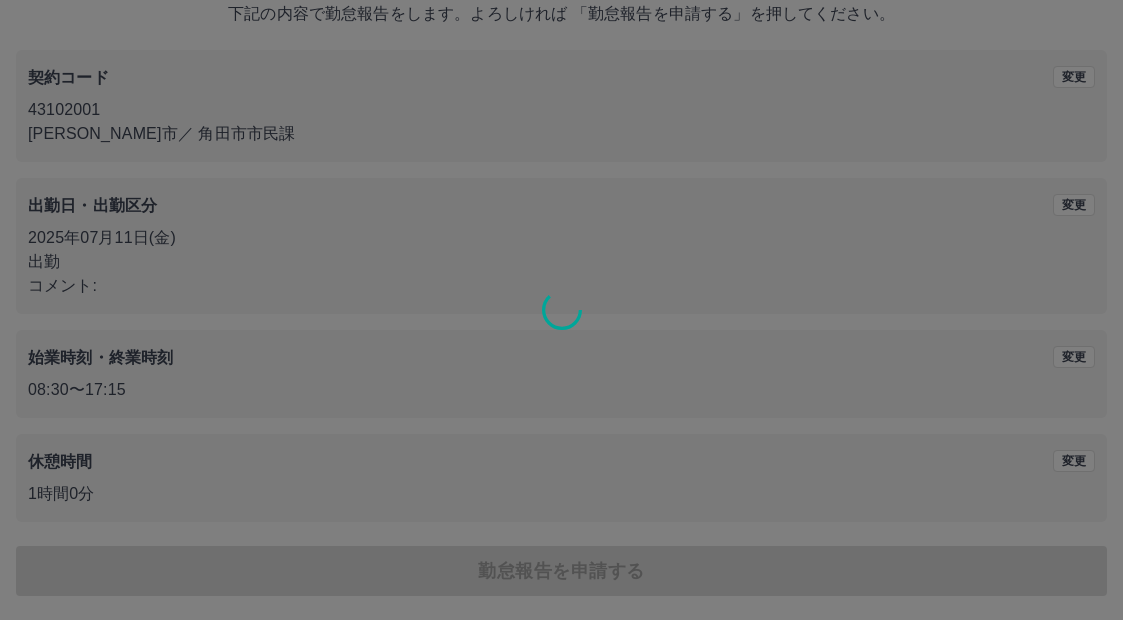 scroll, scrollTop: 0, scrollLeft: 0, axis: both 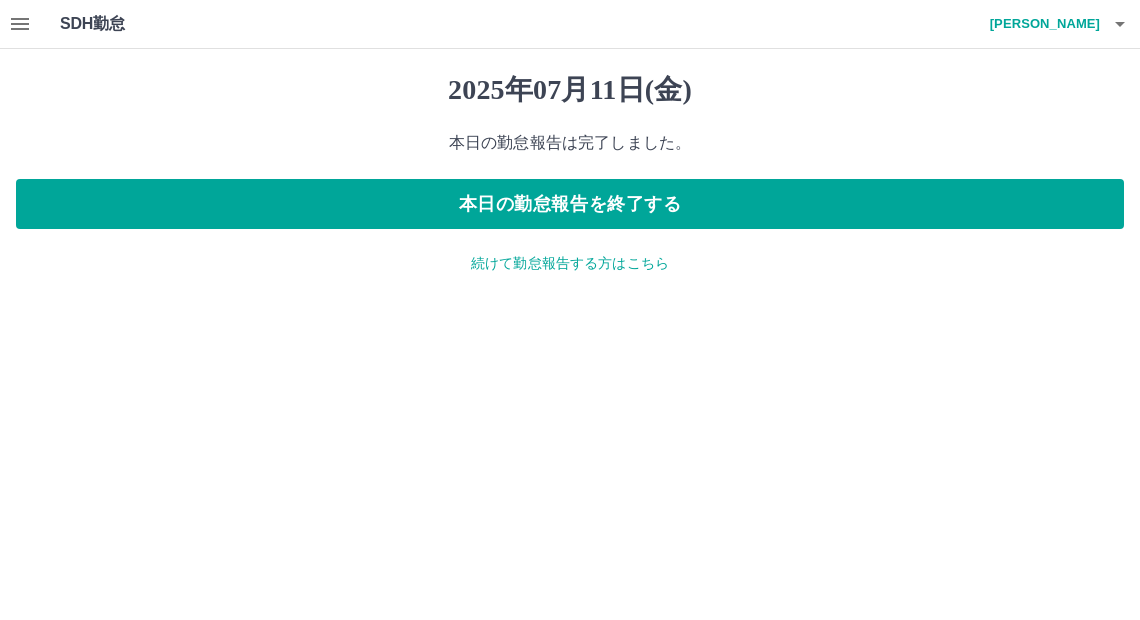 click 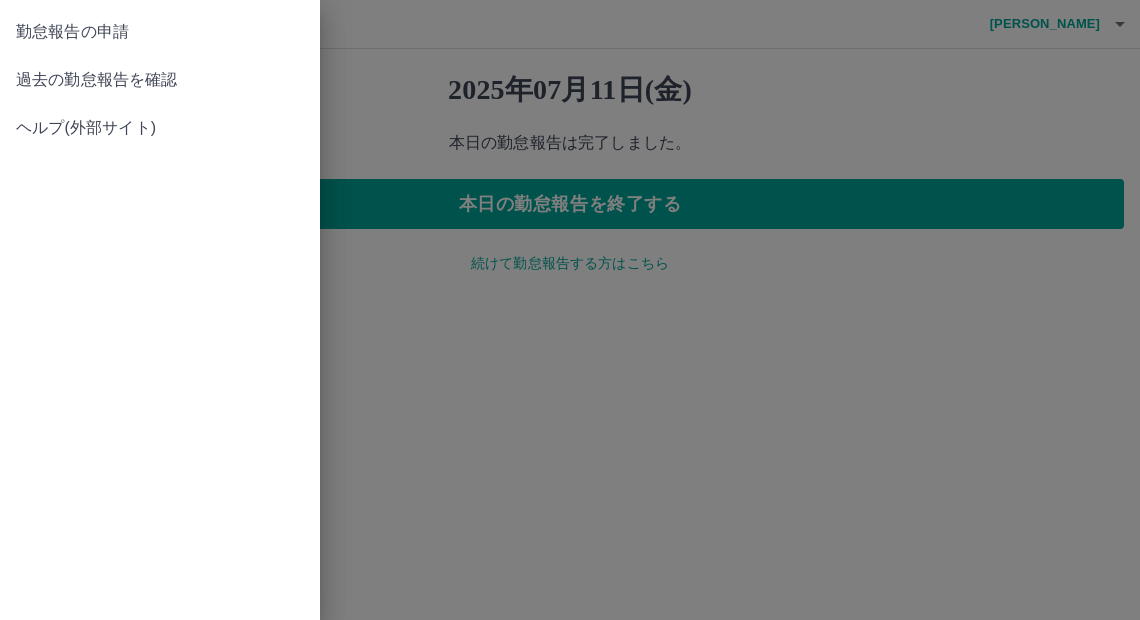 click on "過去の勤怠報告を確認" at bounding box center (160, 80) 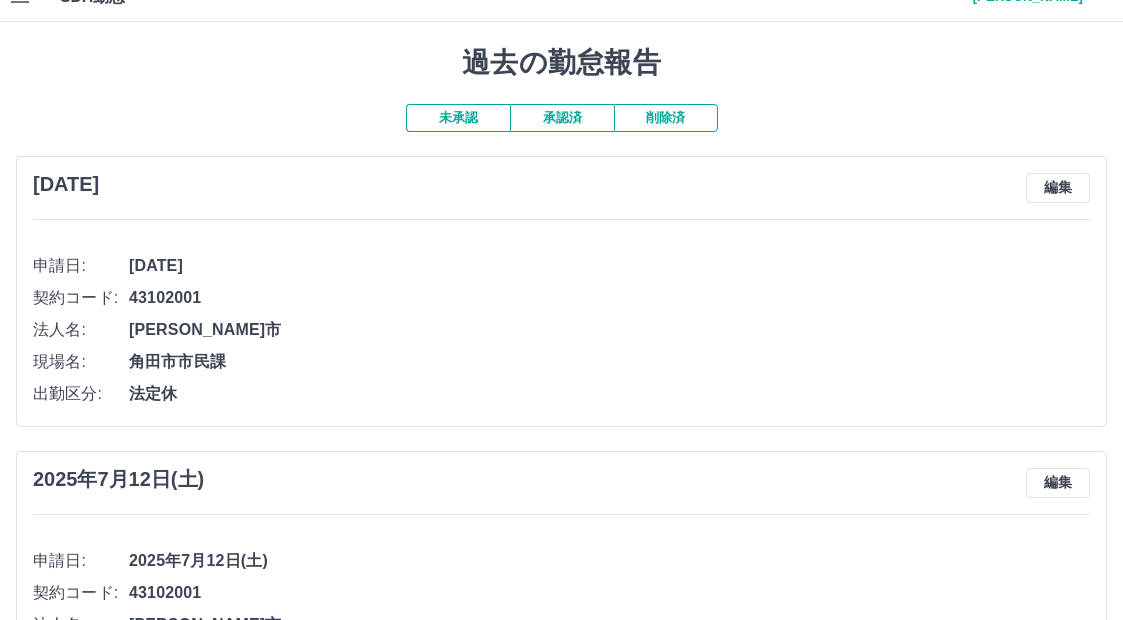 scroll, scrollTop: 0, scrollLeft: 0, axis: both 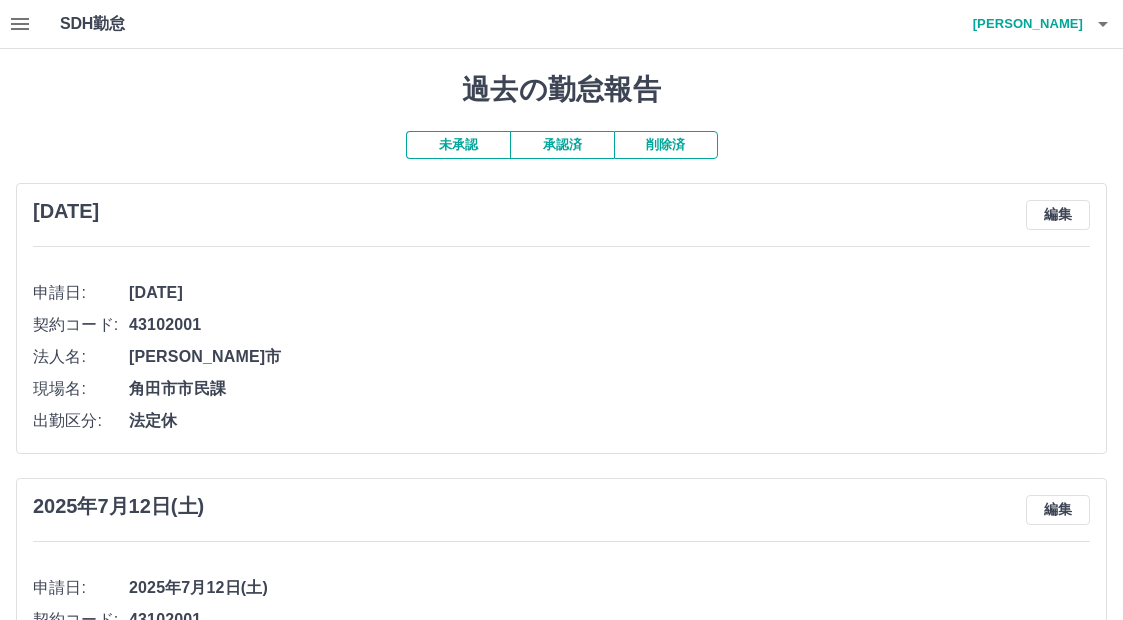 click on "承認済" at bounding box center (562, 145) 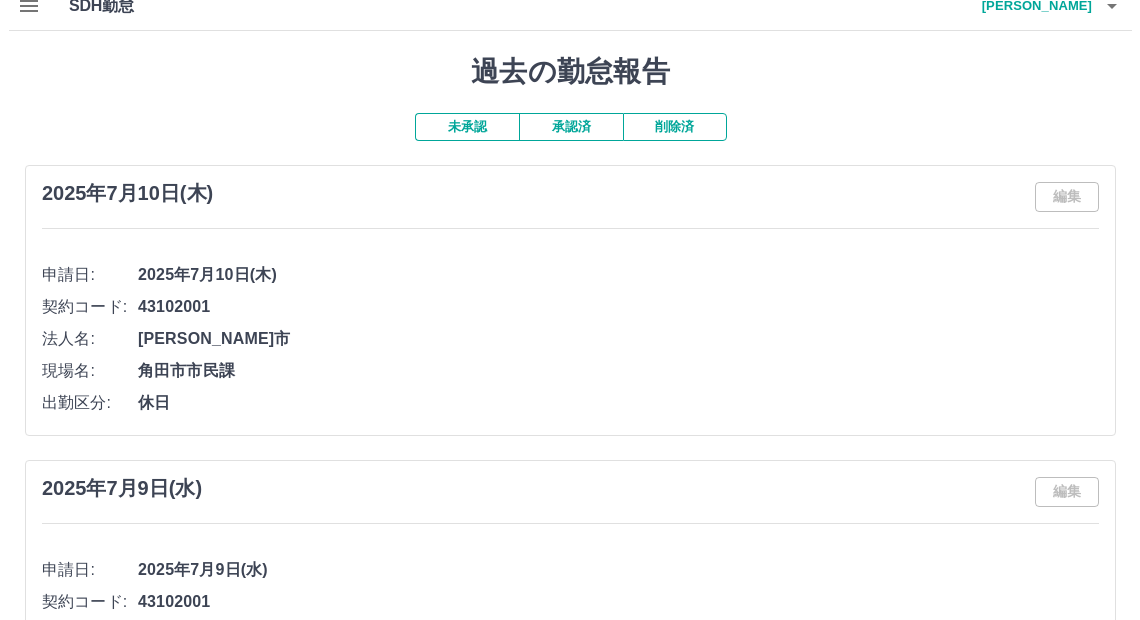 scroll, scrollTop: 0, scrollLeft: 0, axis: both 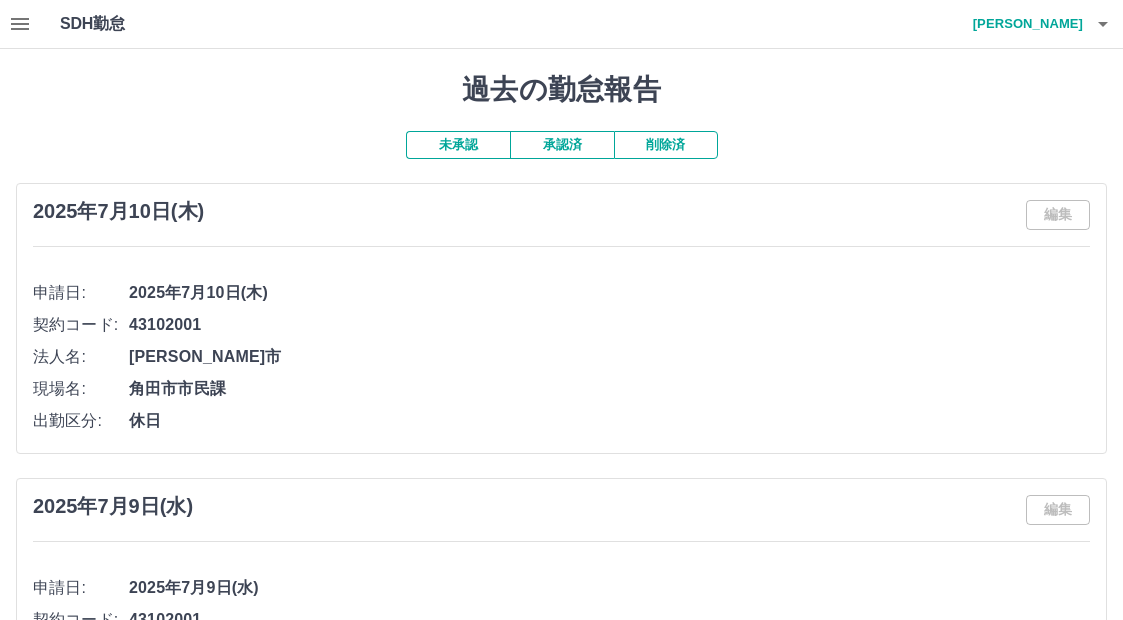 click on "鈴木　邦子" at bounding box center (1023, 24) 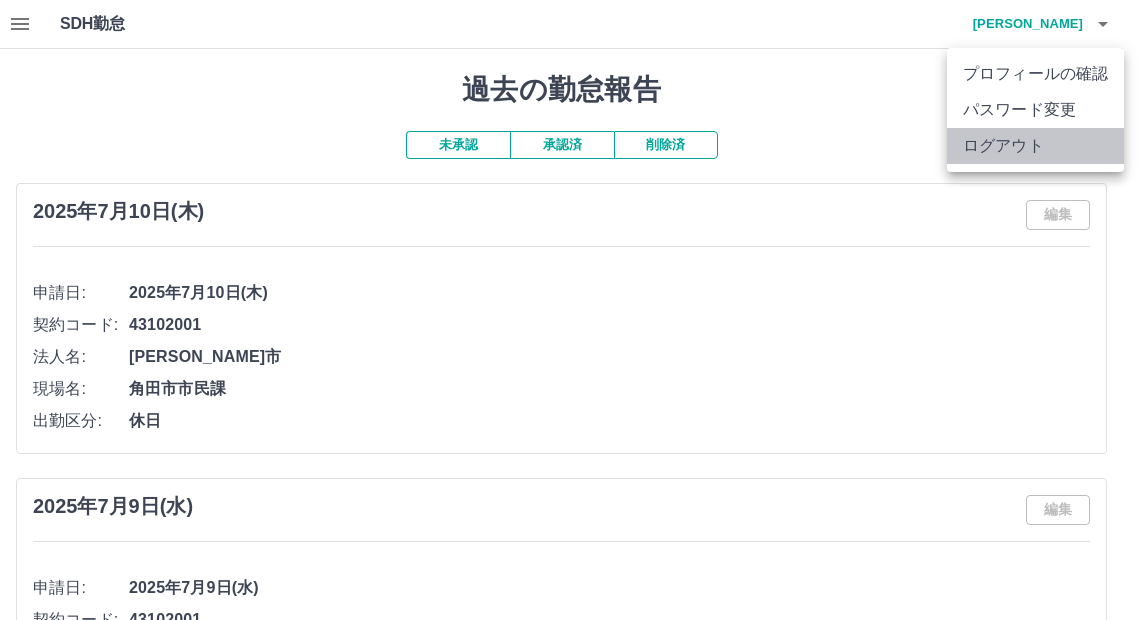 click on "ログアウト" at bounding box center (1035, 146) 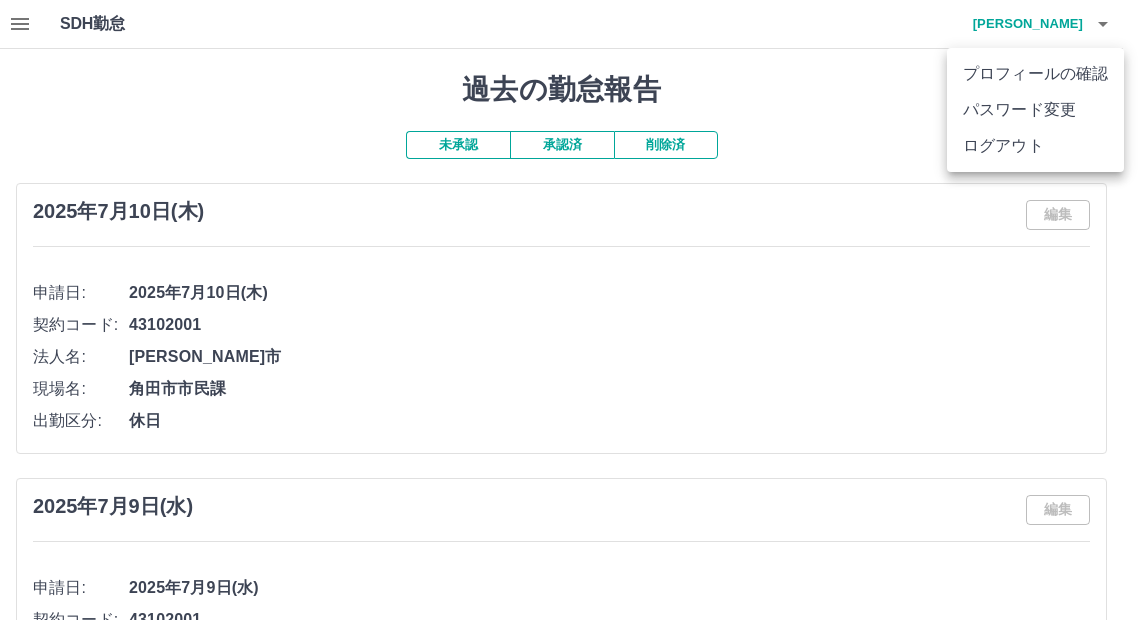 drag, startPoint x: 999, startPoint y: 148, endPoint x: 988, endPoint y: 130, distance: 21.095022 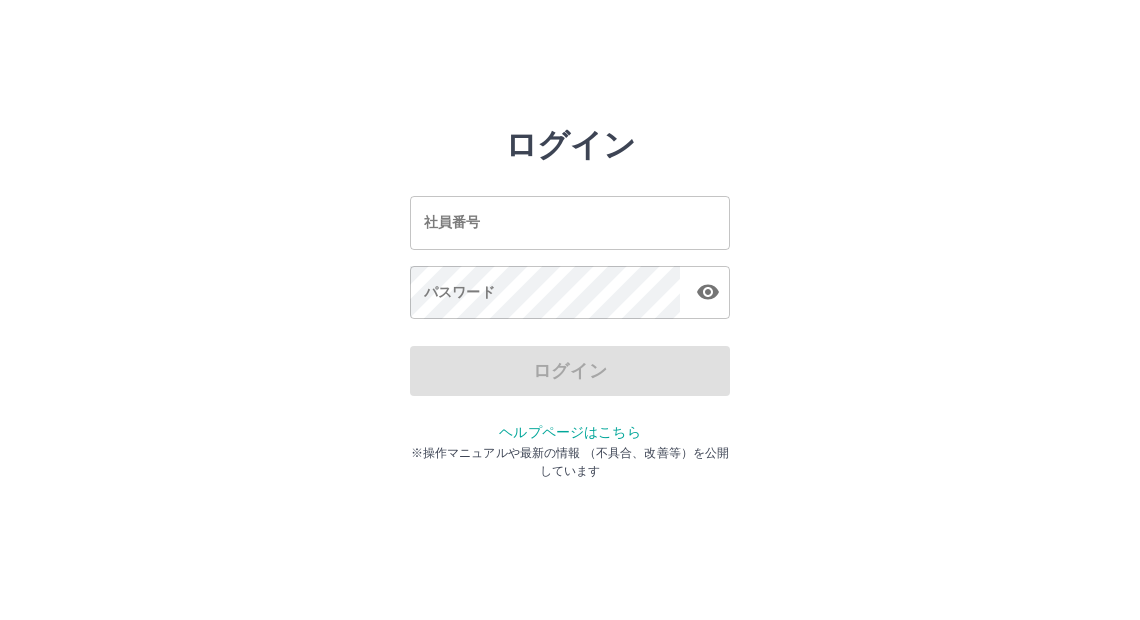 scroll, scrollTop: 0, scrollLeft: 0, axis: both 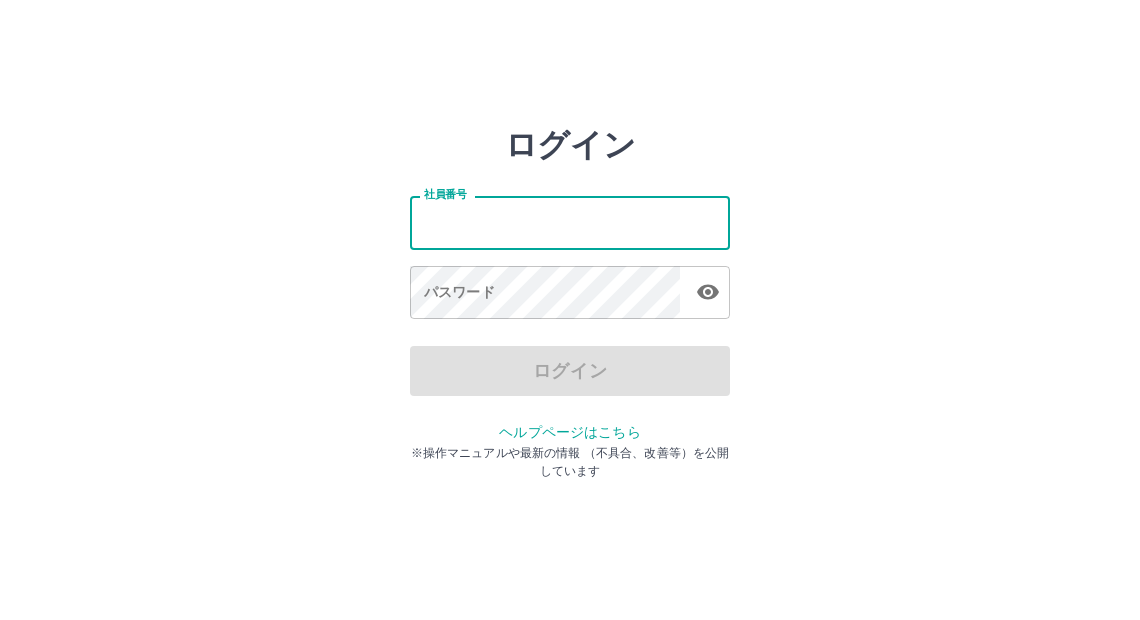 click on "社員番号" at bounding box center [570, 222] 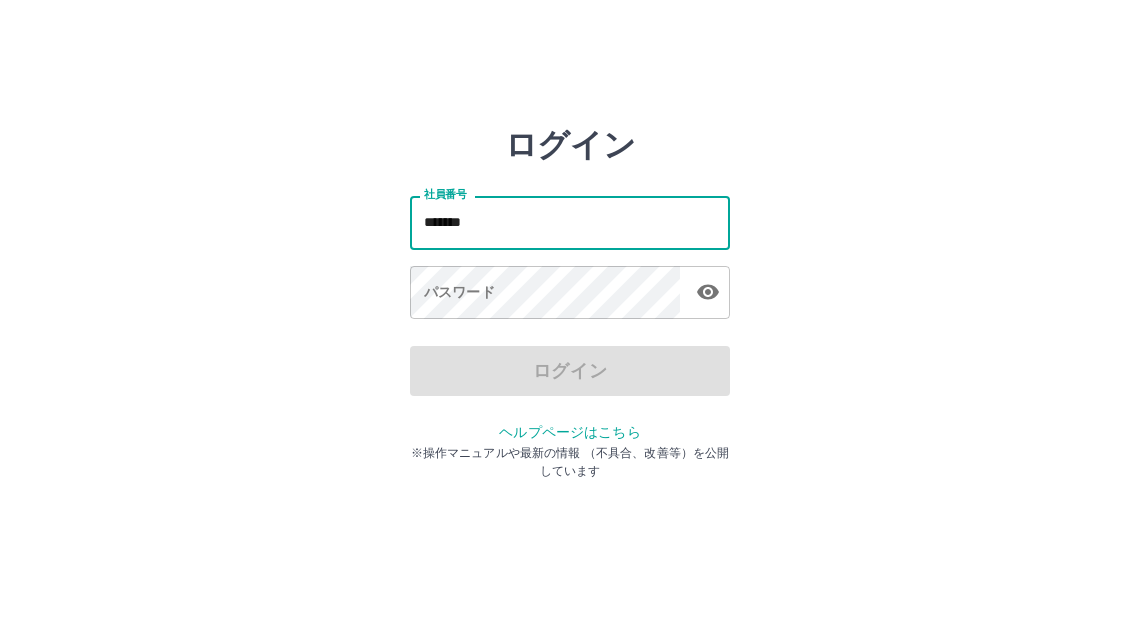 type on "*******" 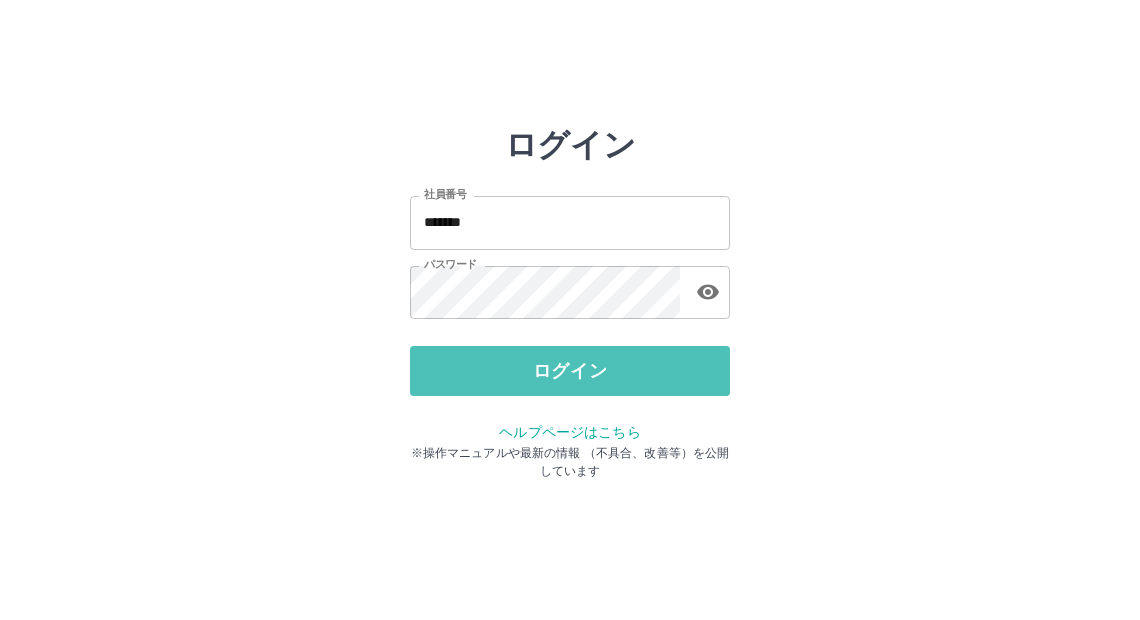 drag, startPoint x: 587, startPoint y: 373, endPoint x: 585, endPoint y: 357, distance: 16.124516 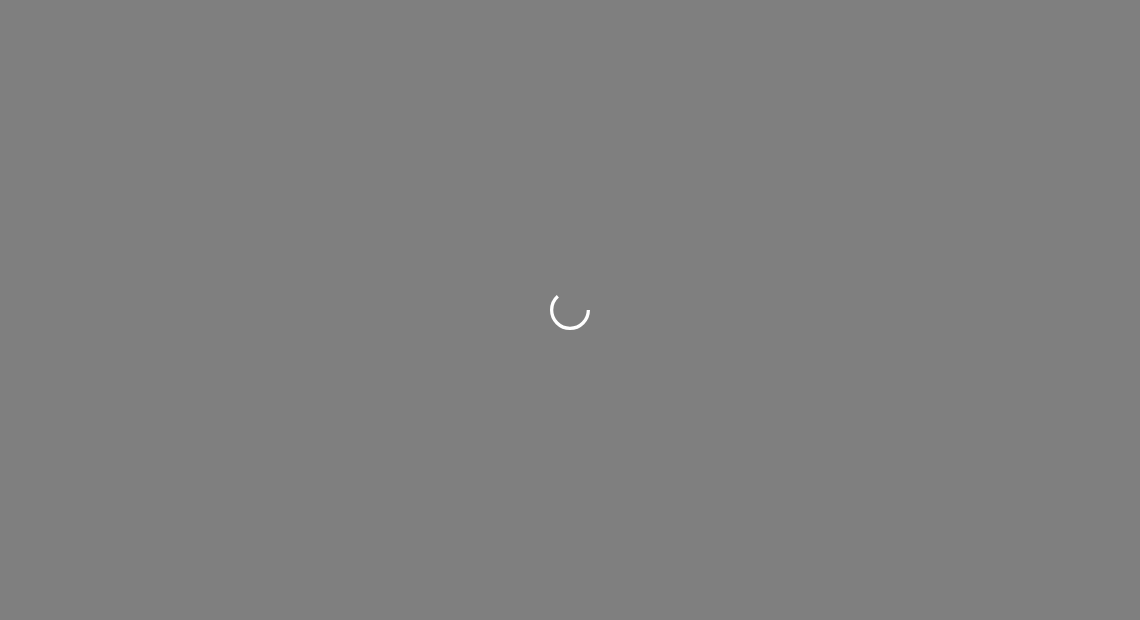 scroll, scrollTop: 0, scrollLeft: 0, axis: both 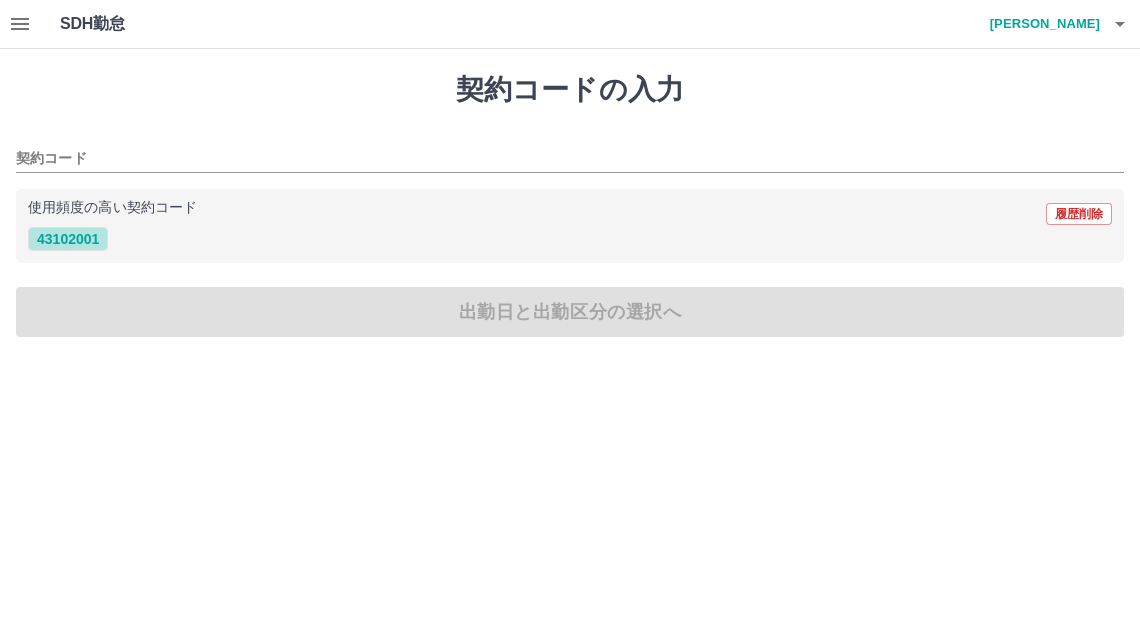 click on "使用頻度の高い契約コード 履歴削除 43102001" at bounding box center (570, 226) 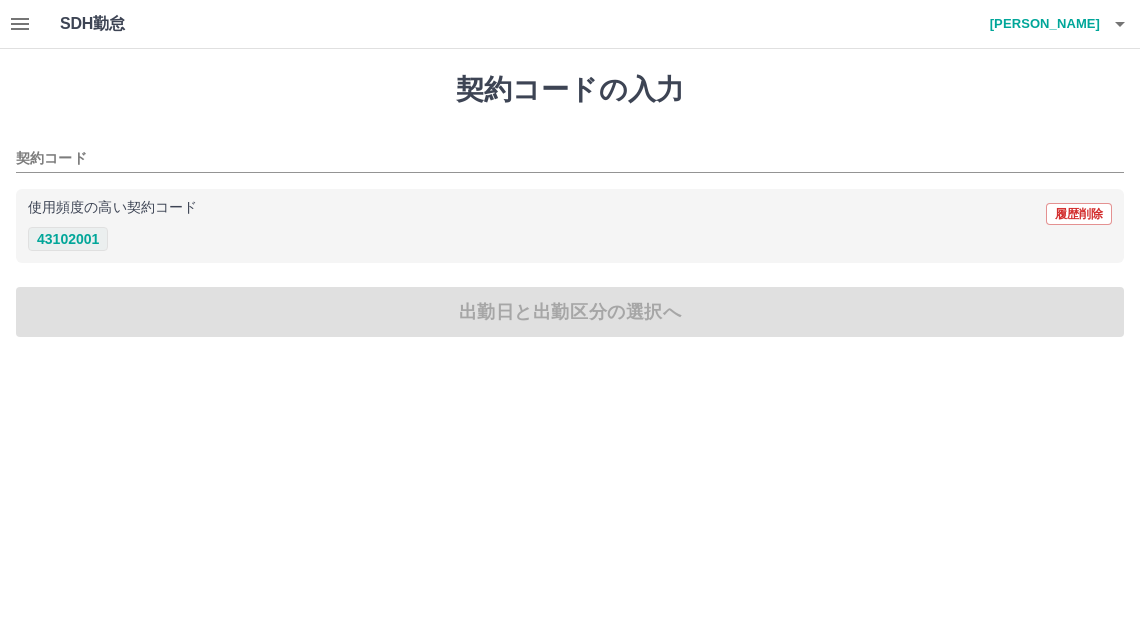 click on "43102001" at bounding box center (68, 239) 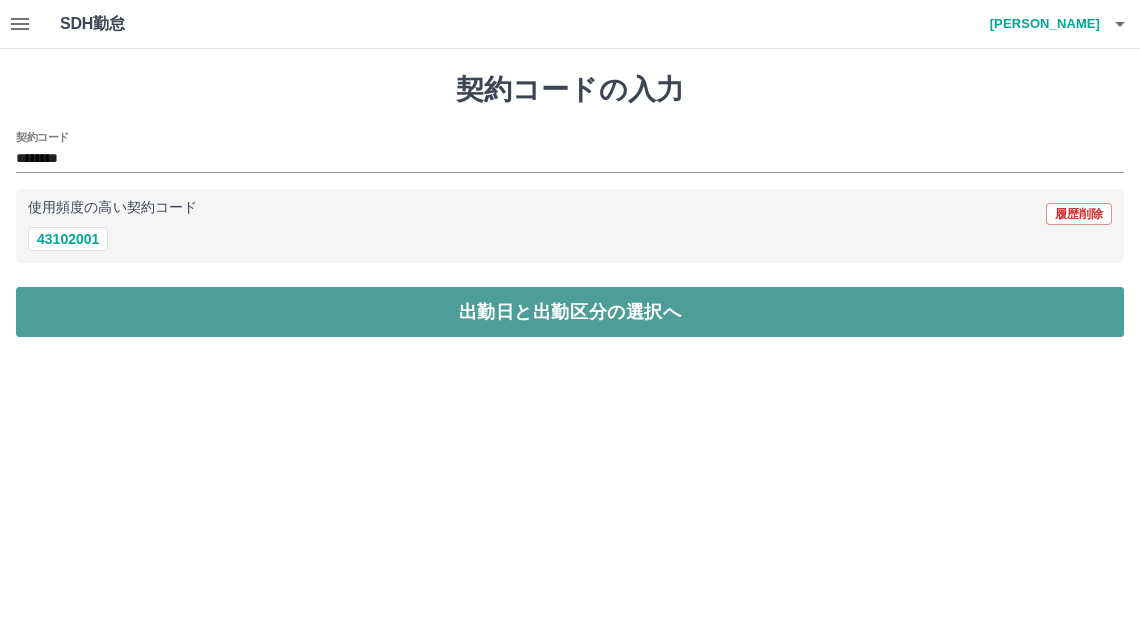 click on "出勤日と出勤区分の選択へ" at bounding box center (570, 312) 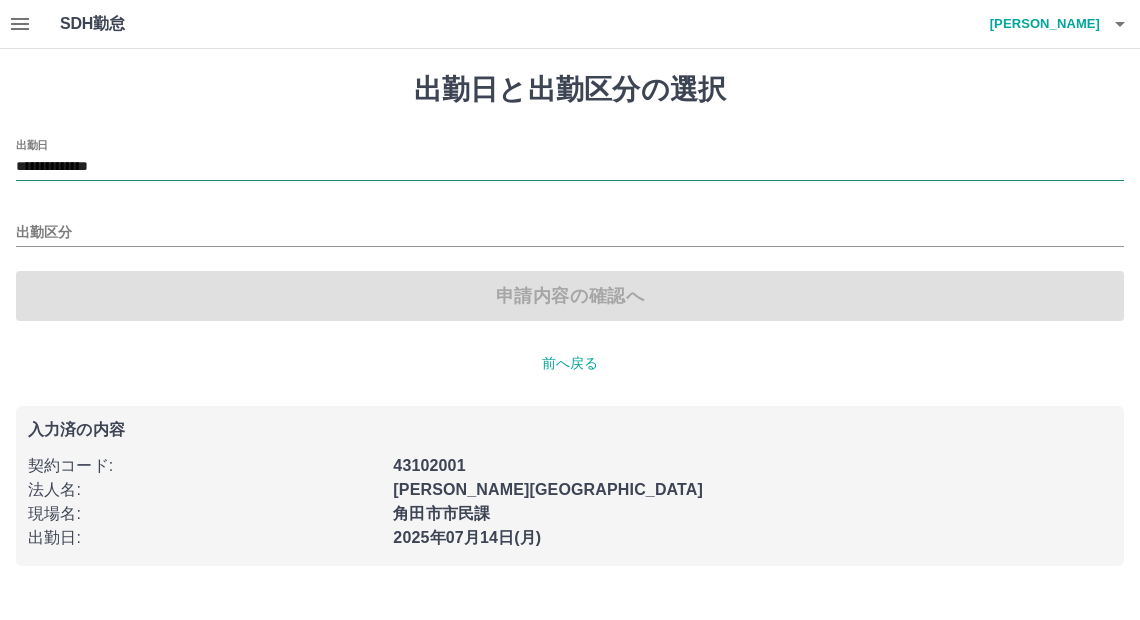 click on "**********" at bounding box center [570, 167] 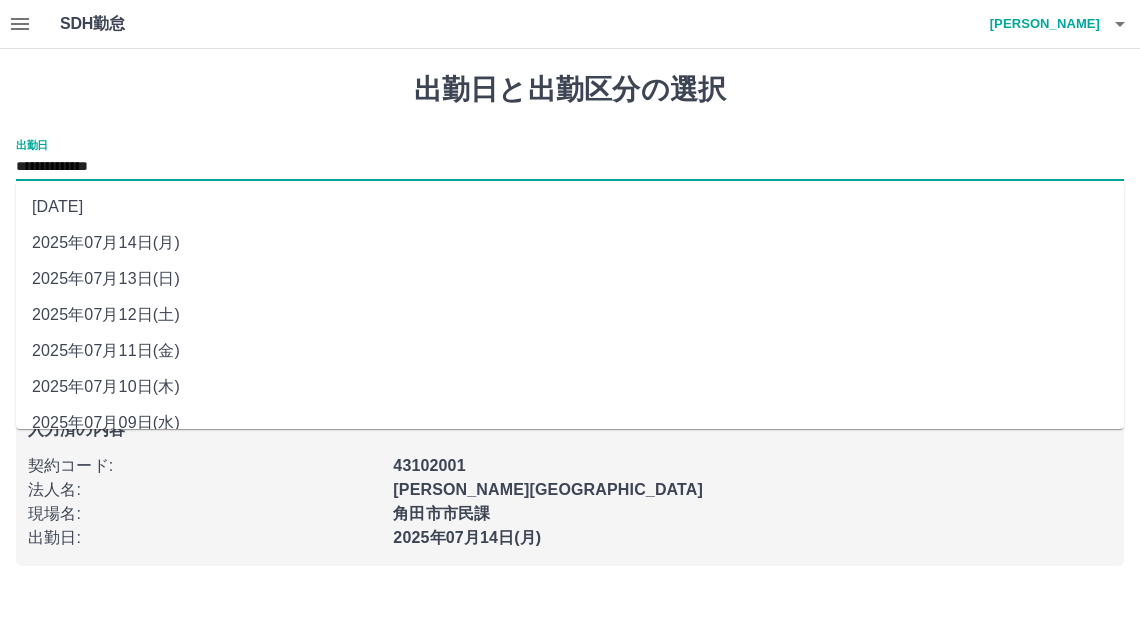 click on "2025年07月13日(日)" at bounding box center [570, 279] 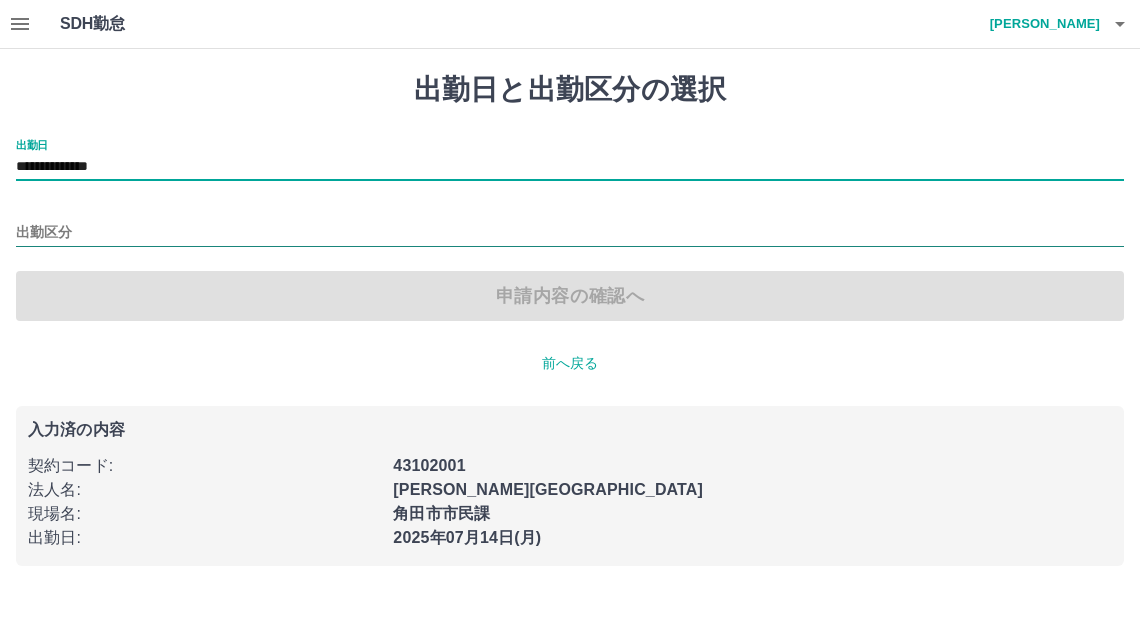 click on "出勤区分" at bounding box center (570, 233) 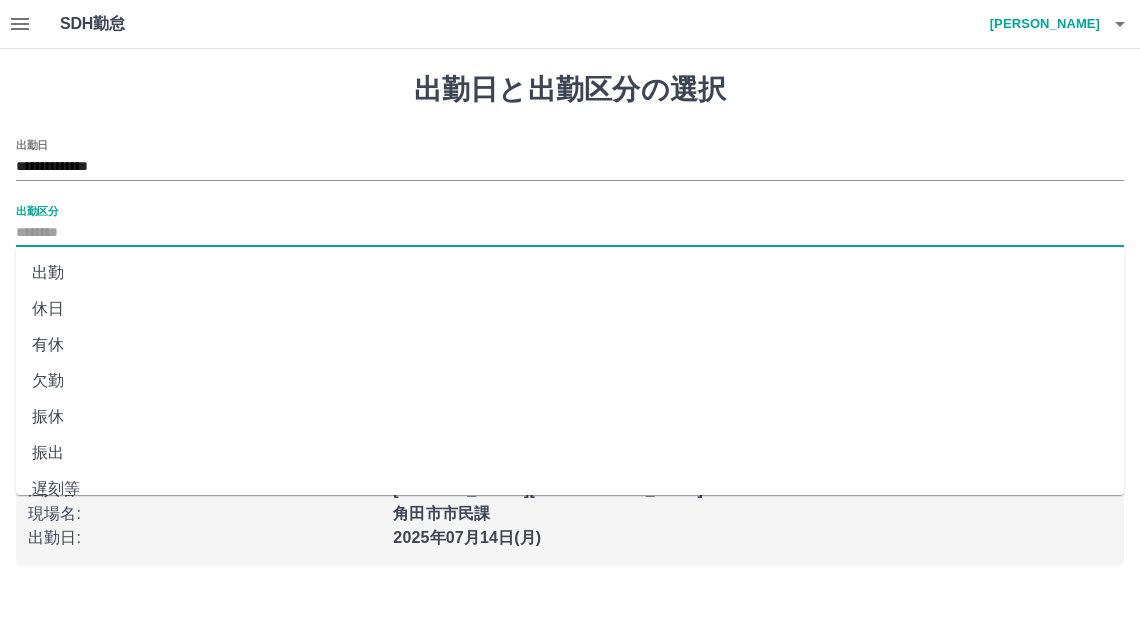 click on "休日" at bounding box center [570, 309] 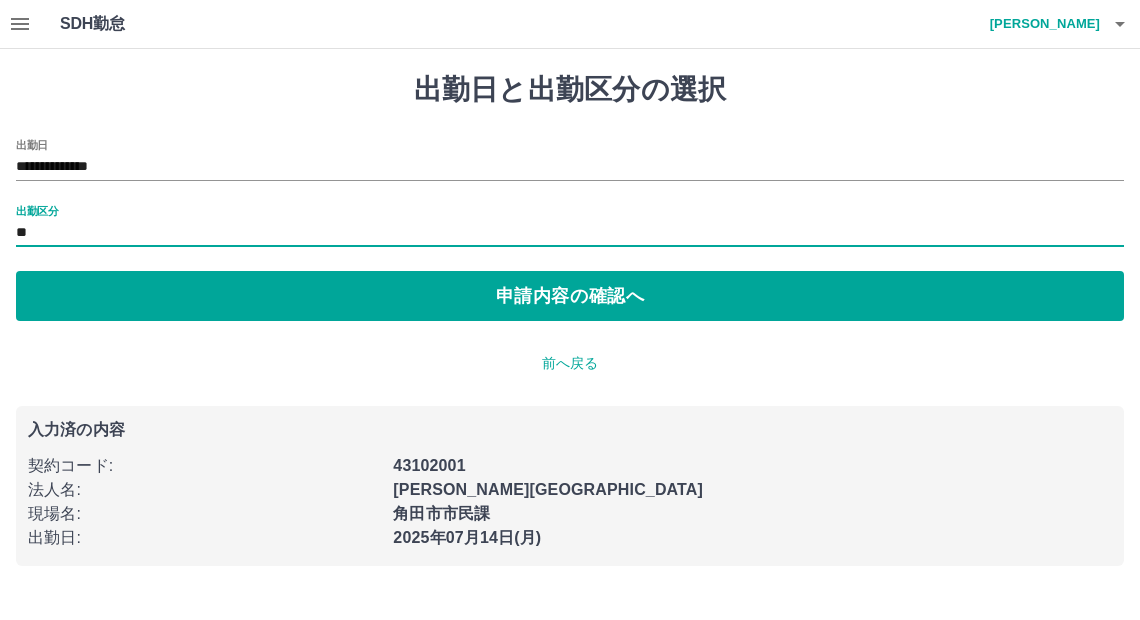 click on "**" at bounding box center (570, 233) 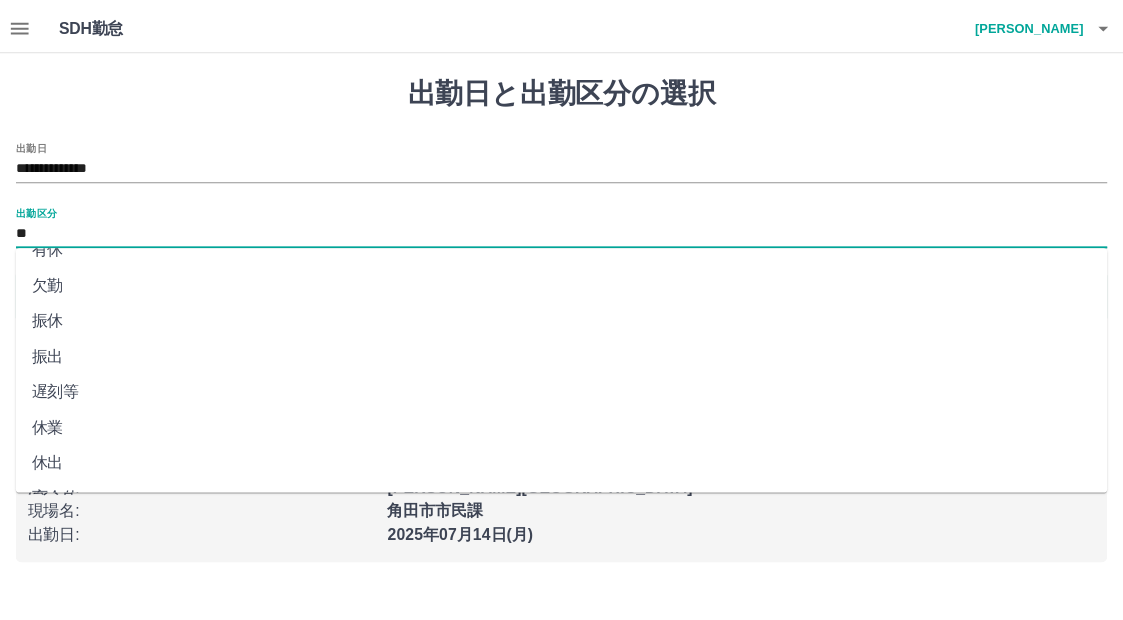 scroll, scrollTop: 200, scrollLeft: 0, axis: vertical 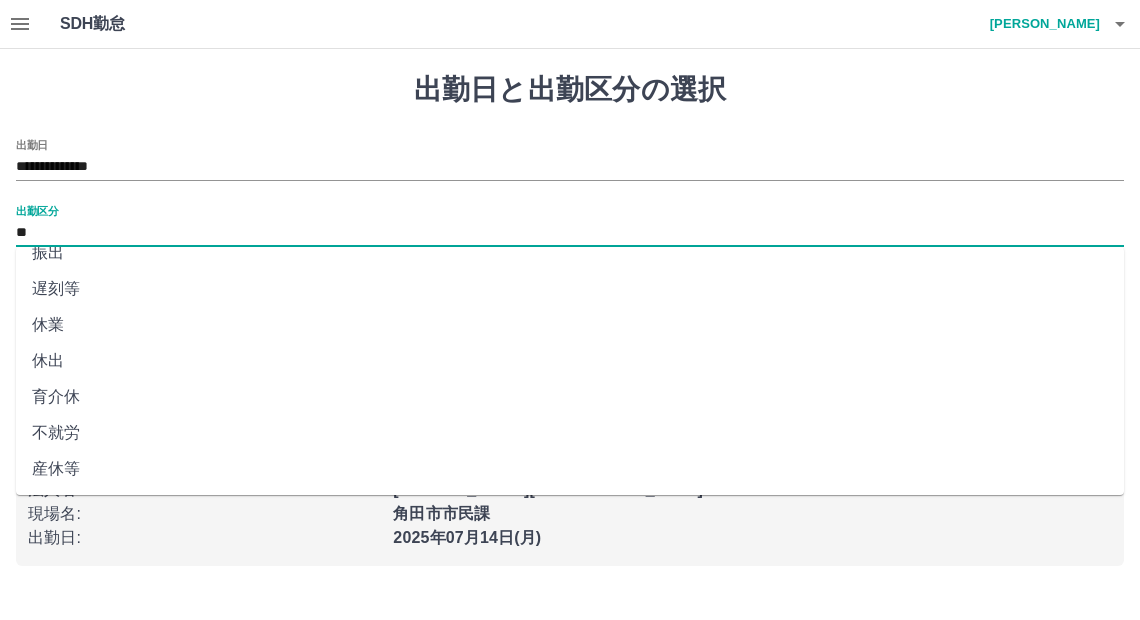 click on "休出" at bounding box center [570, 361] 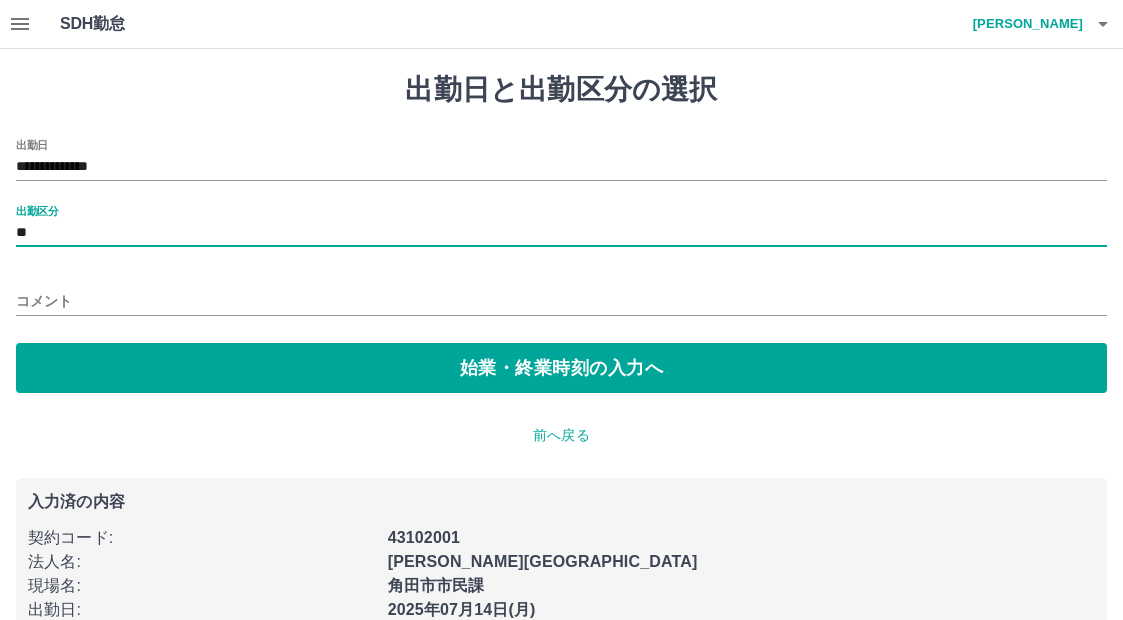 click on "**" at bounding box center (561, 233) 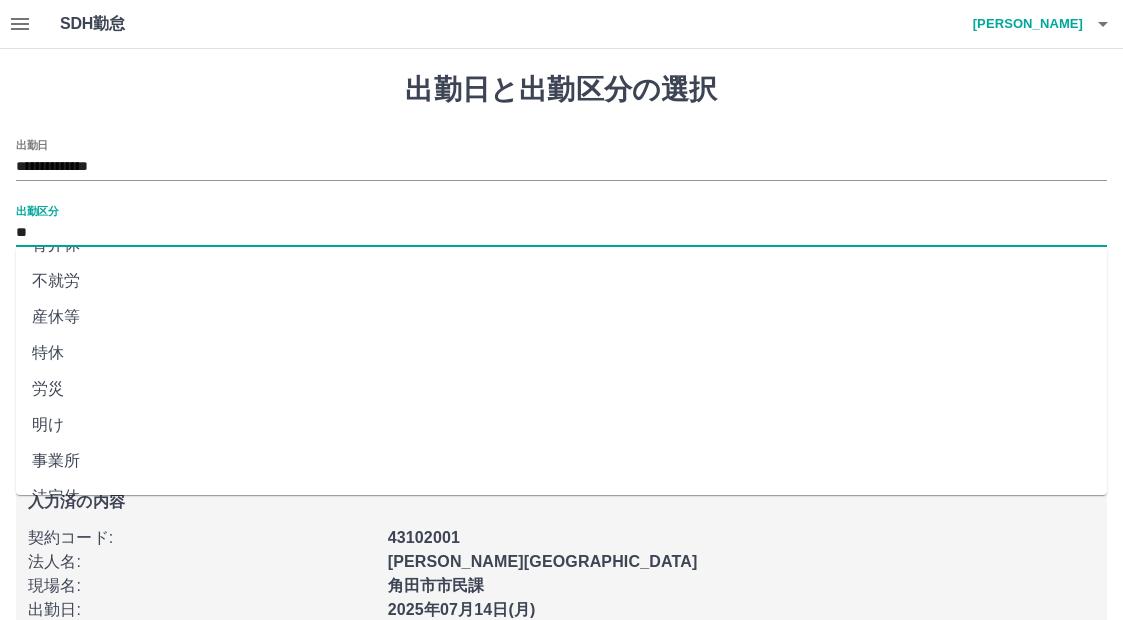 scroll, scrollTop: 416, scrollLeft: 0, axis: vertical 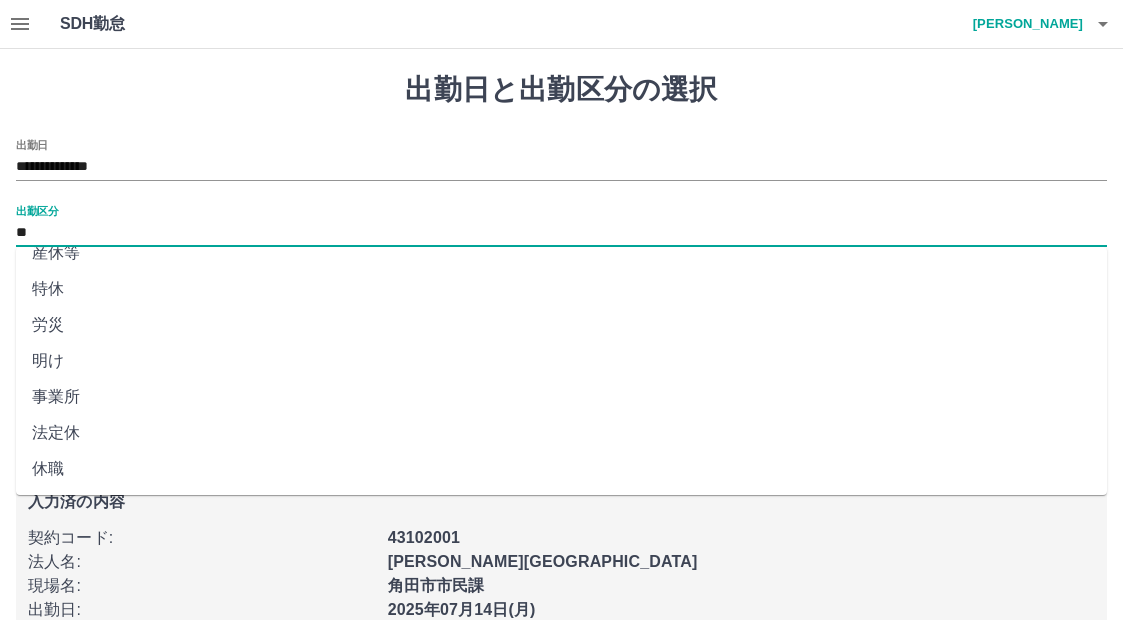click on "法定休" at bounding box center [561, 433] 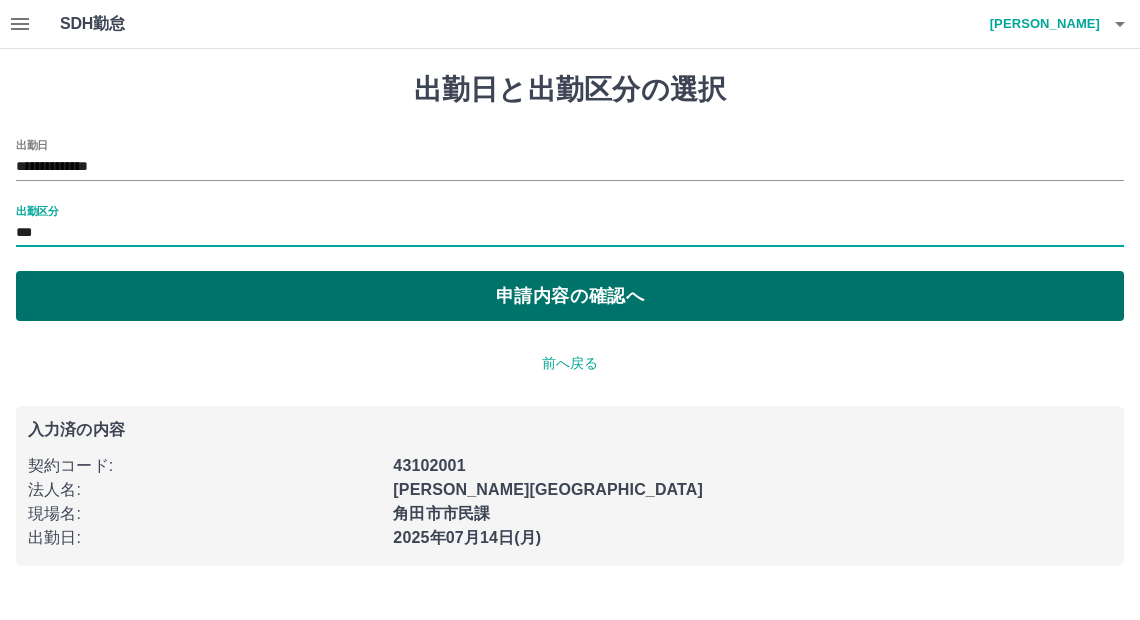 click on "申請内容の確認へ" at bounding box center [570, 296] 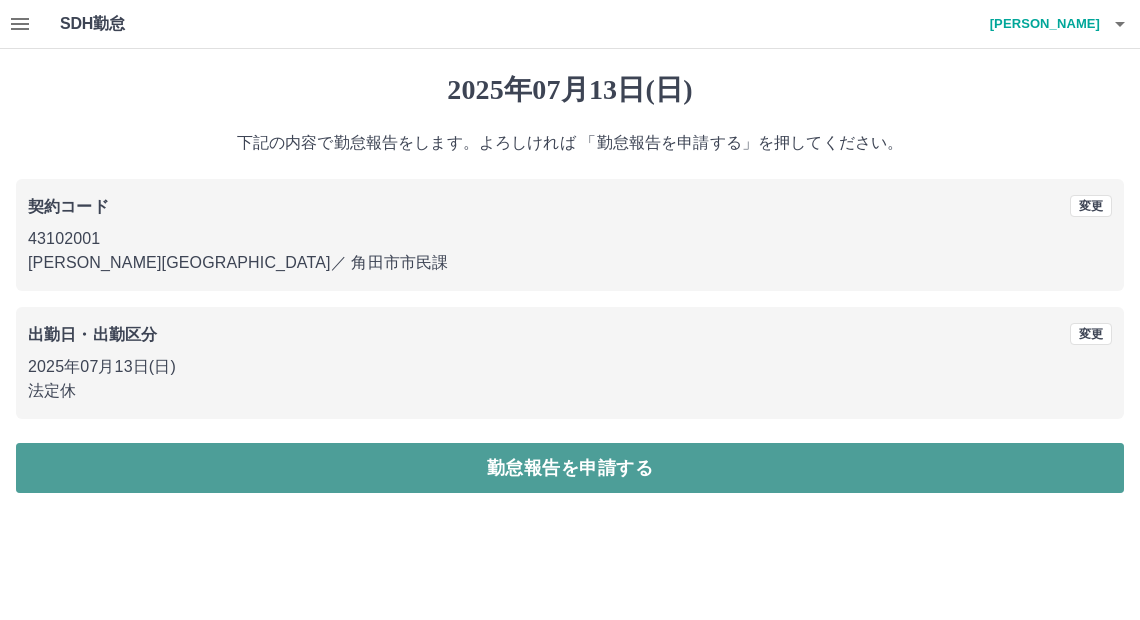 click on "勤怠報告を申請する" at bounding box center [570, 468] 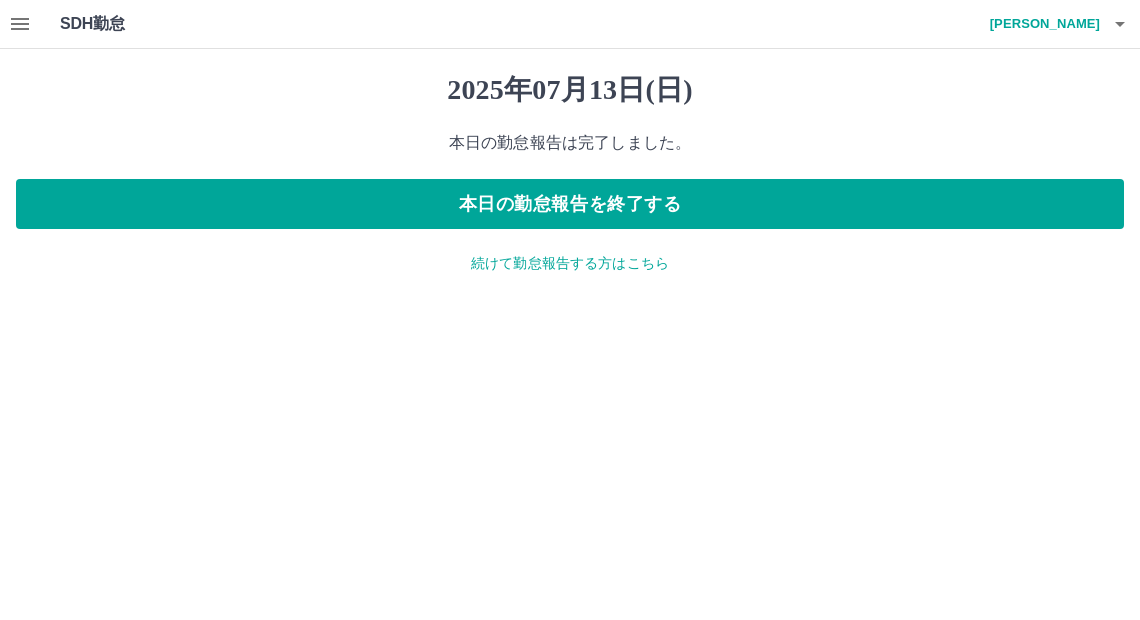 click on "続けて勤怠報告する方はこちら" at bounding box center [570, 263] 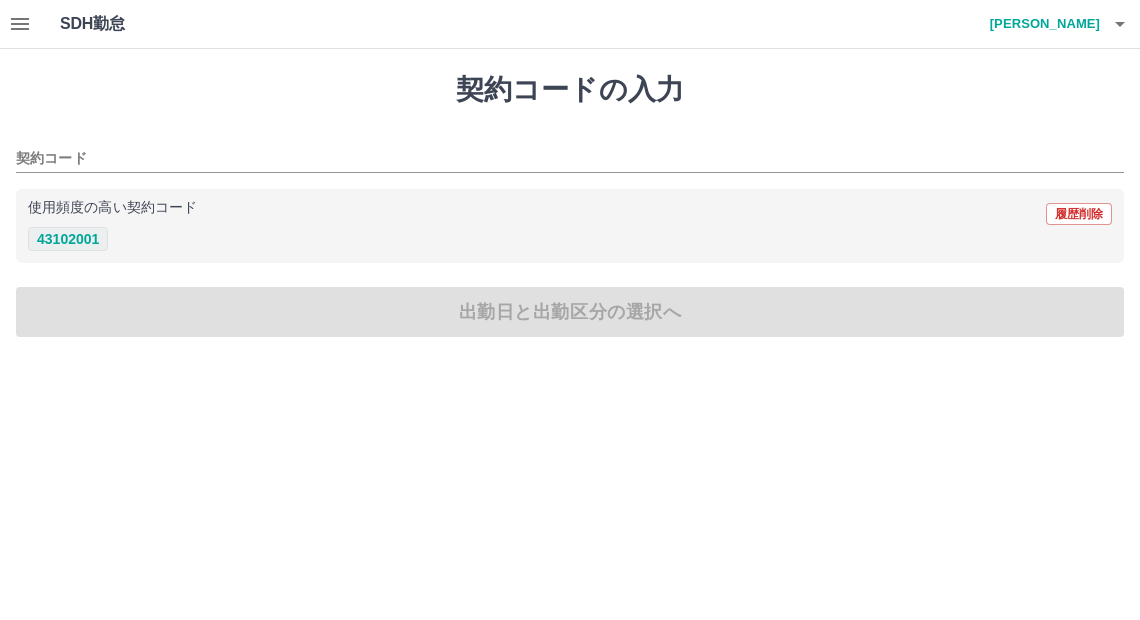 click on "43102001" at bounding box center (68, 239) 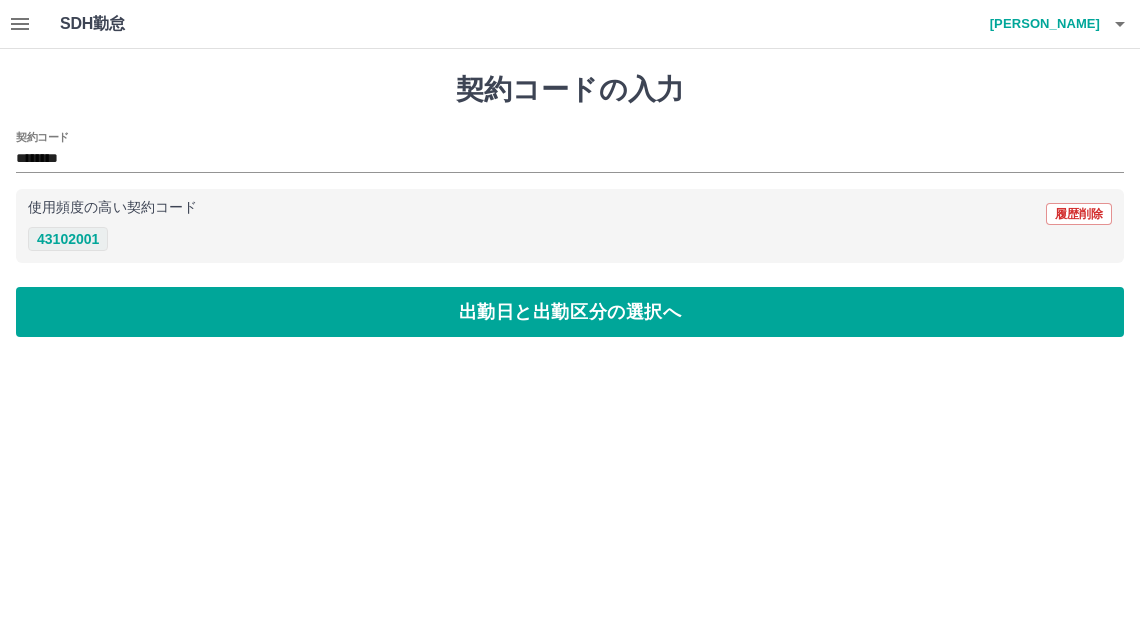 type on "********" 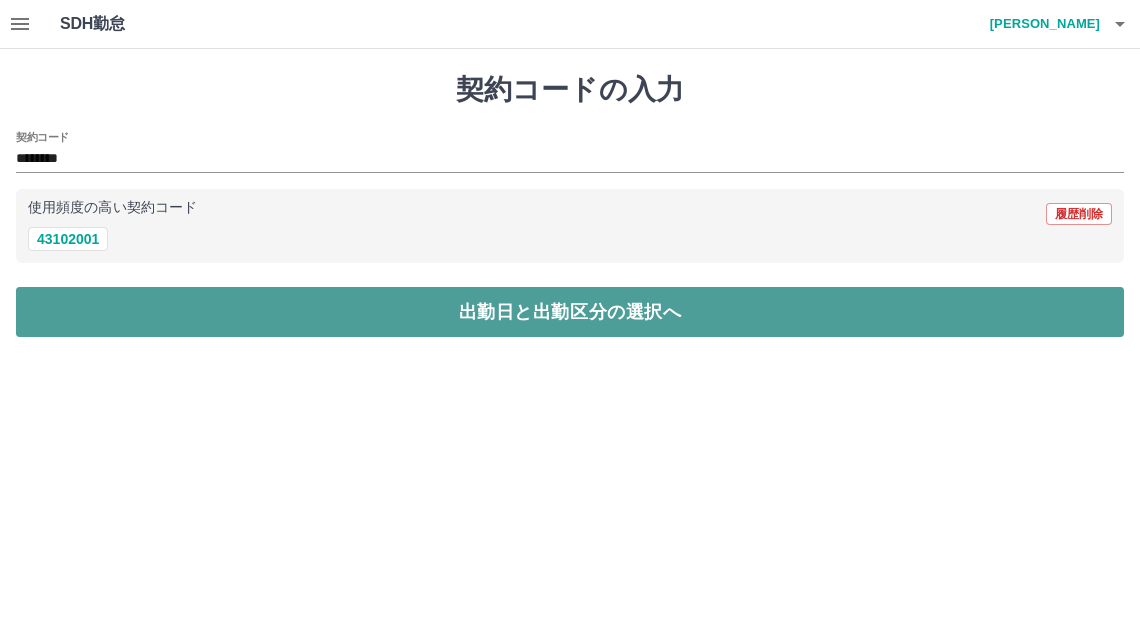click on "出勤日と出勤区分の選択へ" at bounding box center [570, 312] 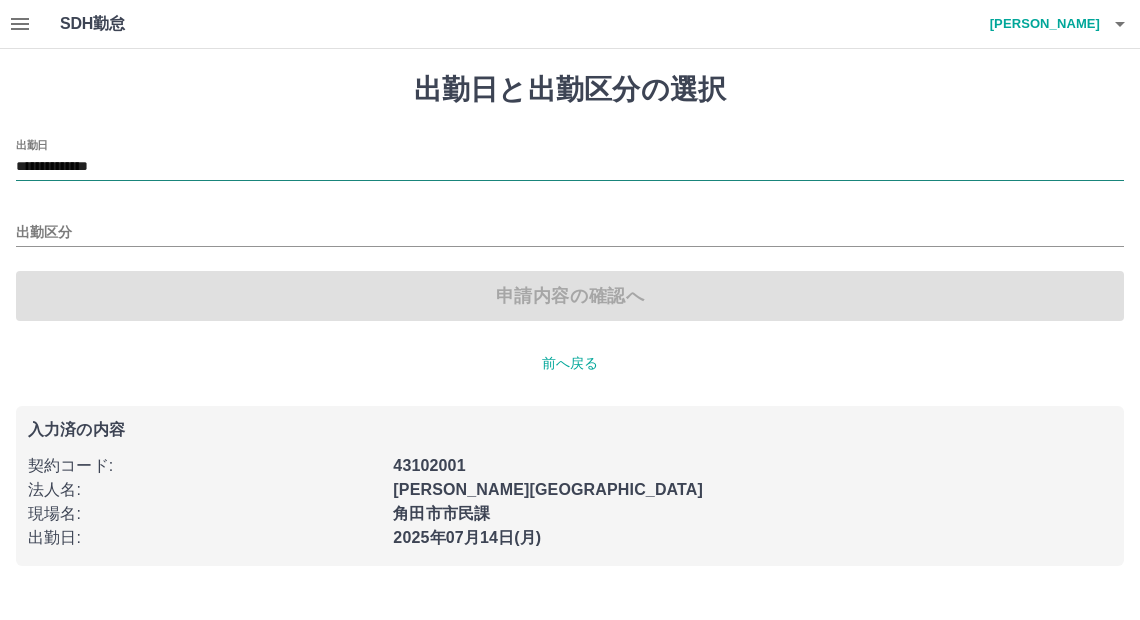 click on "**********" at bounding box center [570, 167] 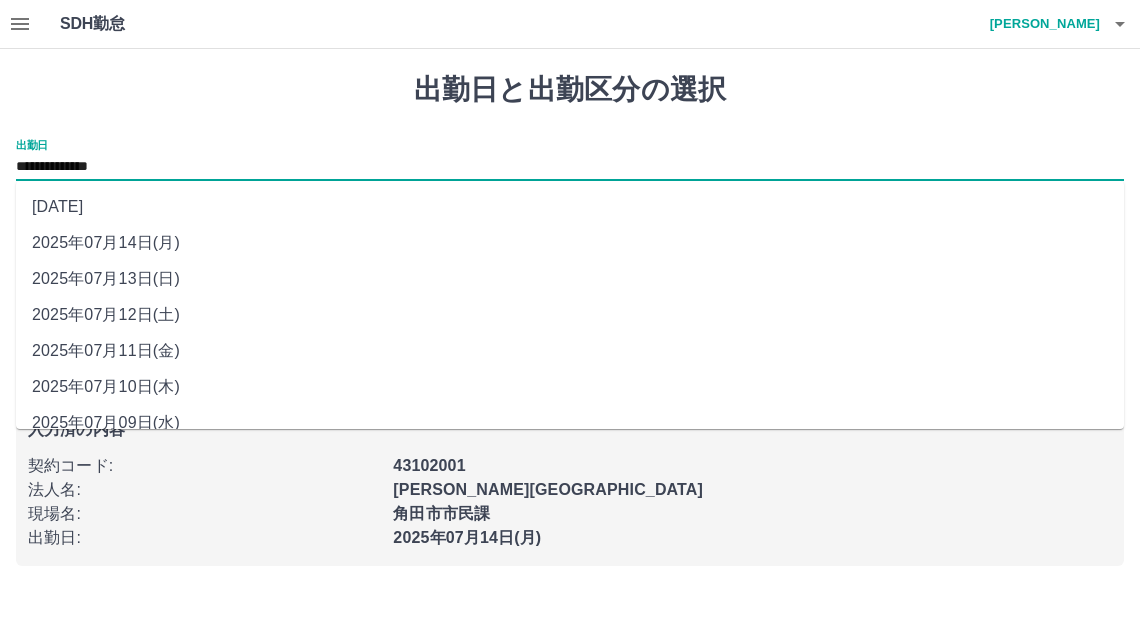 click on "**********" at bounding box center (570, 319) 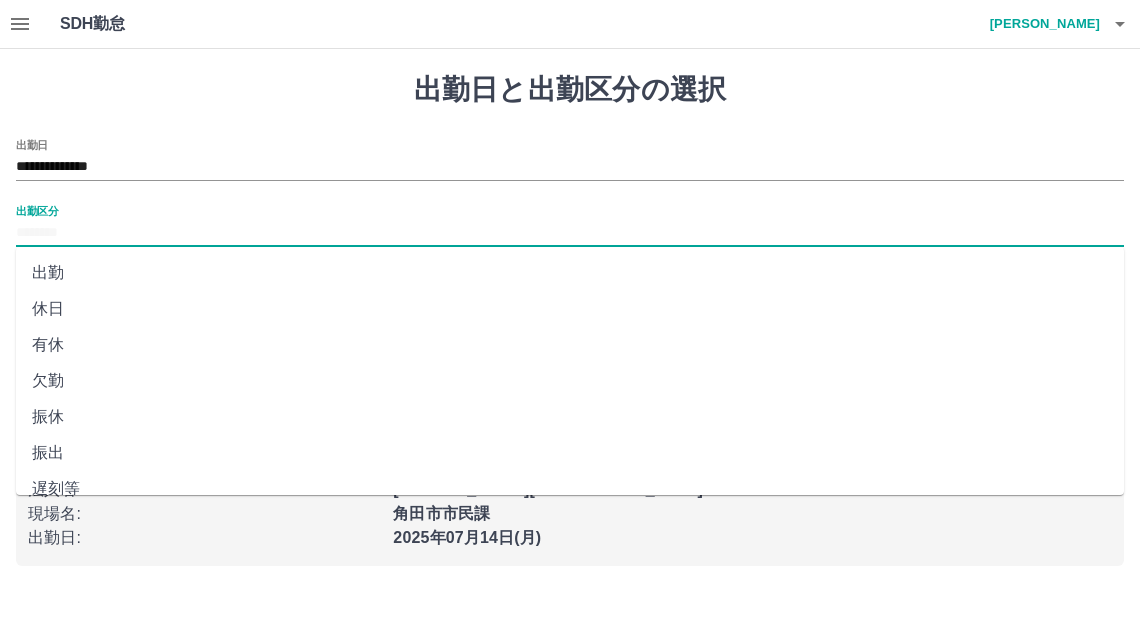 click on "出勤区分" at bounding box center [570, 233] 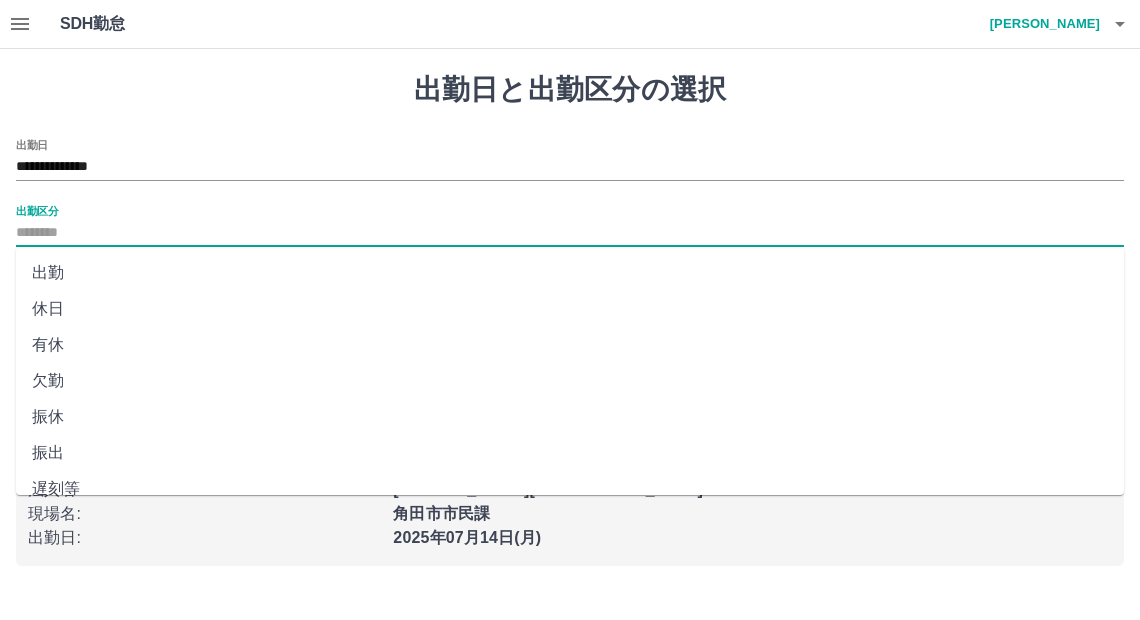 click on "出勤" at bounding box center (570, 273) 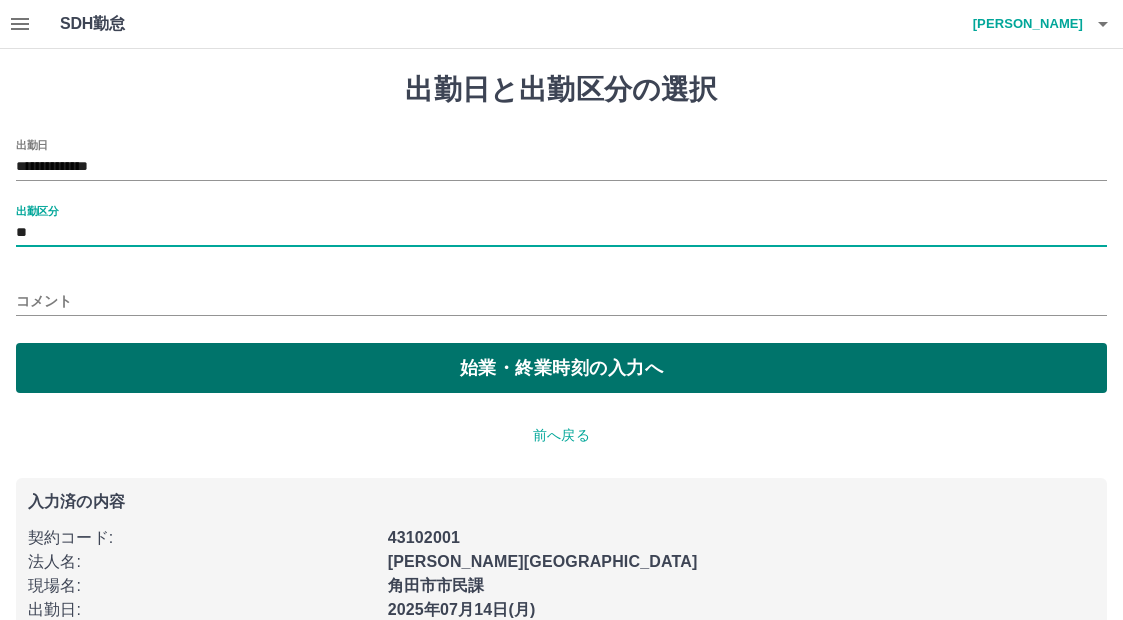 click on "始業・終業時刻の入力へ" at bounding box center (561, 368) 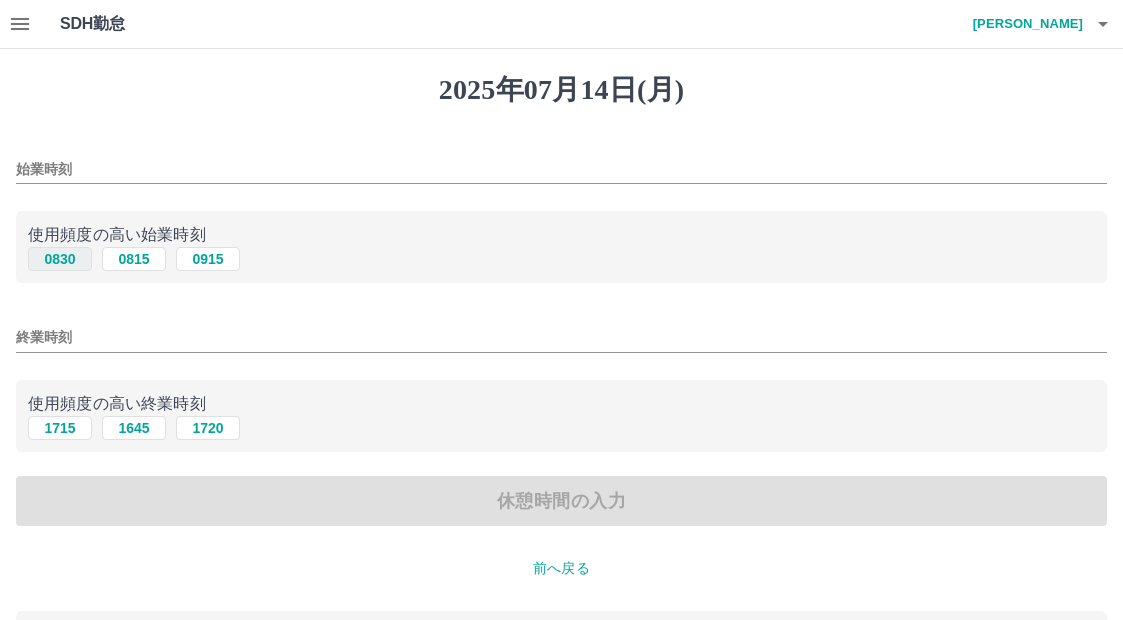 click on "0830" at bounding box center (60, 259) 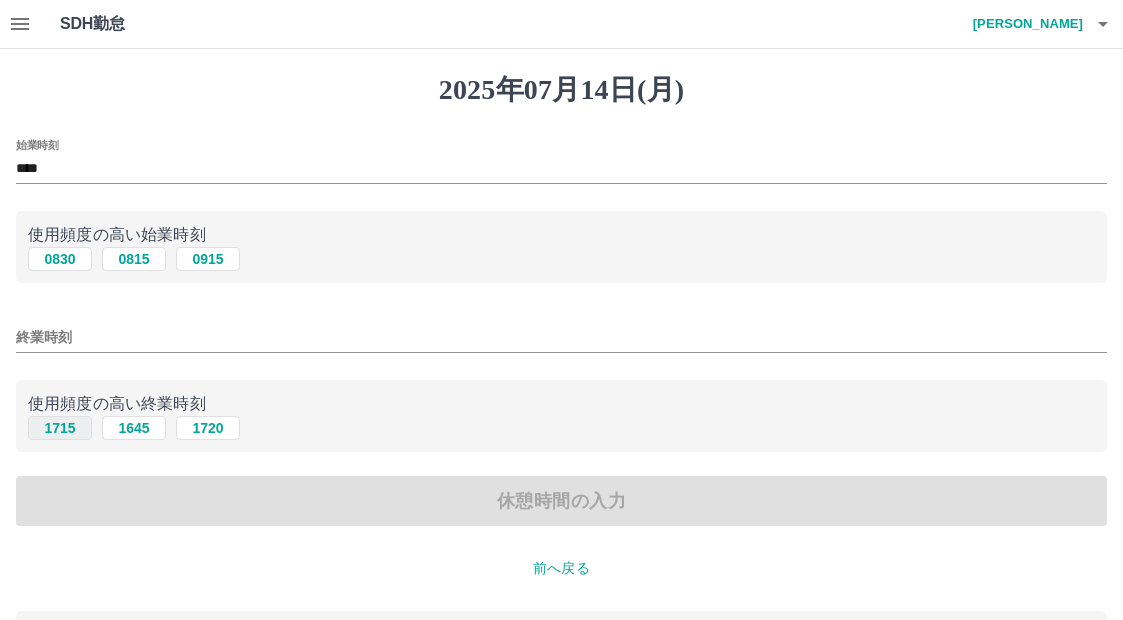 click on "1715" at bounding box center [60, 428] 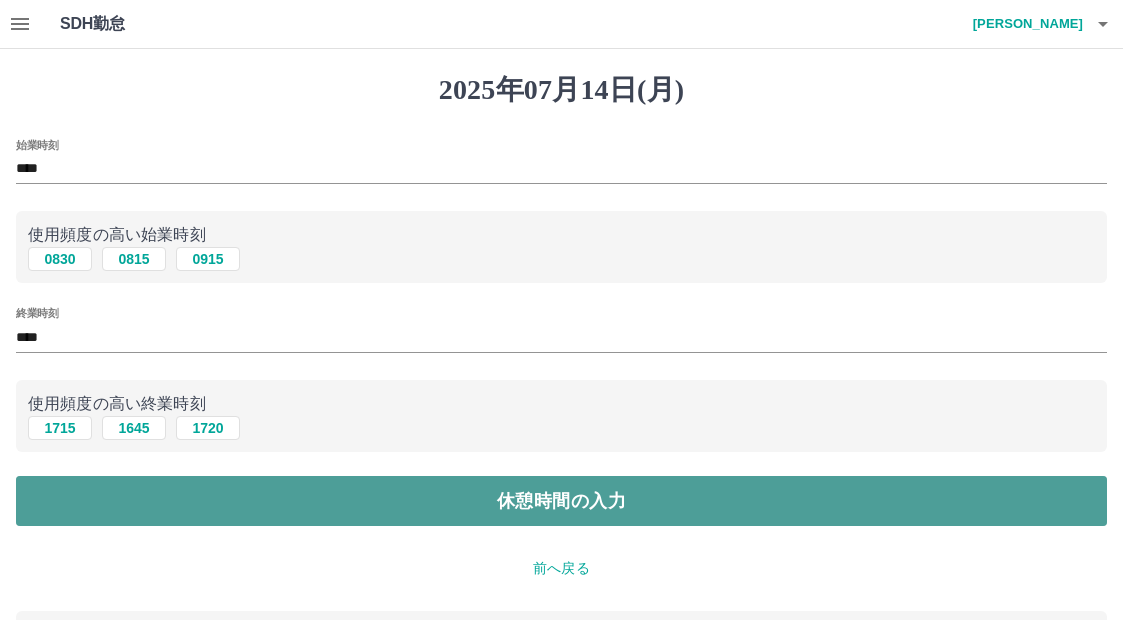 click on "休憩時間の入力" at bounding box center (561, 501) 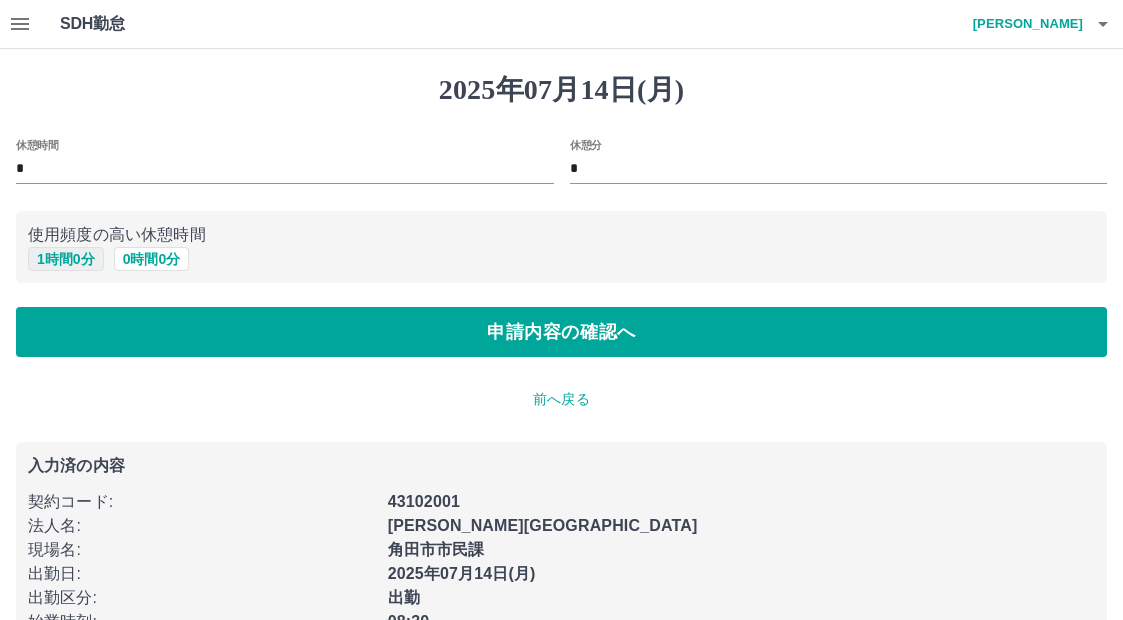 click on "1 時間 0 分" at bounding box center [66, 259] 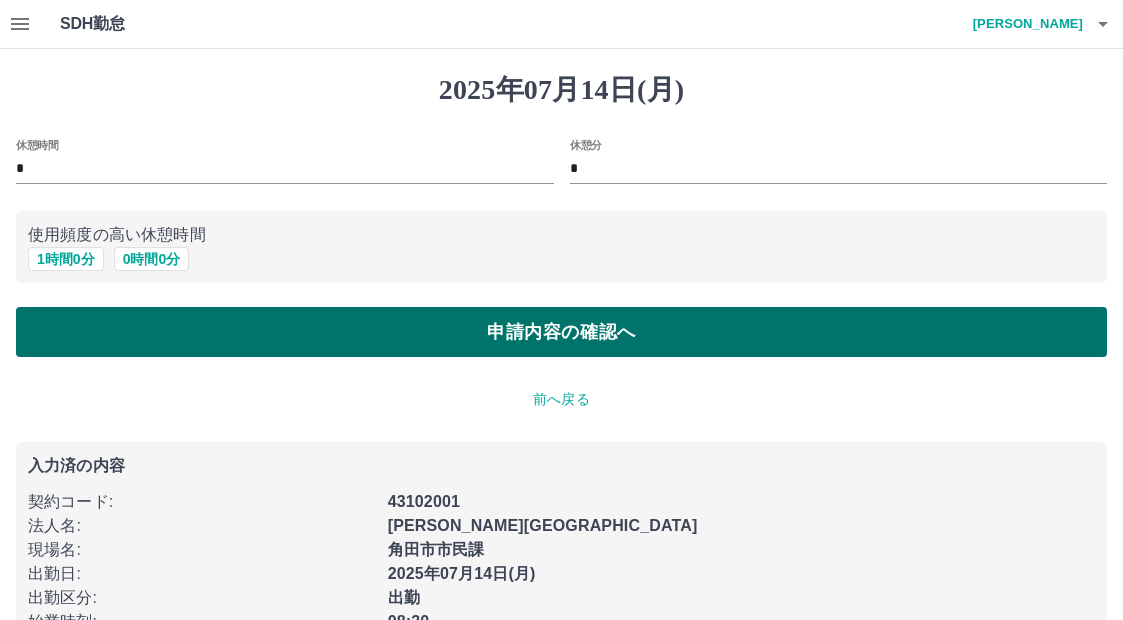 click on "申請内容の確認へ" at bounding box center [561, 332] 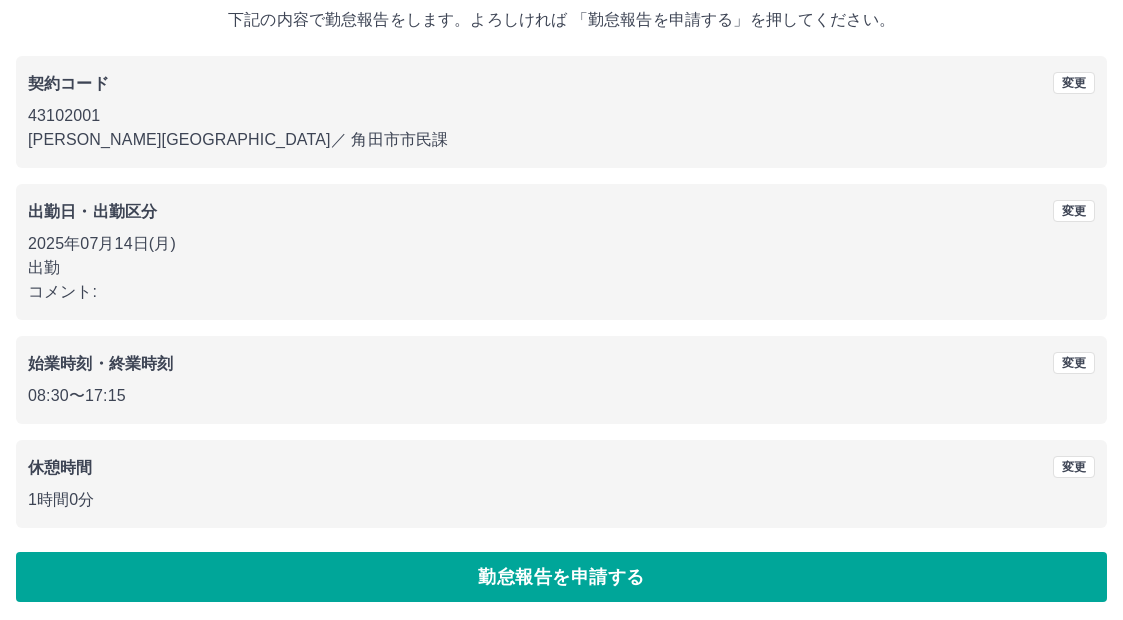 scroll, scrollTop: 129, scrollLeft: 0, axis: vertical 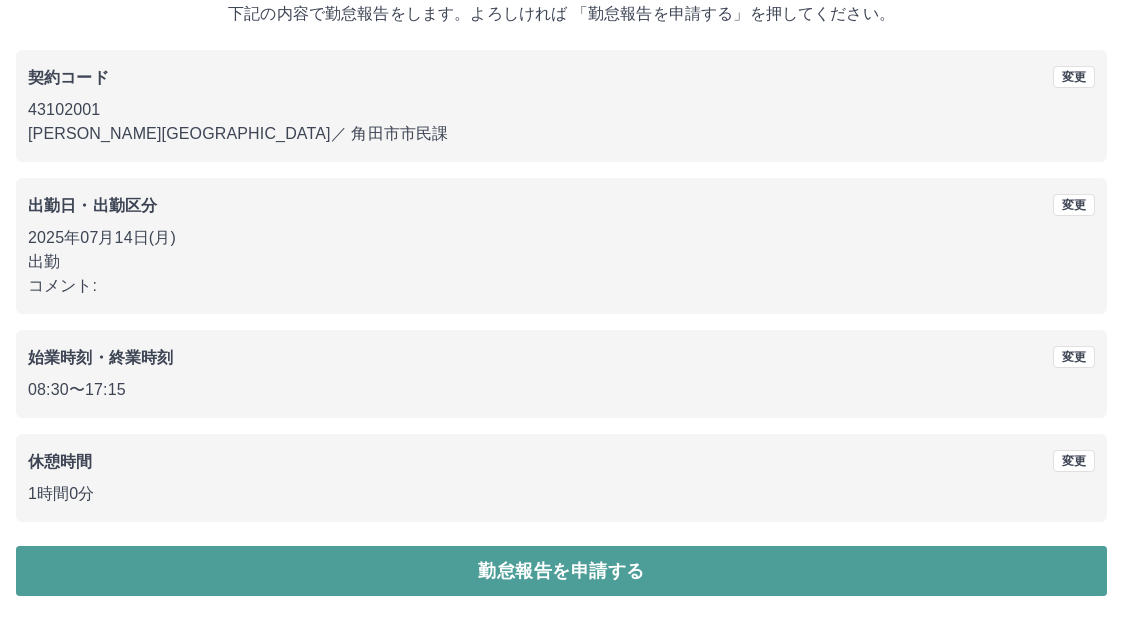 click on "勤怠報告を申請する" at bounding box center (561, 571) 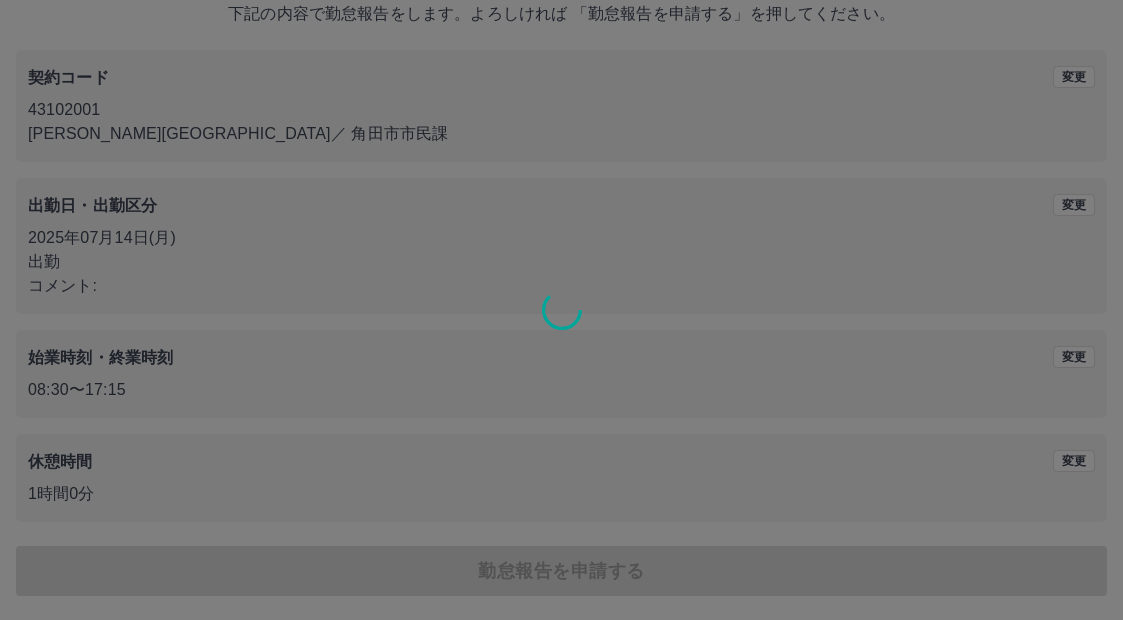 scroll, scrollTop: 0, scrollLeft: 0, axis: both 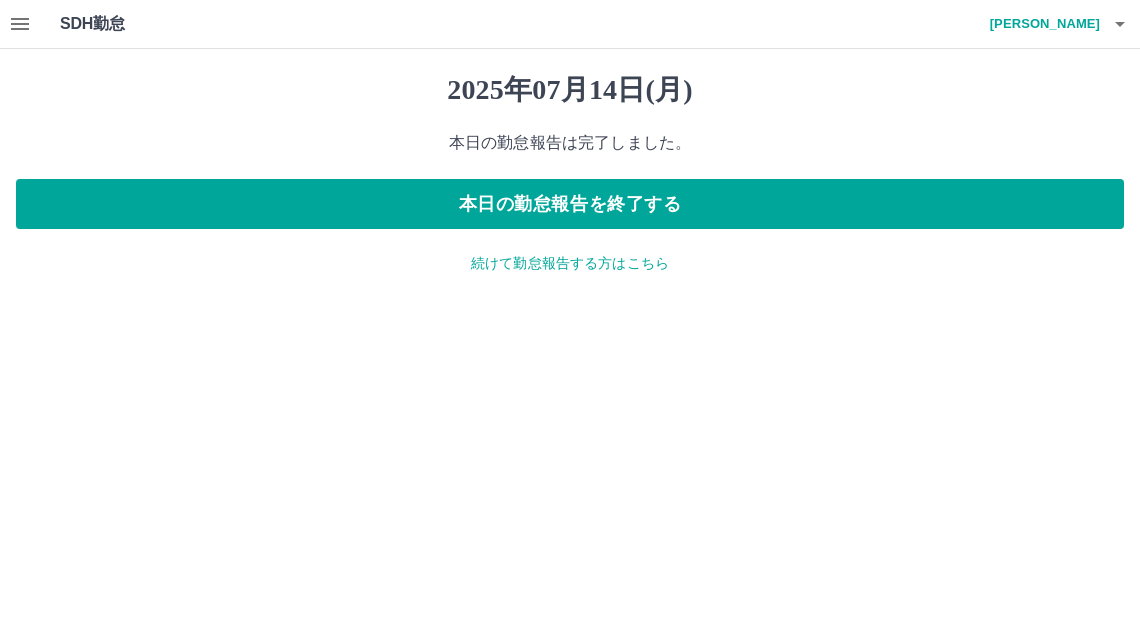 click on "続けて勤怠報告する方はこちら" at bounding box center [570, 263] 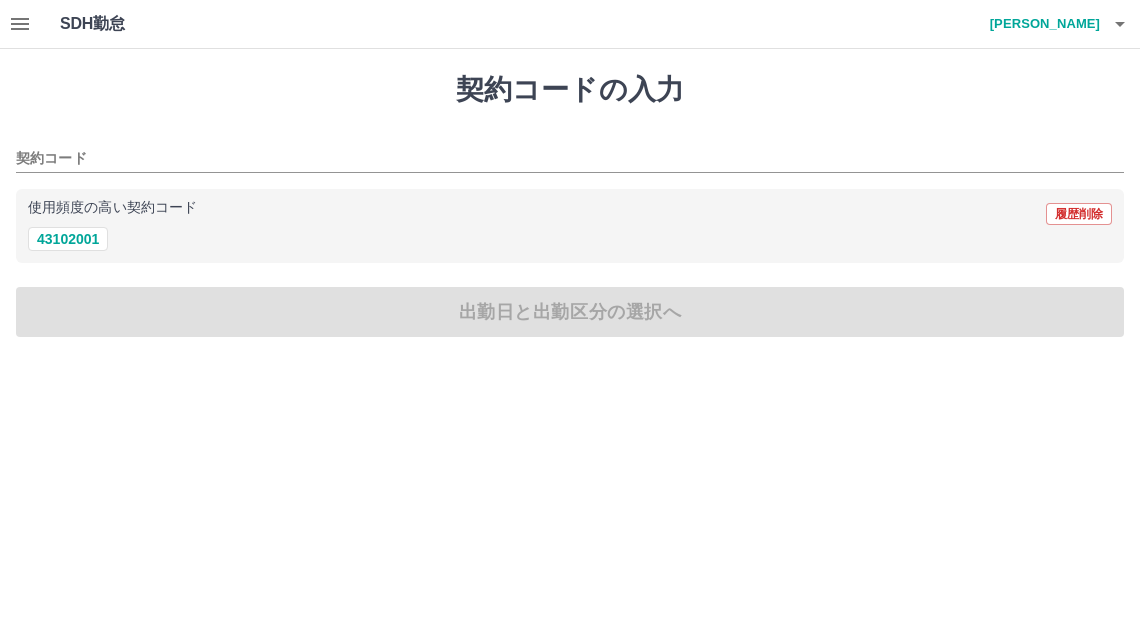 click at bounding box center (20, 24) 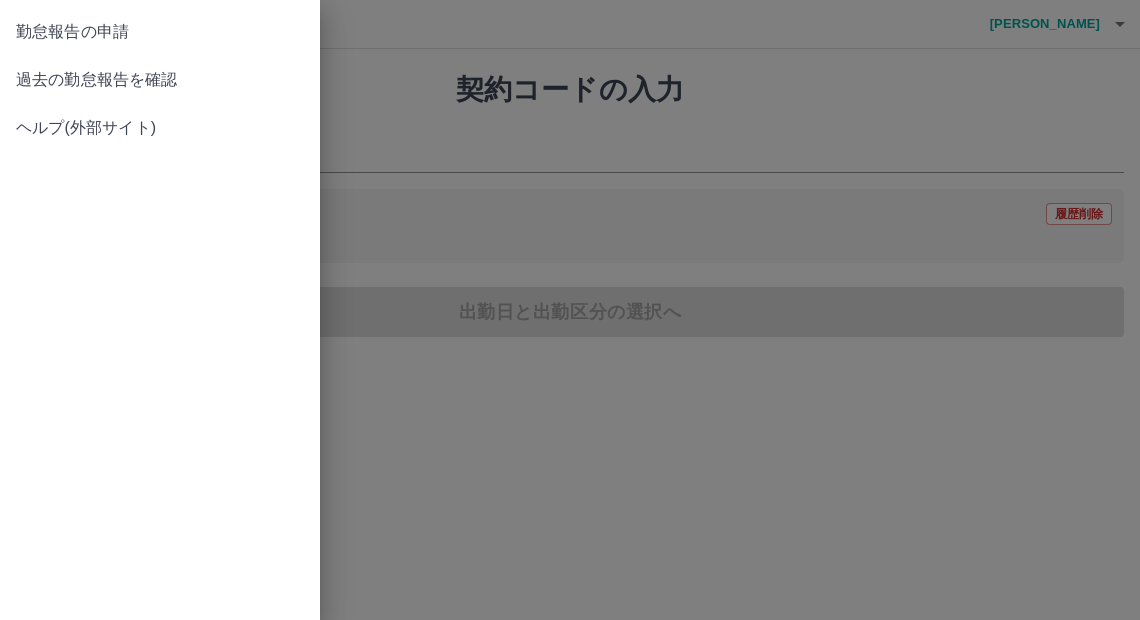 click on "過去の勤怠報告を確認" at bounding box center (160, 80) 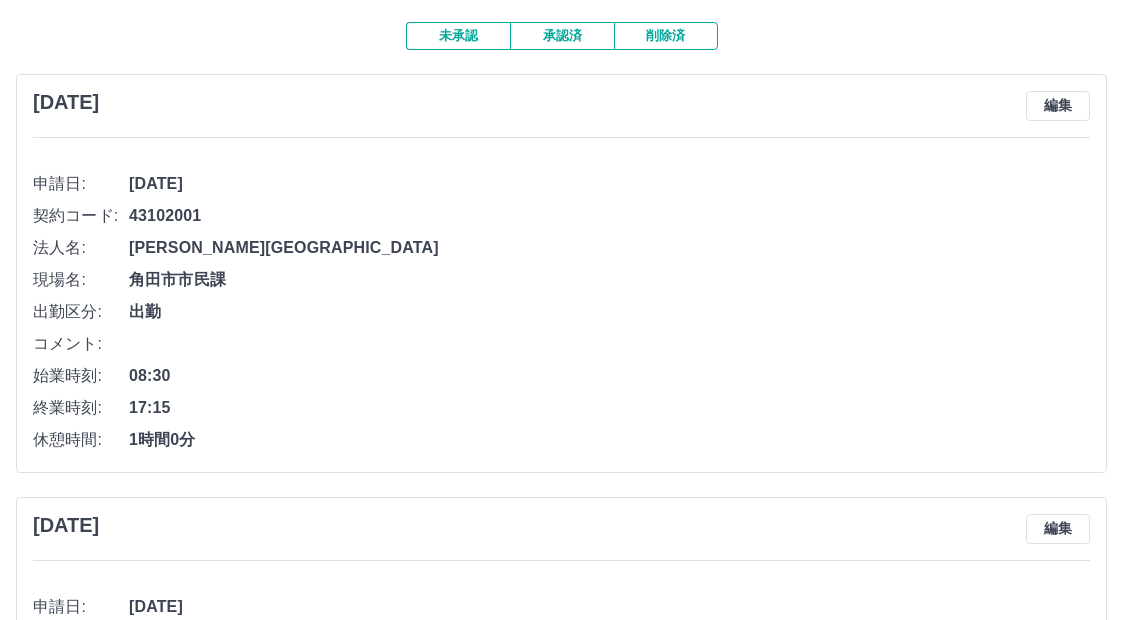 scroll, scrollTop: 0, scrollLeft: 0, axis: both 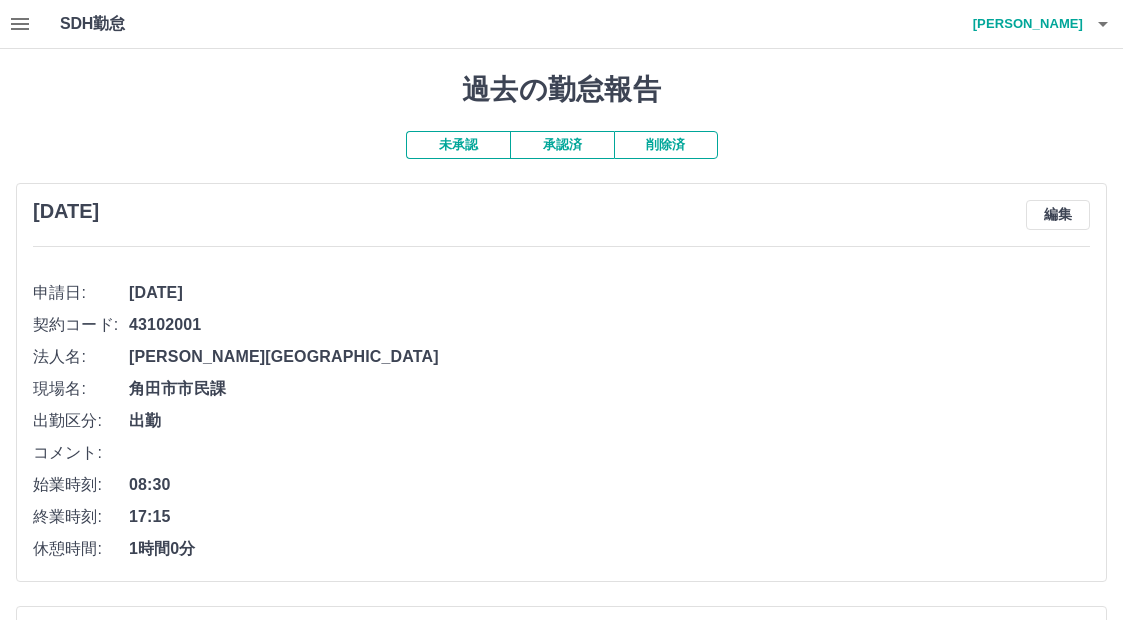click on "過去の勤怠報告" at bounding box center [561, 90] 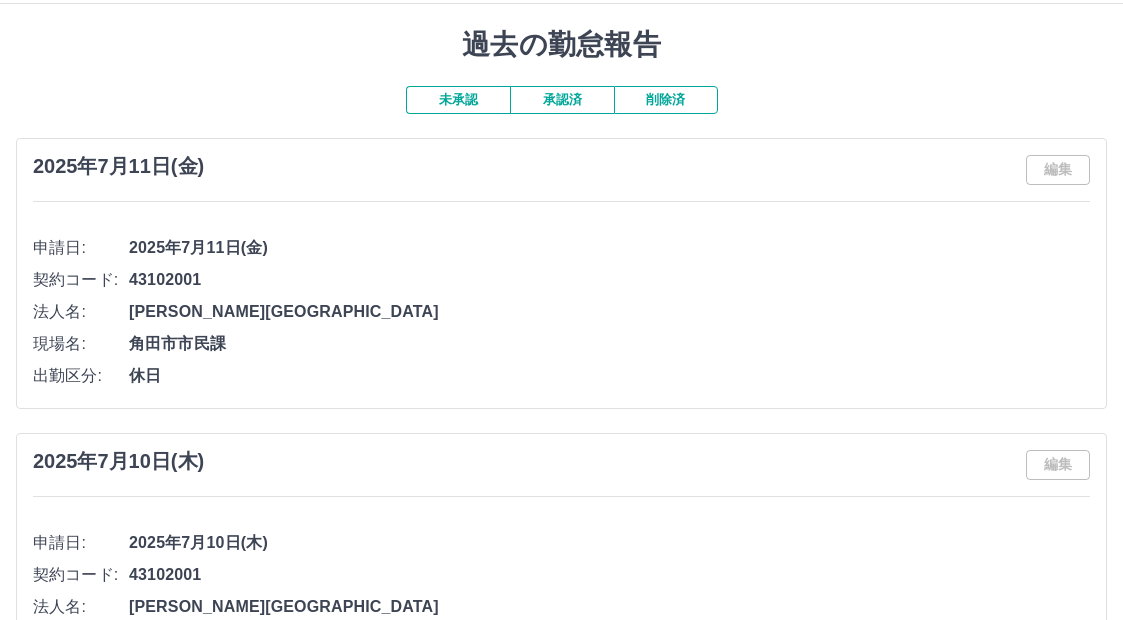 scroll, scrollTop: 0, scrollLeft: 0, axis: both 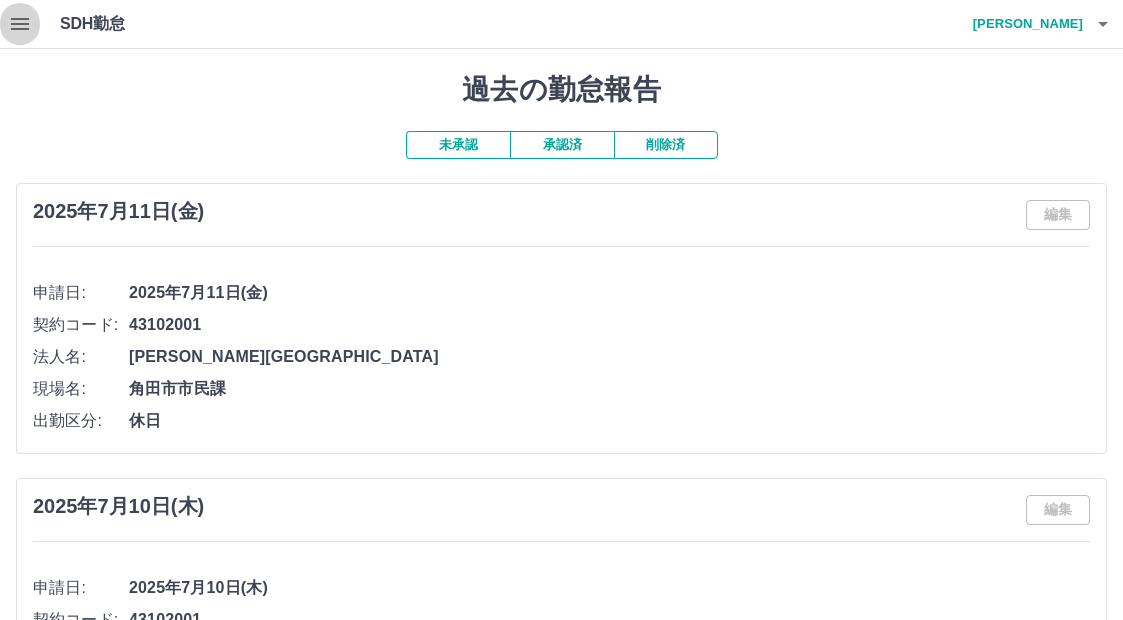 click 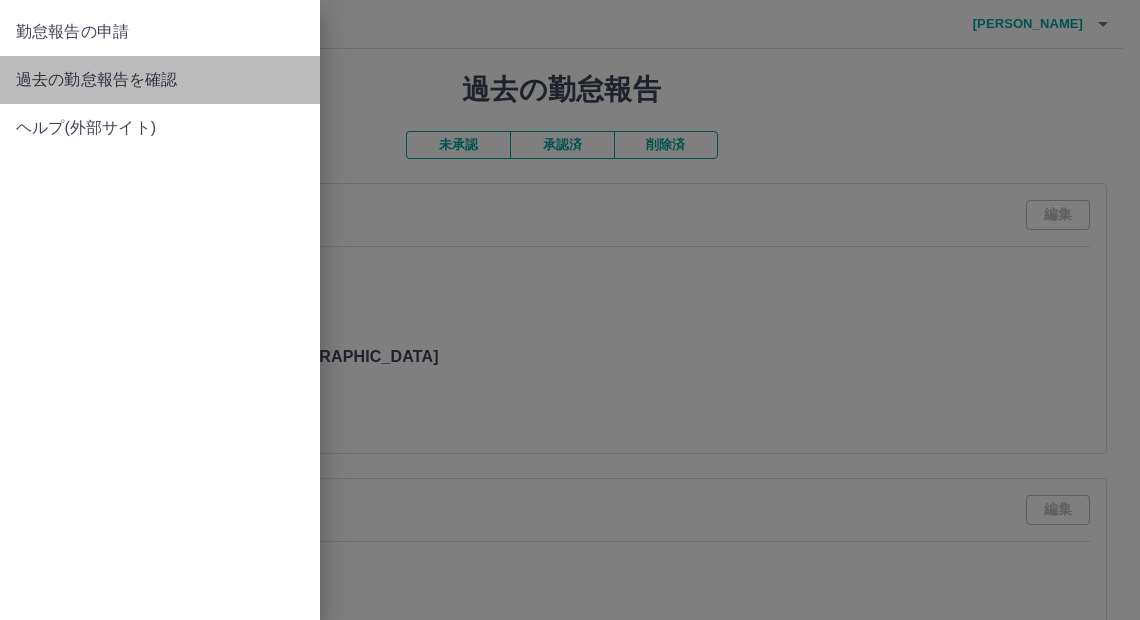 click on "過去の勤怠報告を確認" at bounding box center (160, 80) 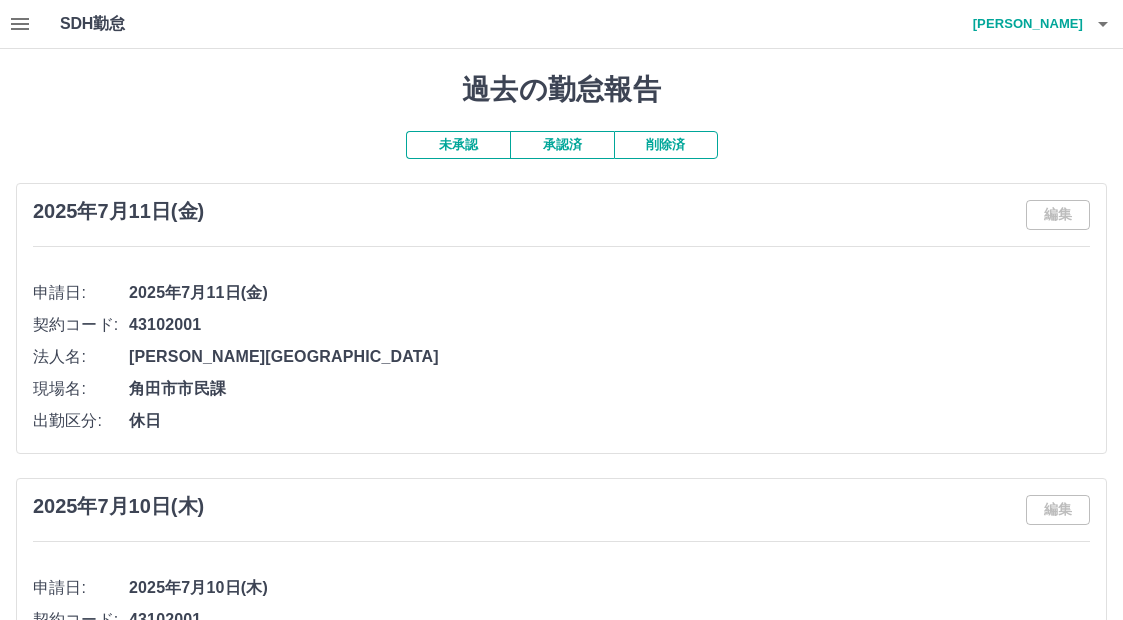 click on "SDH勤怠 市場　成美" at bounding box center [561, 24] 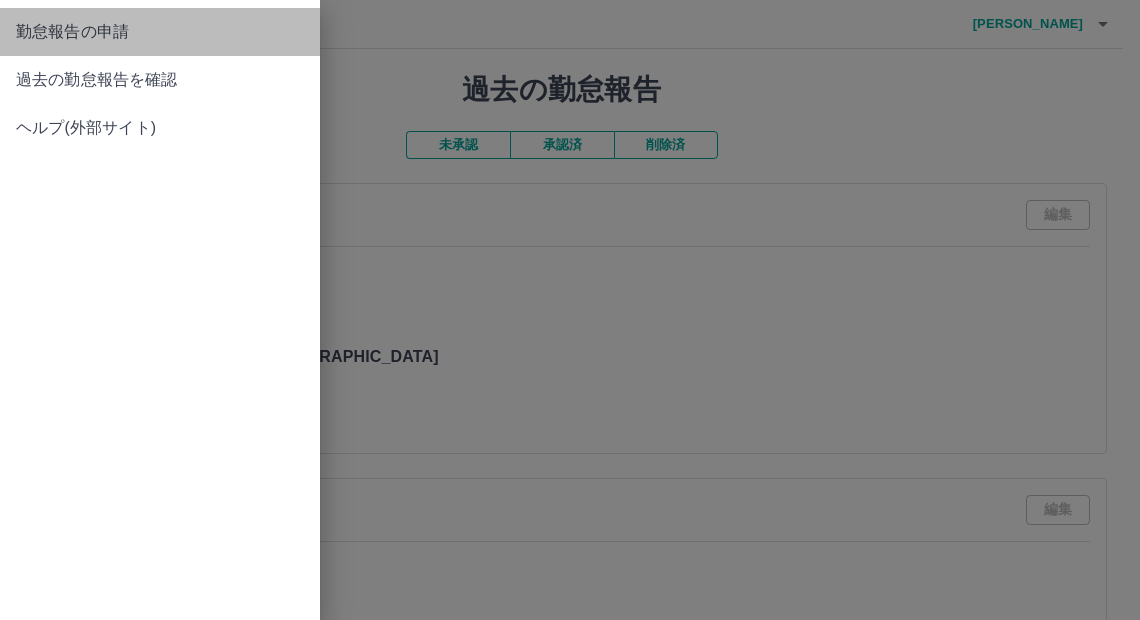 click on "勤怠報告の申請" at bounding box center (160, 32) 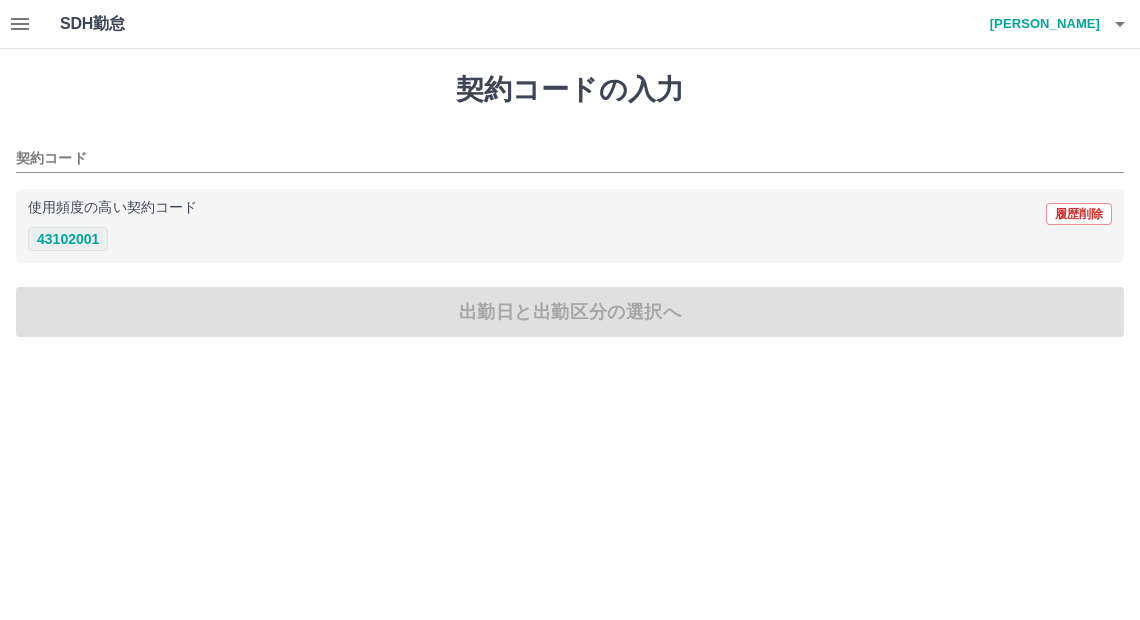 click on "43102001" at bounding box center (68, 239) 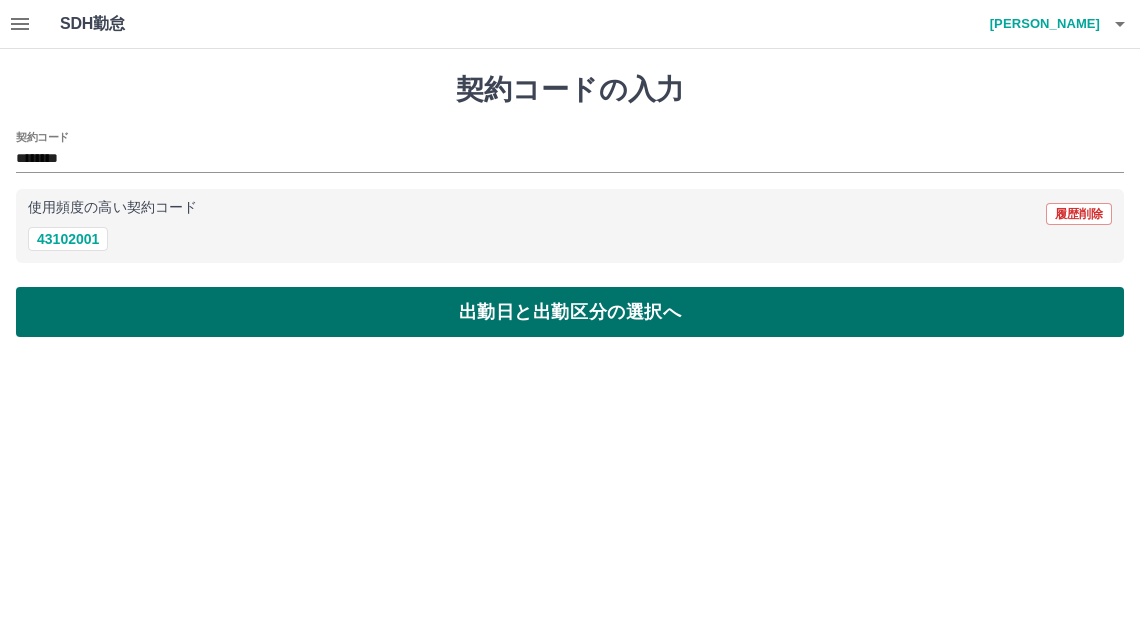 click on "出勤日と出勤区分の選択へ" at bounding box center [570, 312] 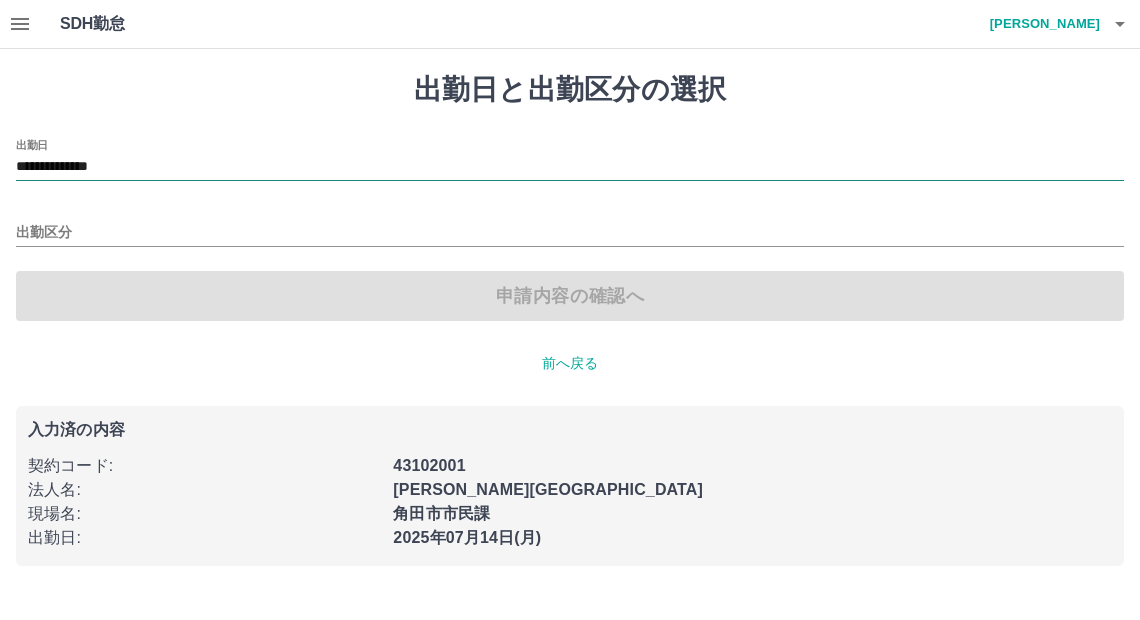 click on "**********" at bounding box center (570, 167) 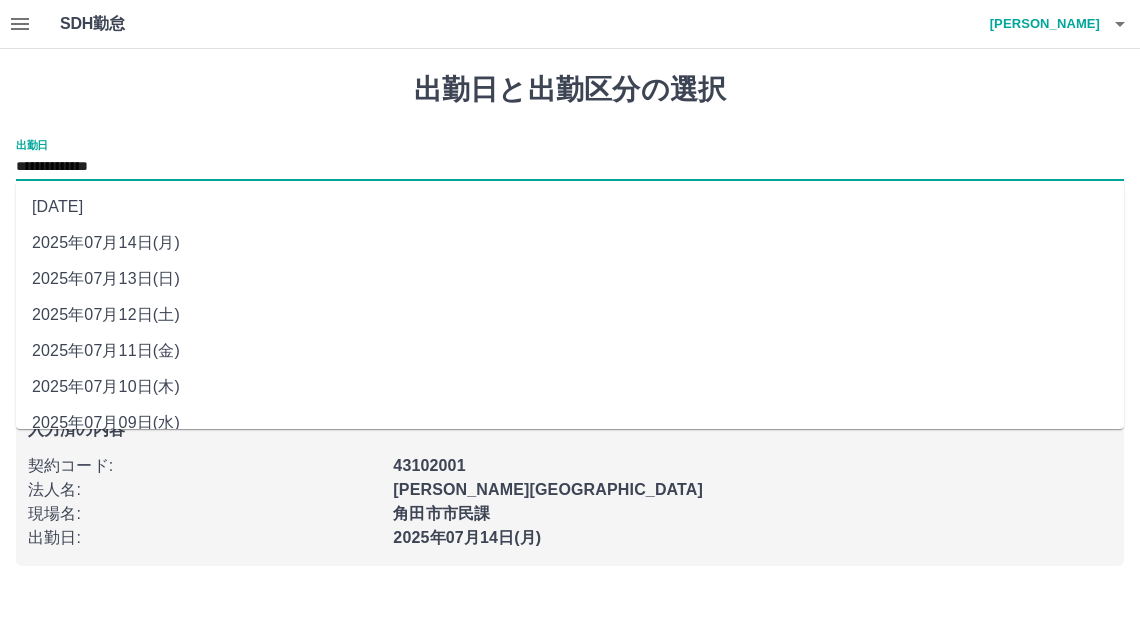 click on "2025年07月12日(土)" at bounding box center [570, 315] 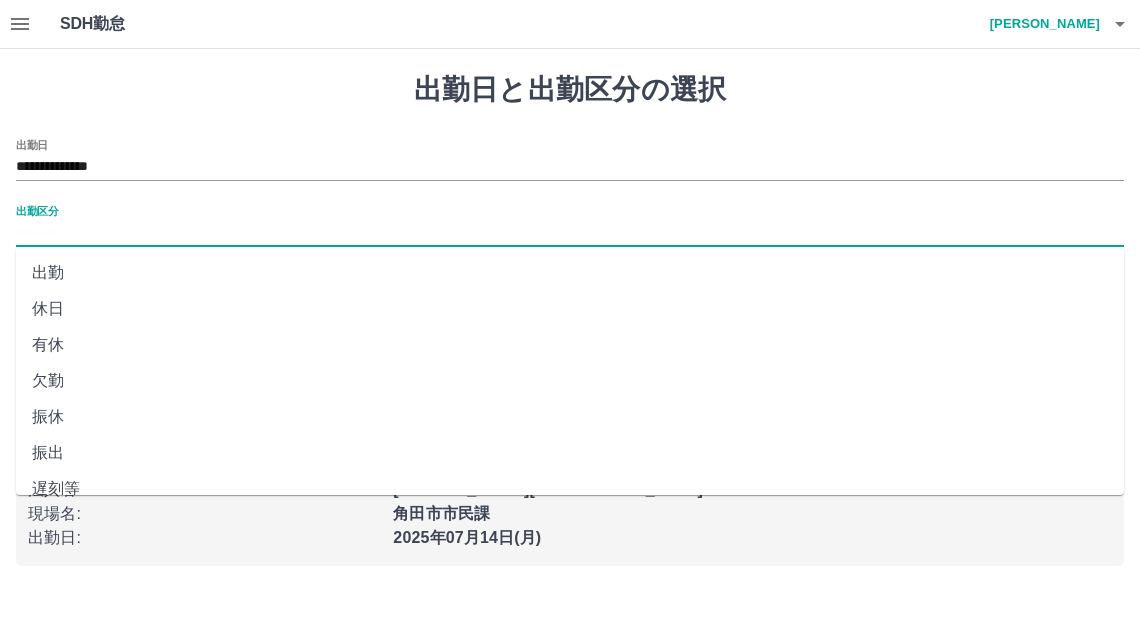 click on "出勤区分" at bounding box center (570, 233) 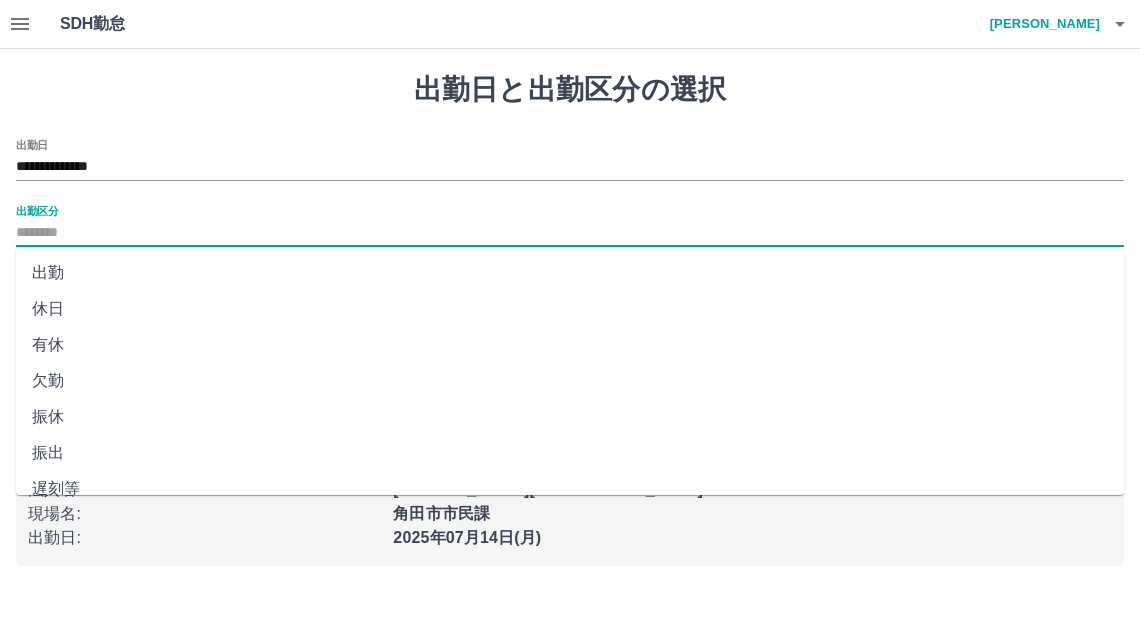 click on "休日" at bounding box center [570, 309] 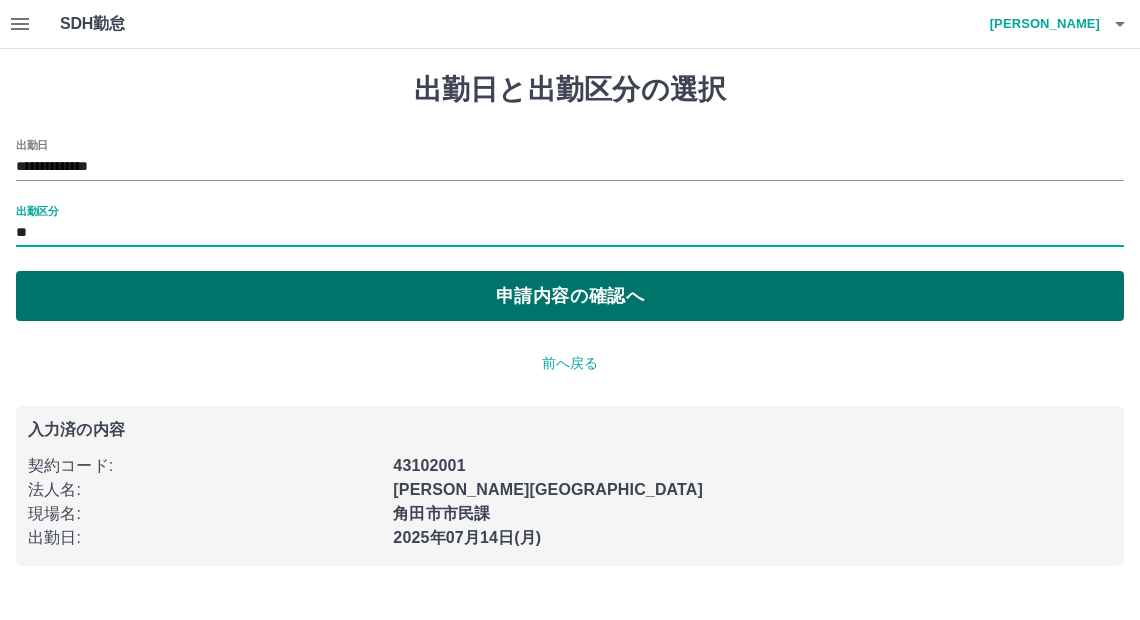 click on "申請内容の確認へ" at bounding box center [570, 296] 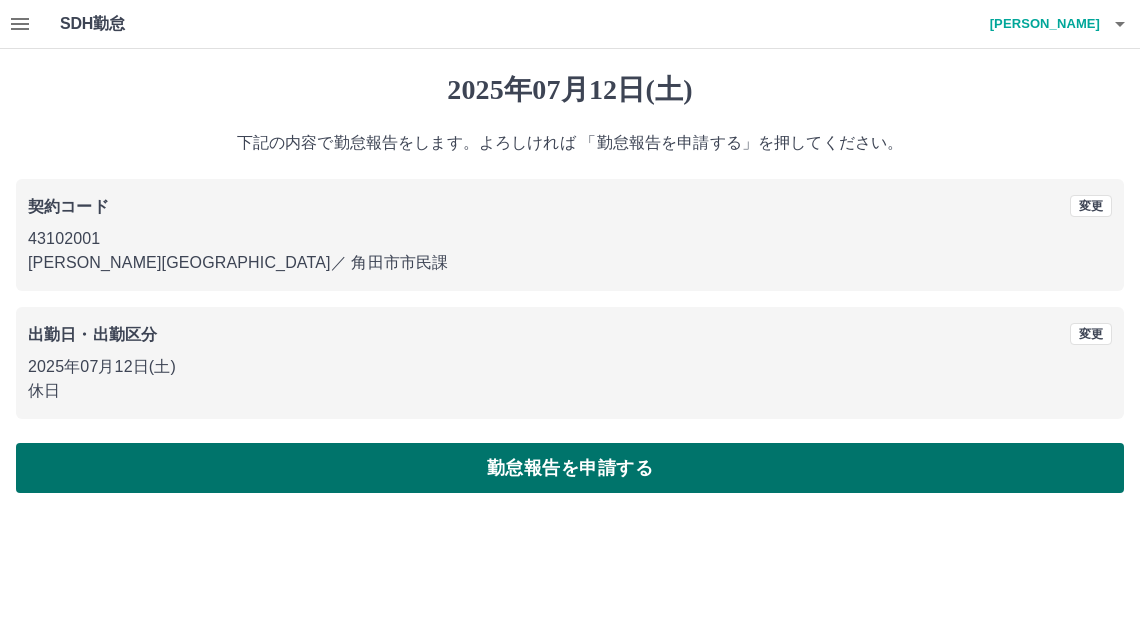 click on "勤怠報告を申請する" at bounding box center (570, 468) 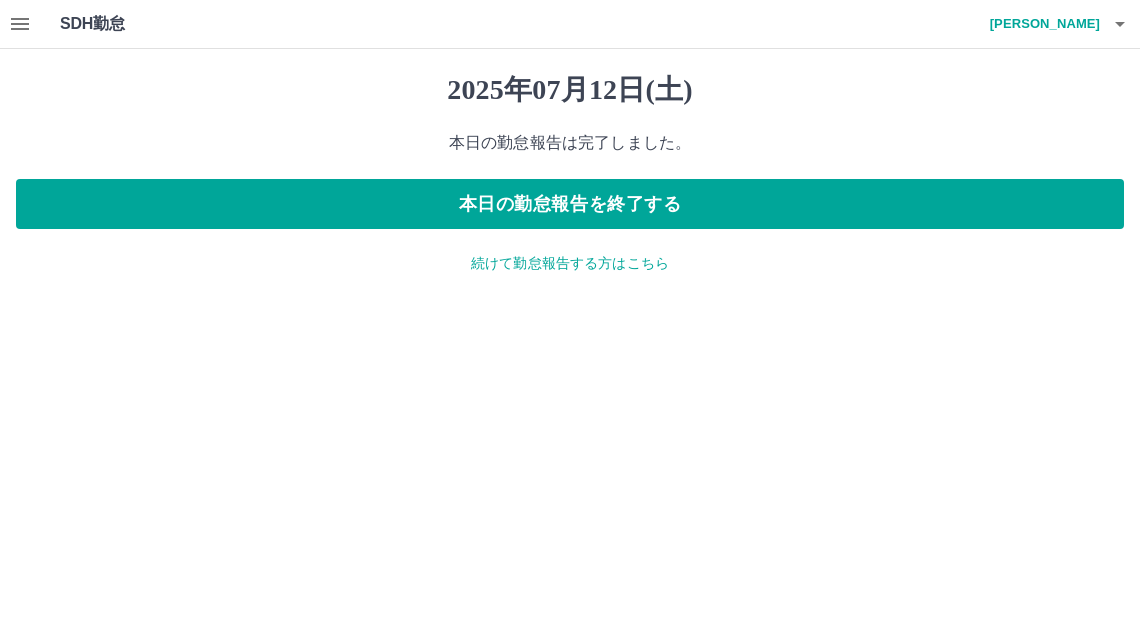 click 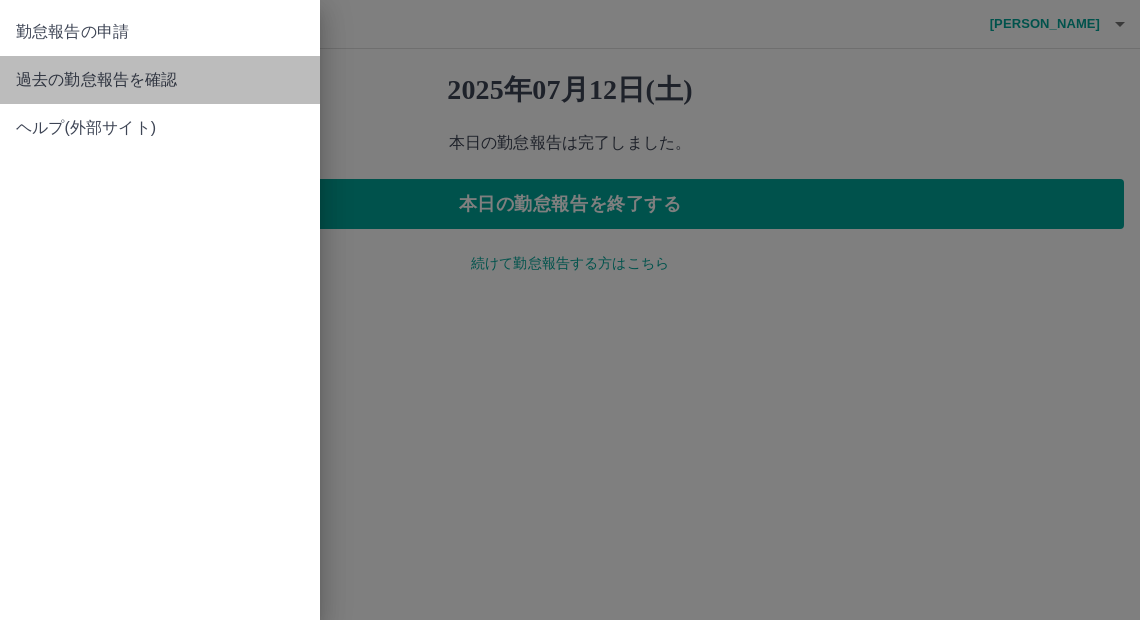 click on "過去の勤怠報告を確認" at bounding box center [160, 80] 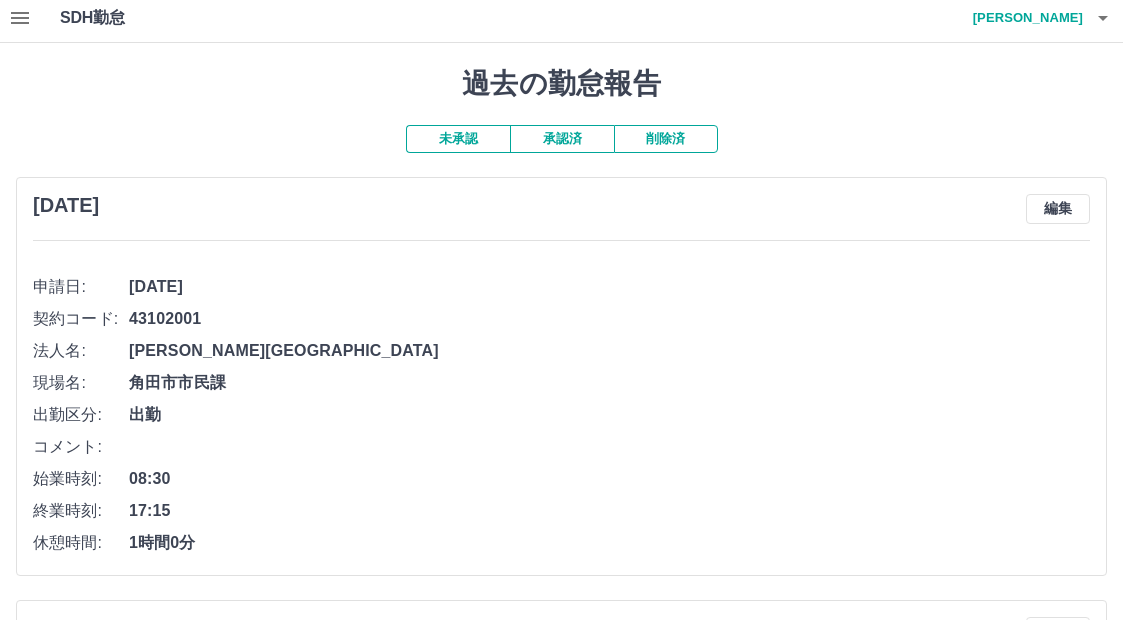 scroll, scrollTop: 0, scrollLeft: 0, axis: both 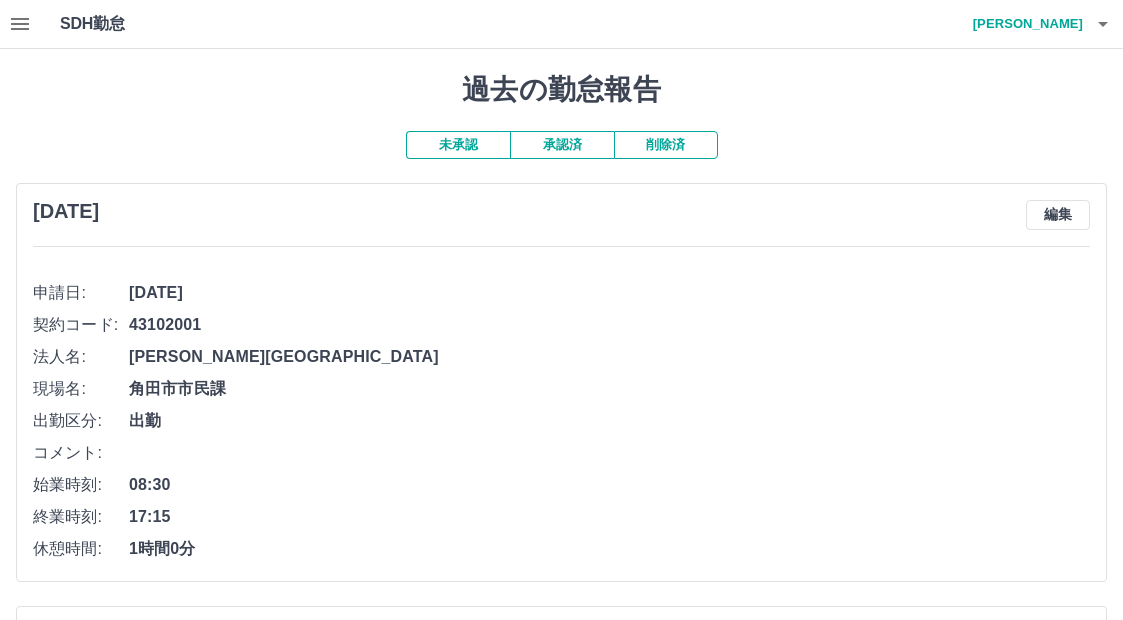 click on "未承認" at bounding box center (458, 145) 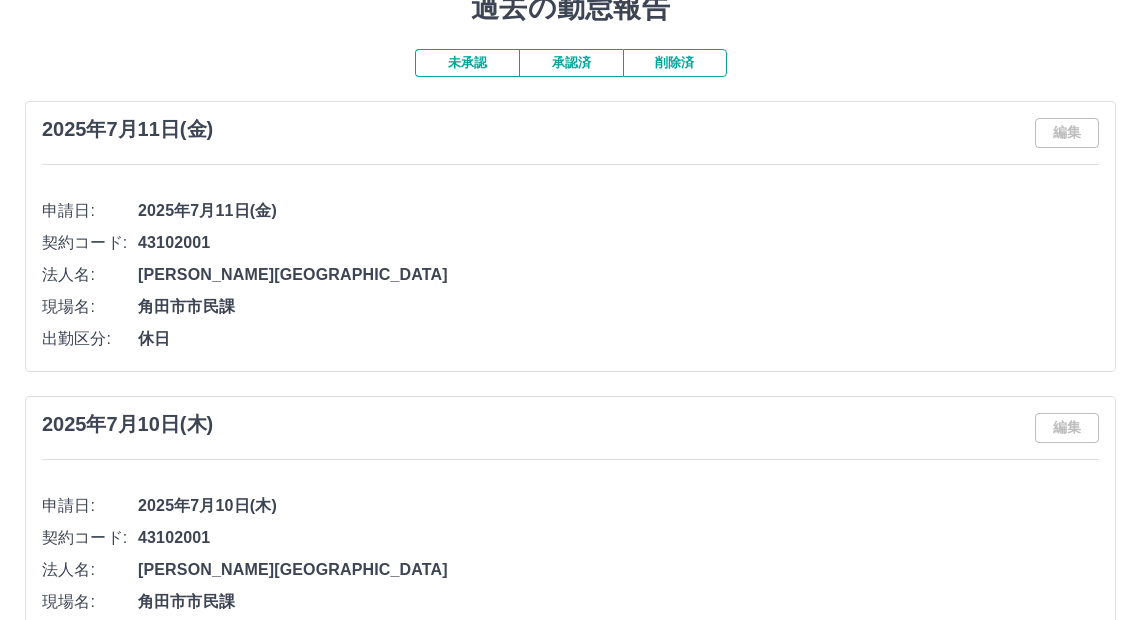scroll, scrollTop: 0, scrollLeft: 0, axis: both 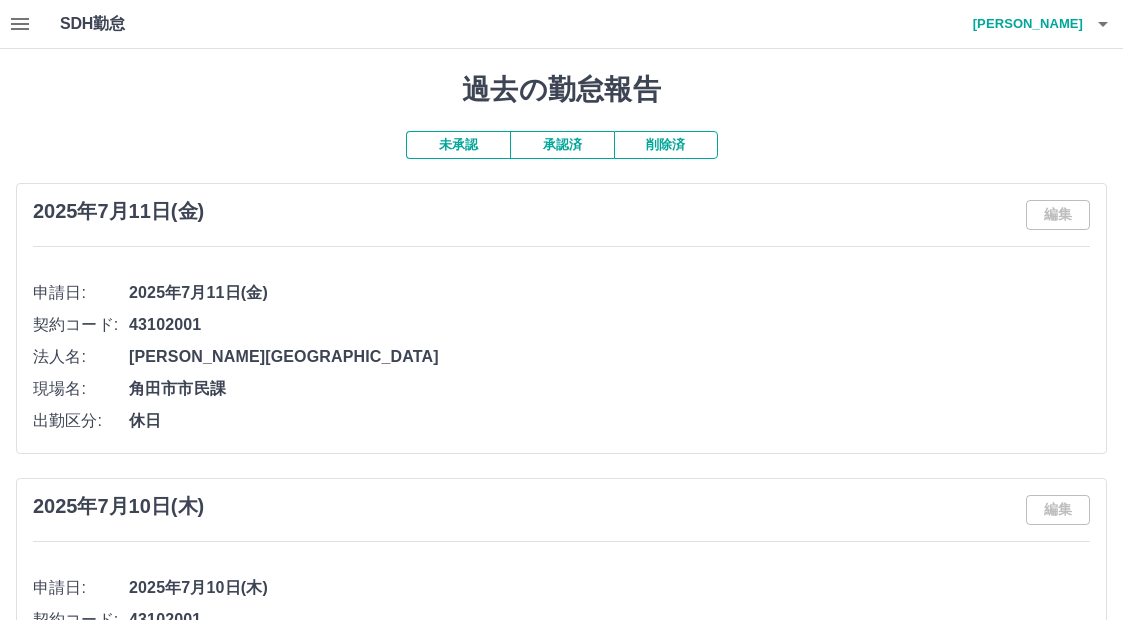 click on "市場　成美" at bounding box center [1023, 24] 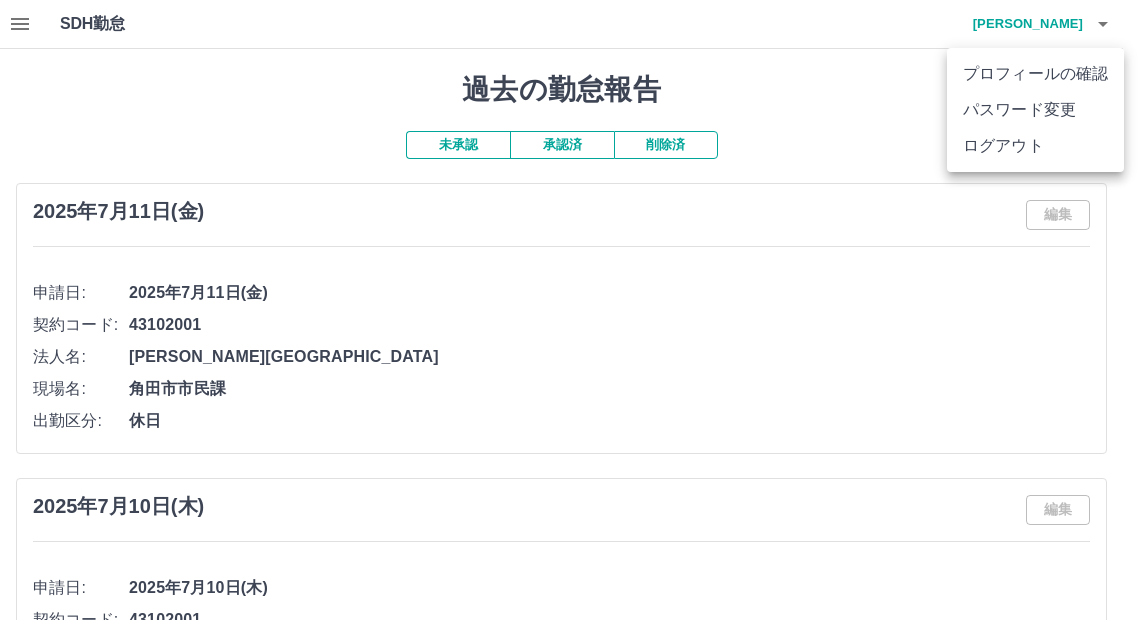 click on "ログアウト" at bounding box center (1035, 146) 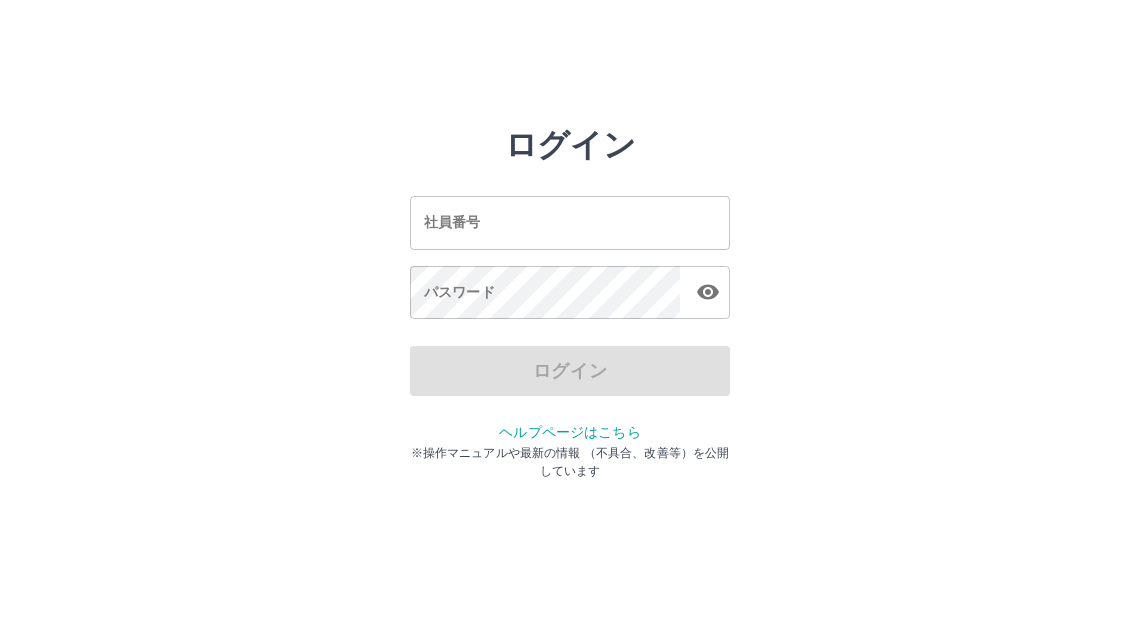 scroll, scrollTop: 0, scrollLeft: 0, axis: both 